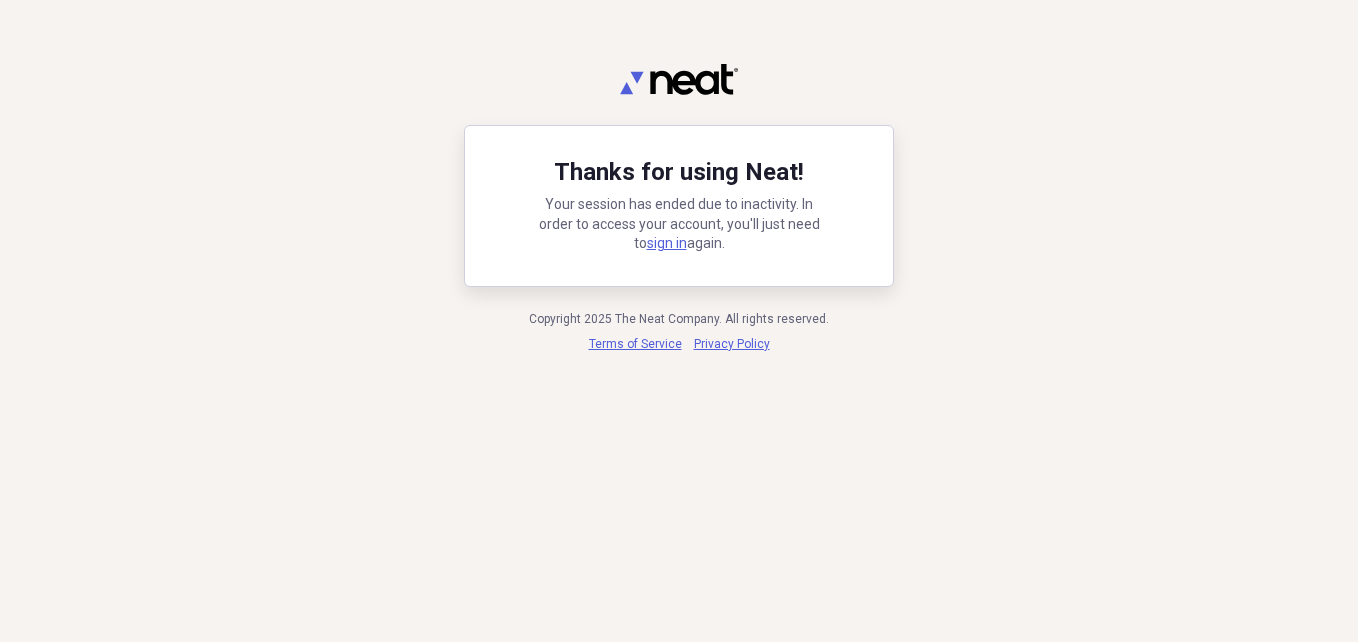 scroll, scrollTop: 0, scrollLeft: 0, axis: both 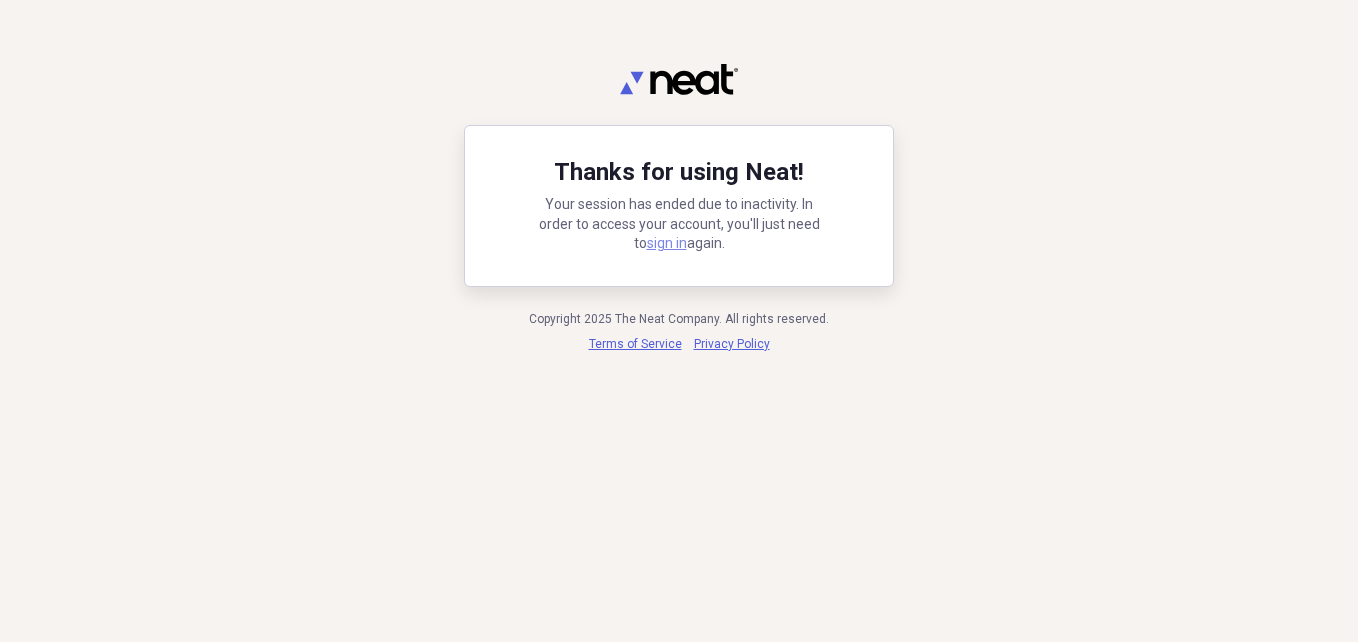 click on "sign in" at bounding box center (667, 243) 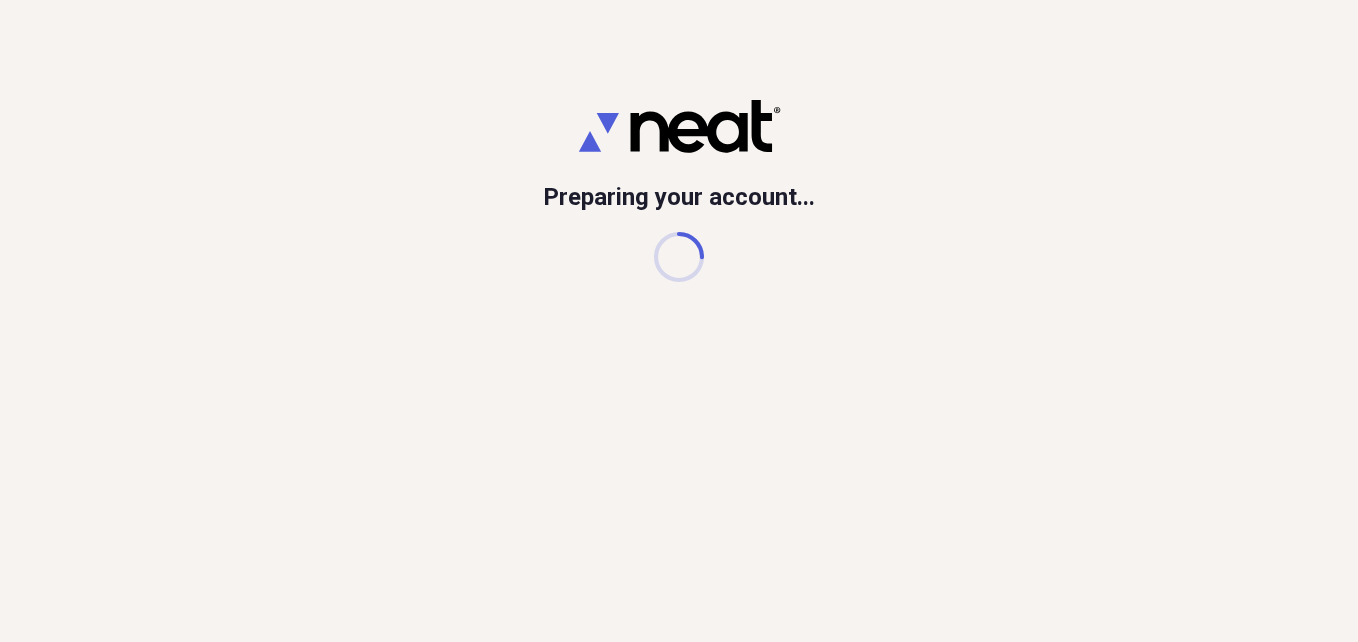 scroll, scrollTop: 0, scrollLeft: 0, axis: both 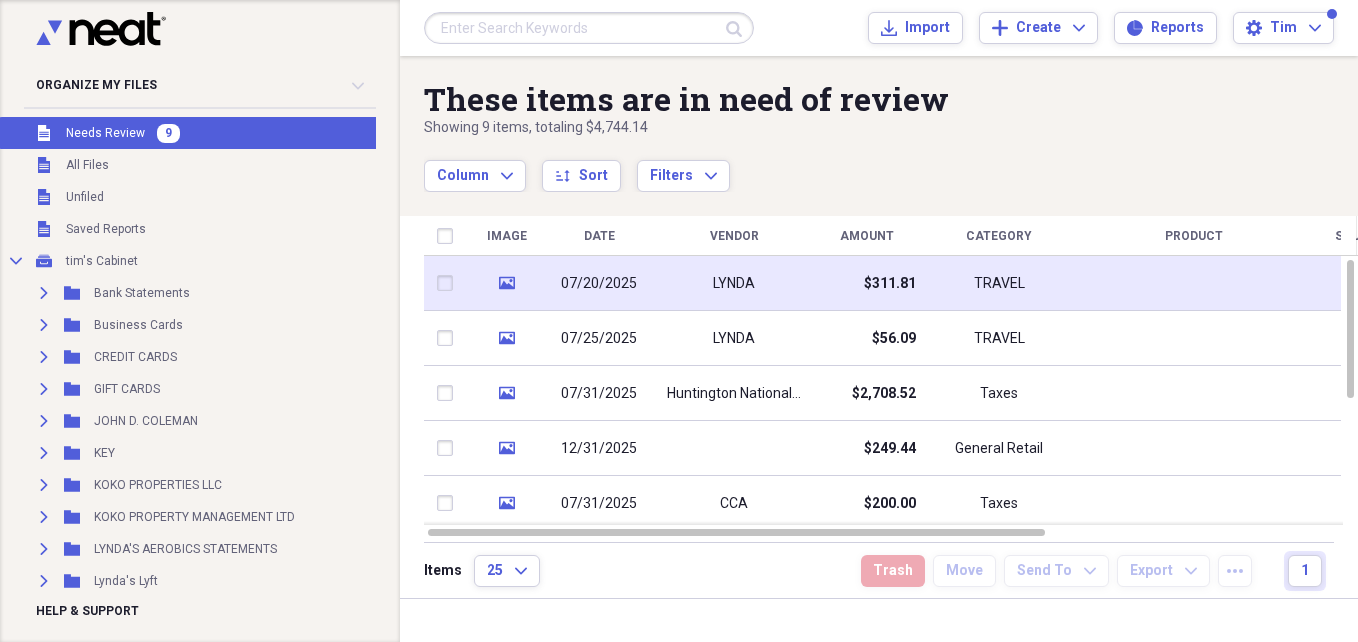click on "LYNDA" at bounding box center (734, 283) 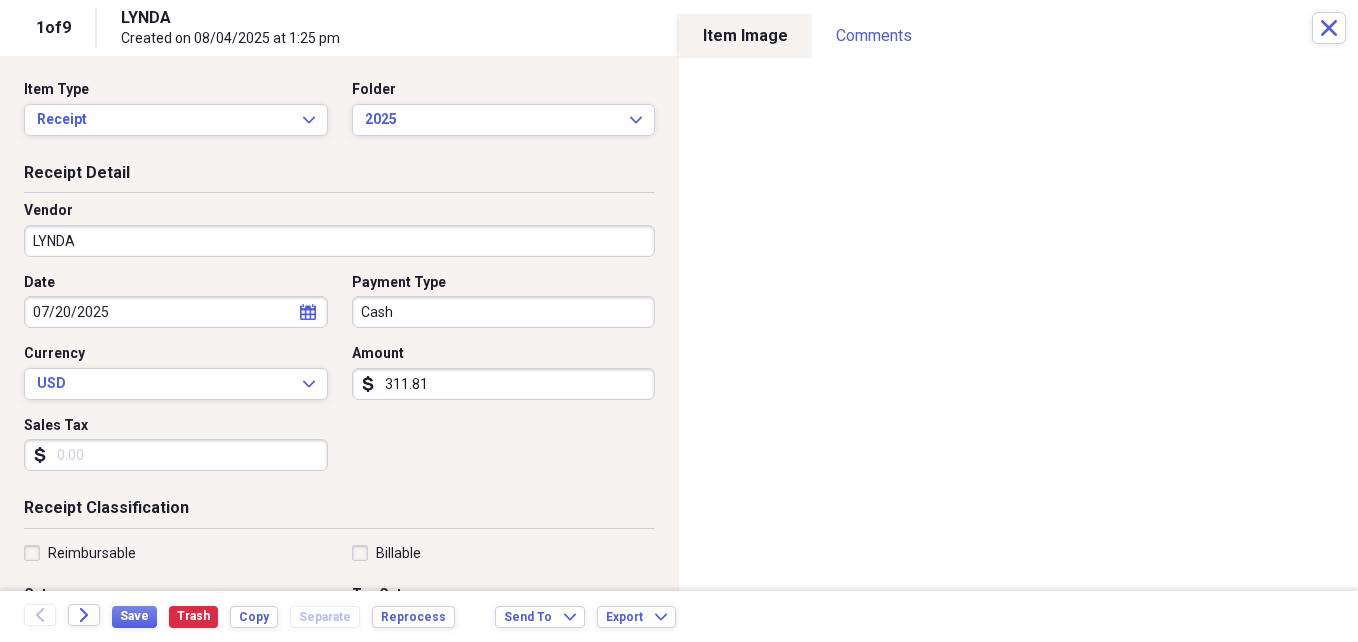 click on "LYNDA" at bounding box center [339, 241] 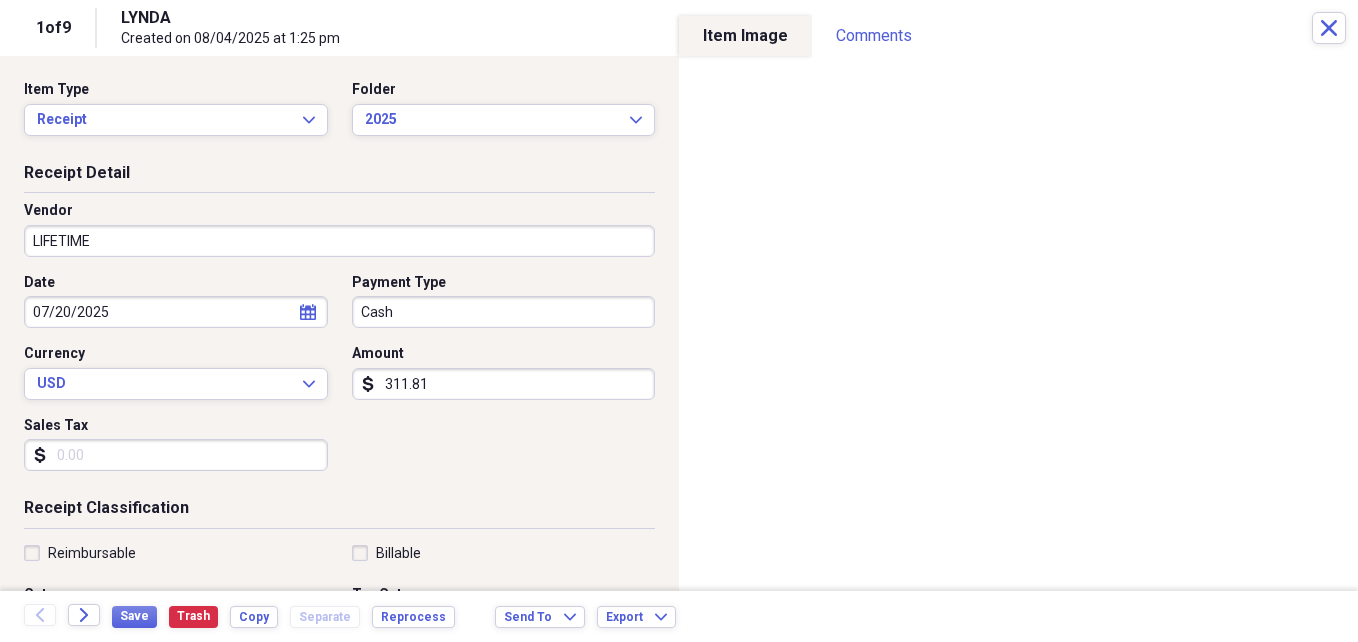 type on "LIFETIME" 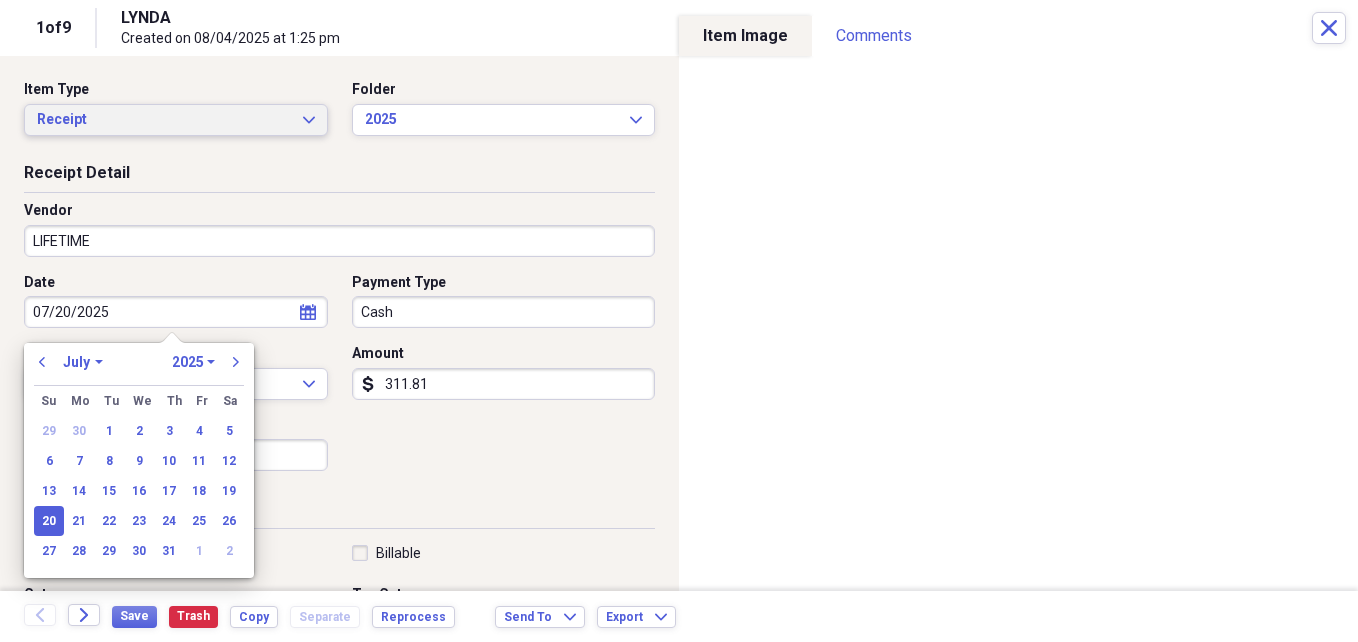 click on "Expand" 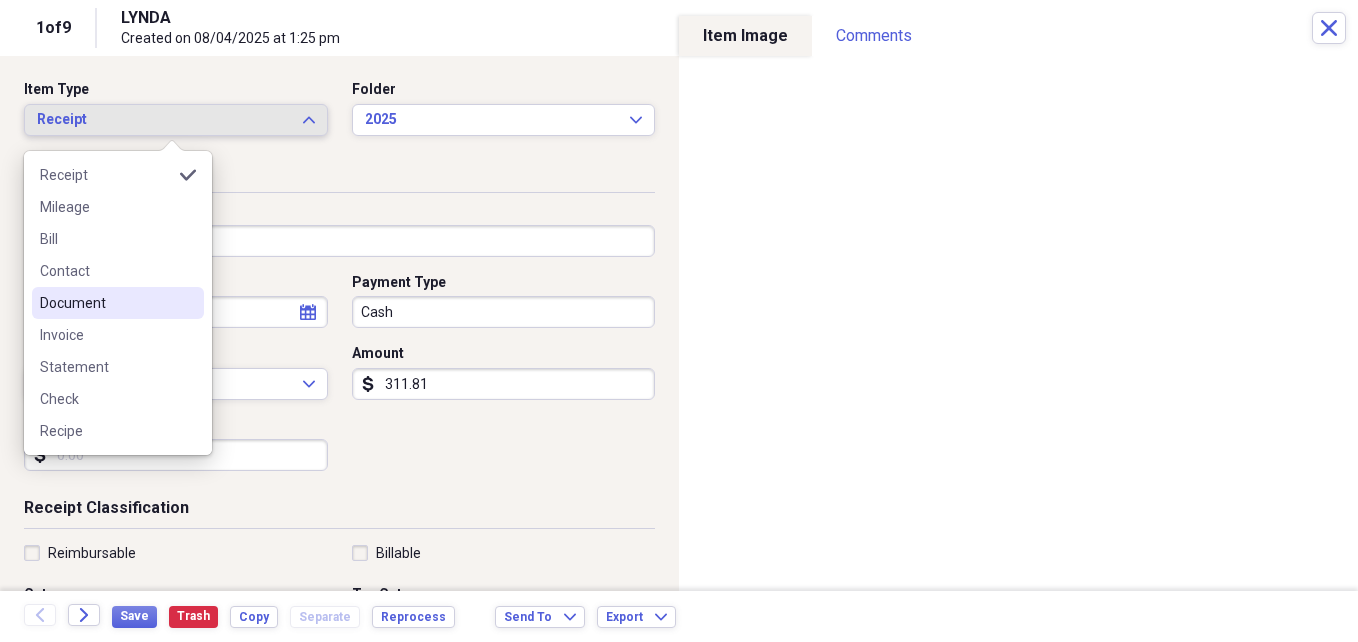 click on "Document" at bounding box center [106, 303] 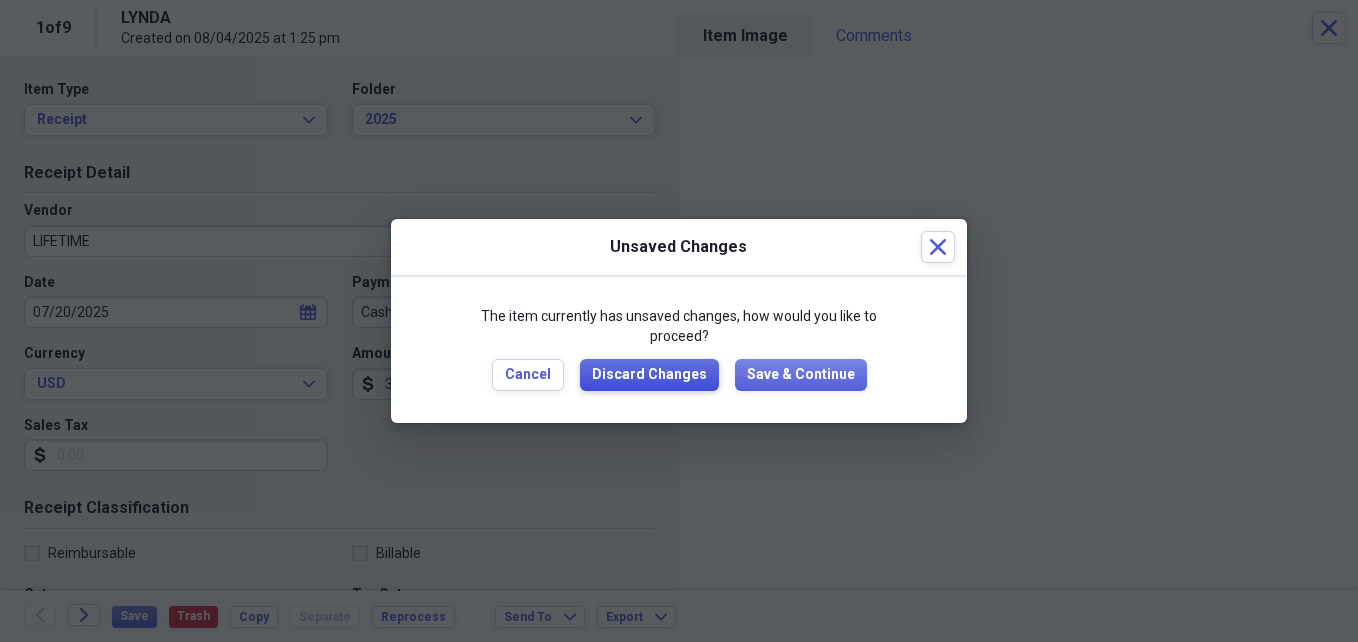 click on "Discard Changes" at bounding box center [649, 375] 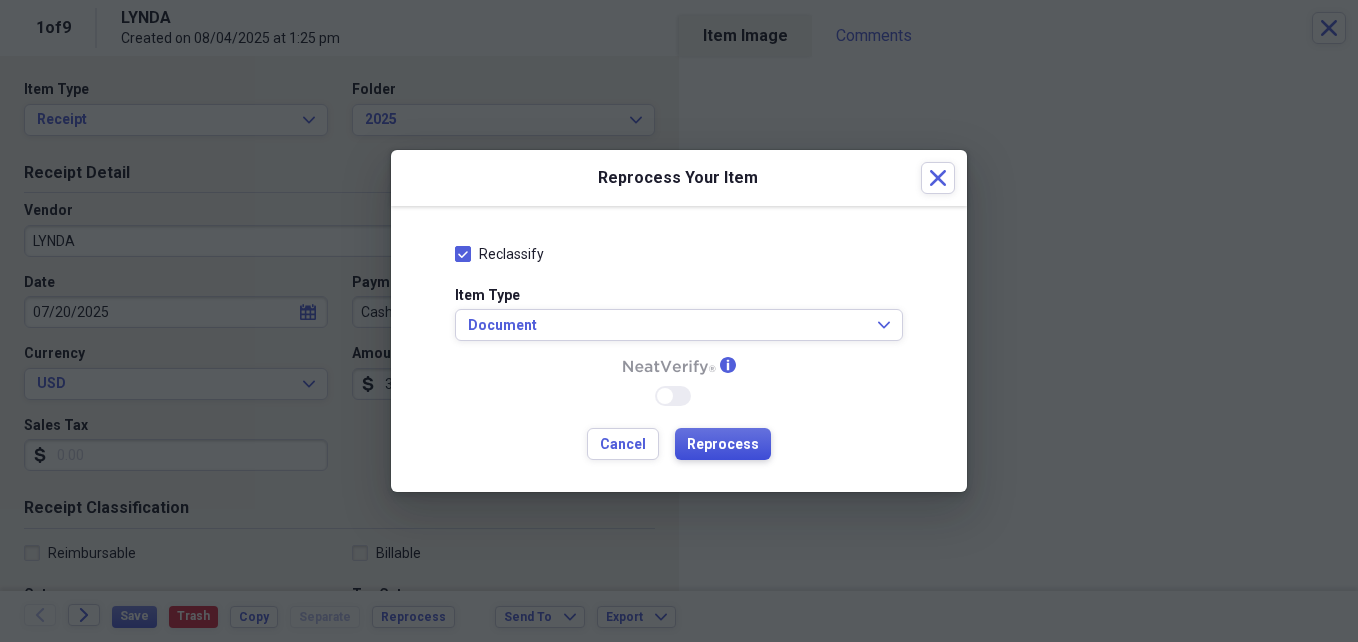 click on "Reprocess" at bounding box center [723, 445] 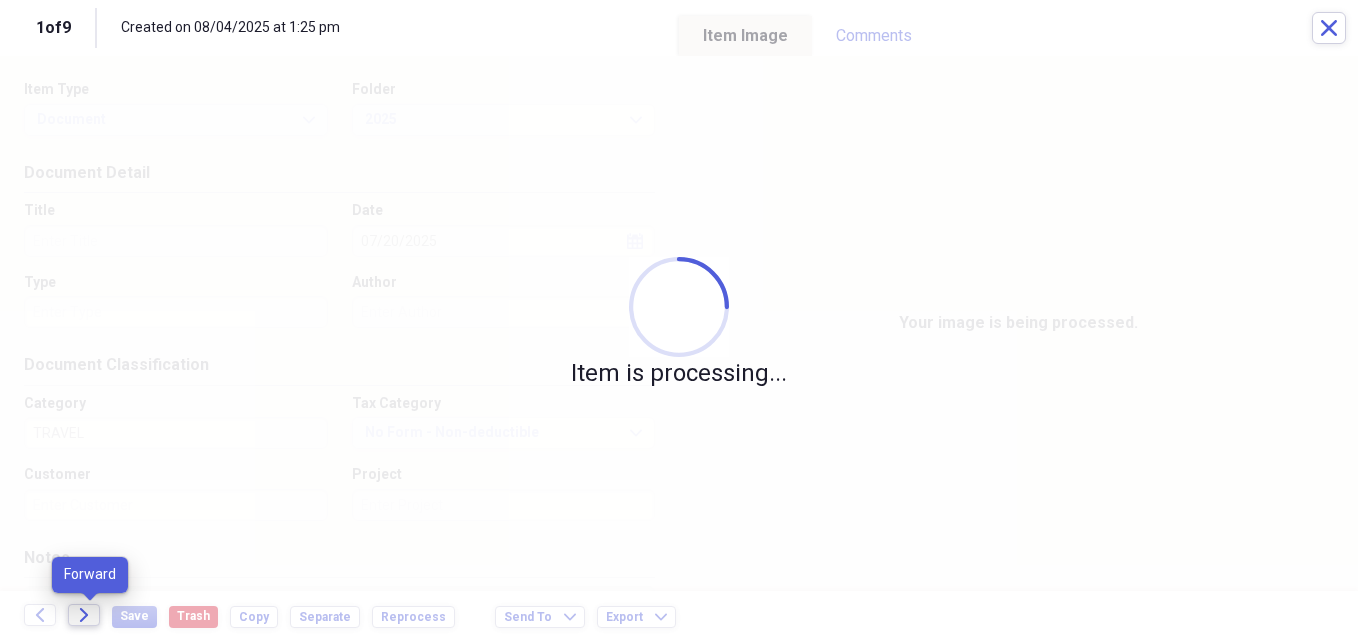 click on "Forward" at bounding box center [84, 615] 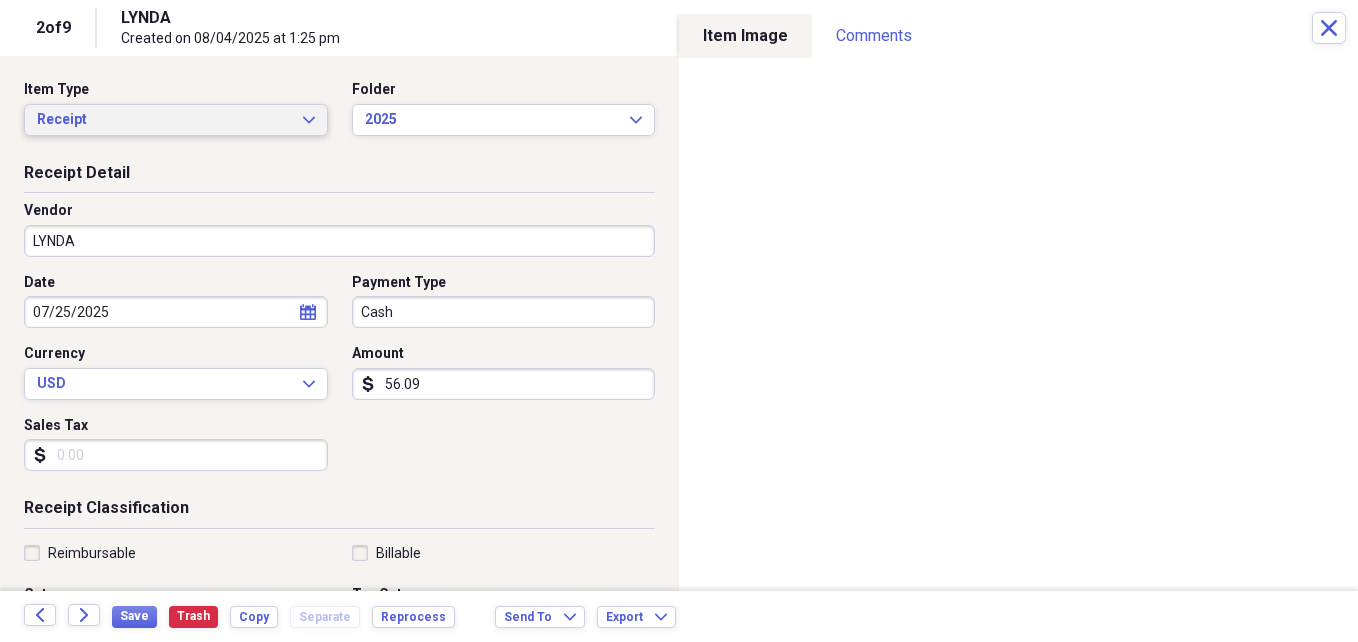 click on "Receipt Expand" at bounding box center [176, 120] 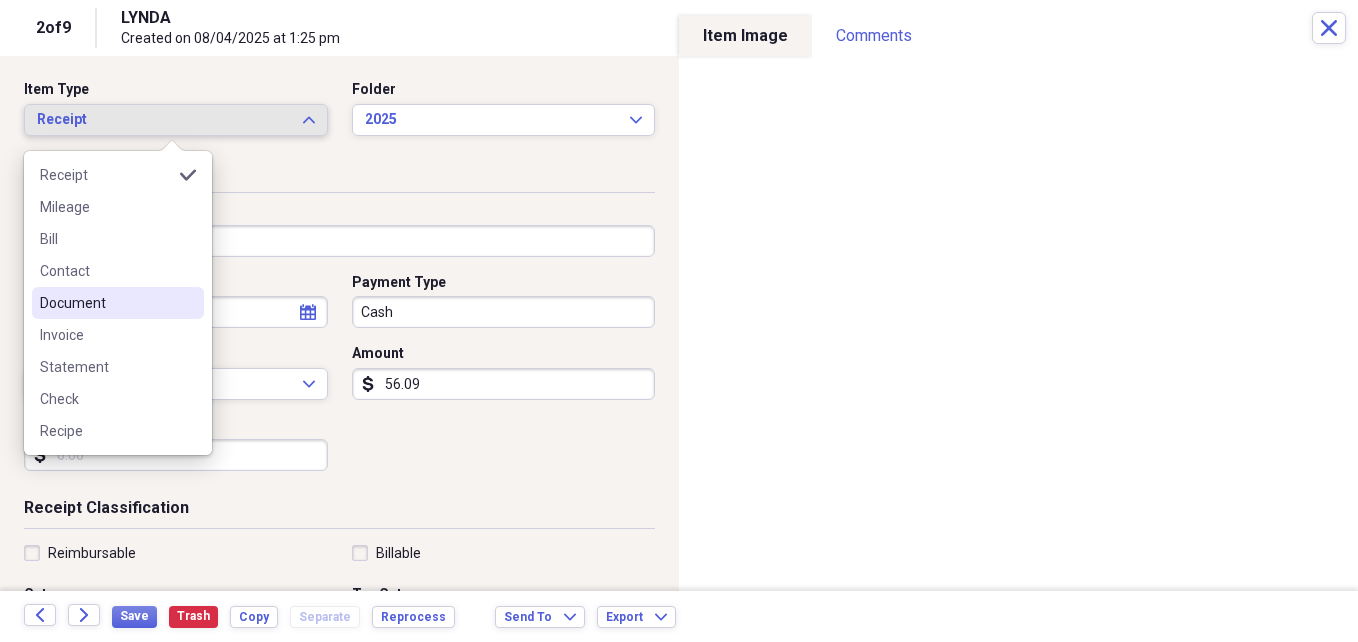 click on "Document" at bounding box center [118, 303] 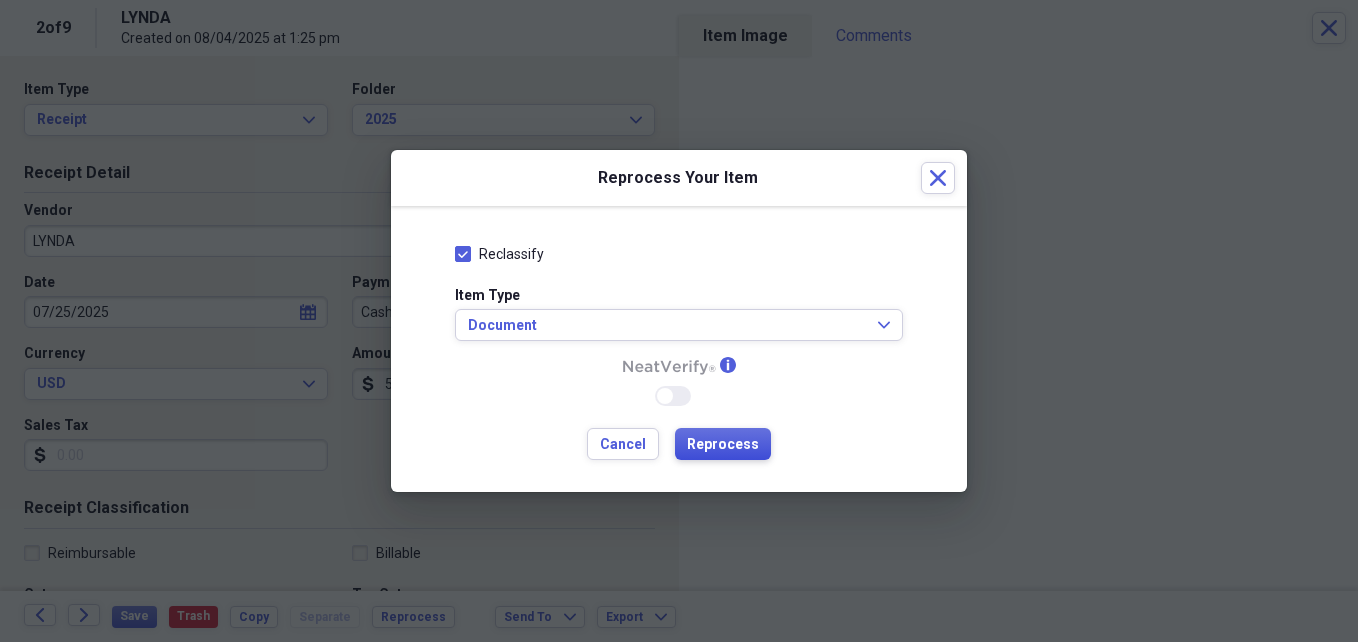 click on "Reprocess" at bounding box center (723, 445) 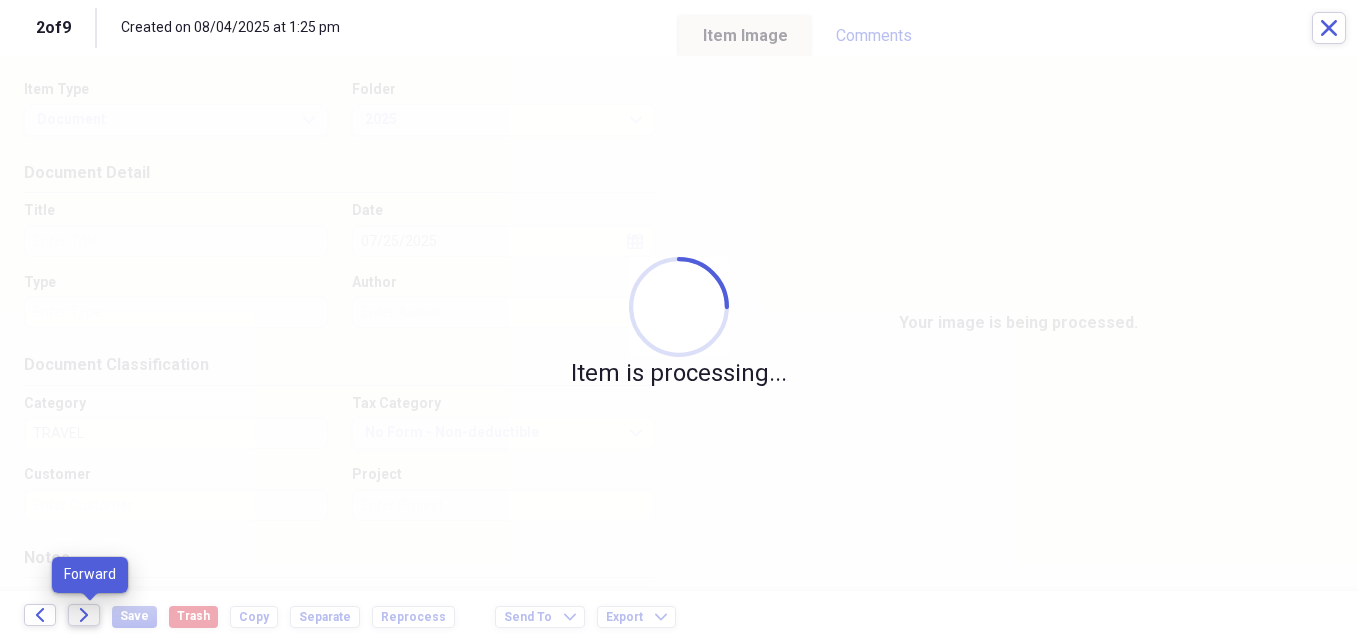 click on "Forward" 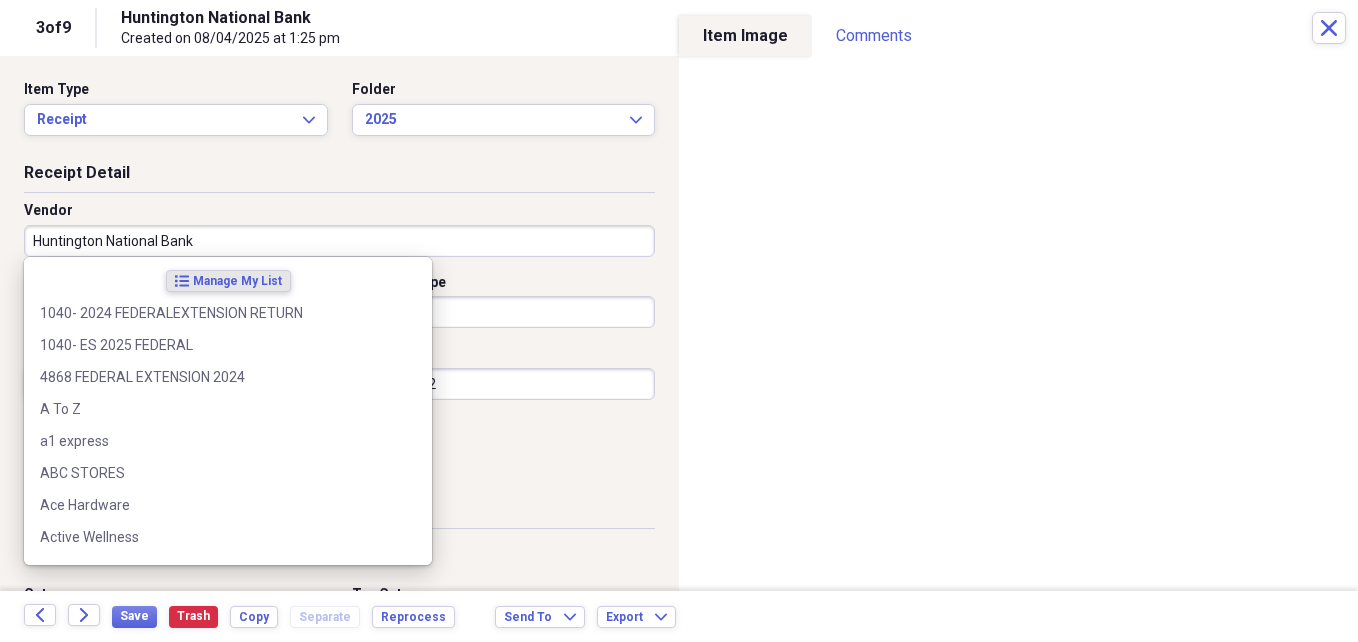click on "Huntington National Bank" at bounding box center (339, 241) 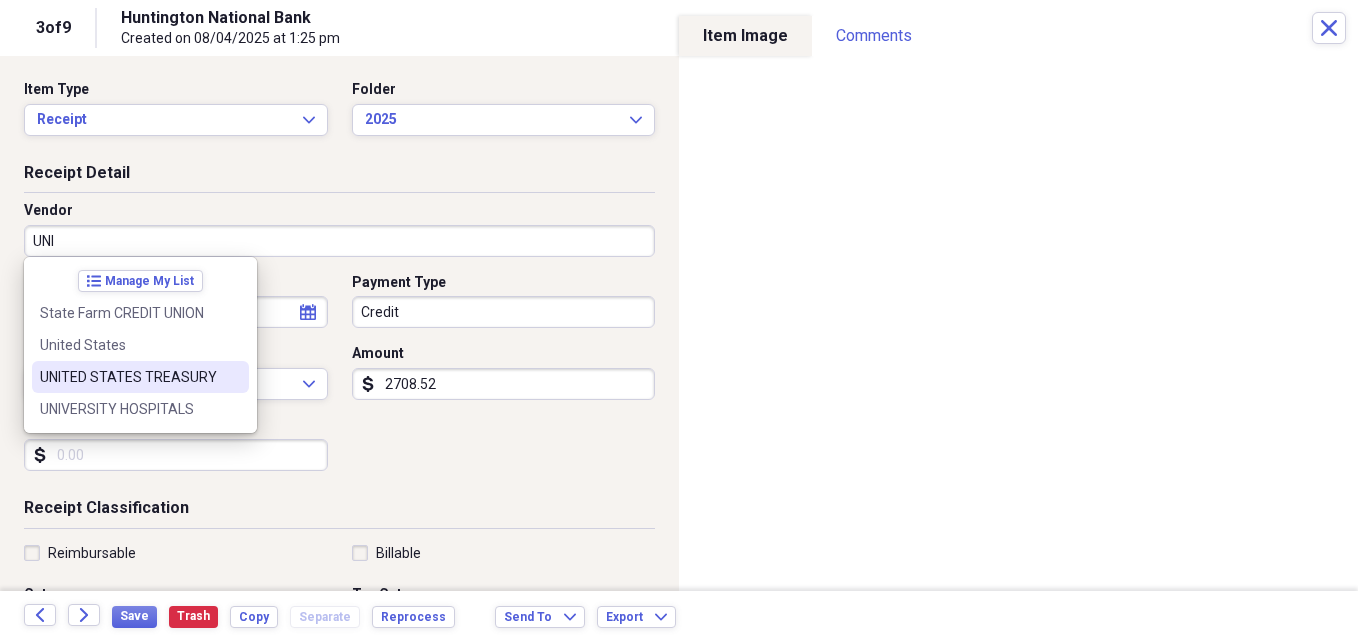 click on "UNITED STATES TREASURY" at bounding box center [140, 377] 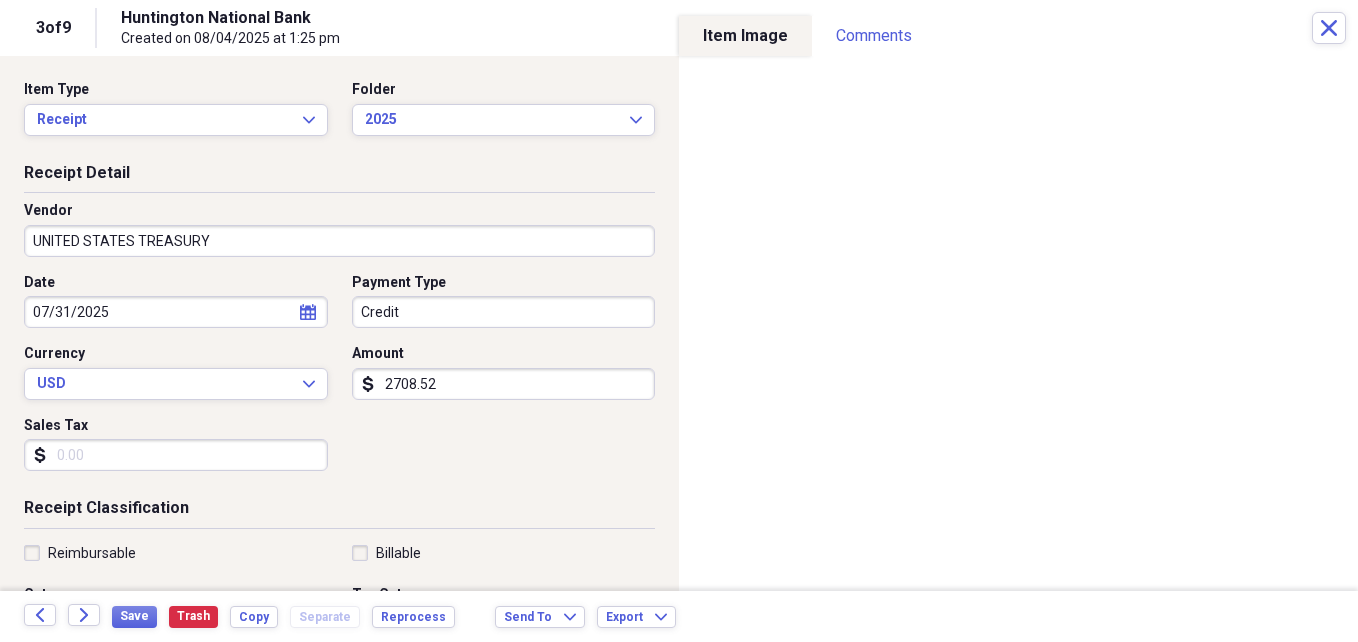 click on "Credit" at bounding box center [504, 312] 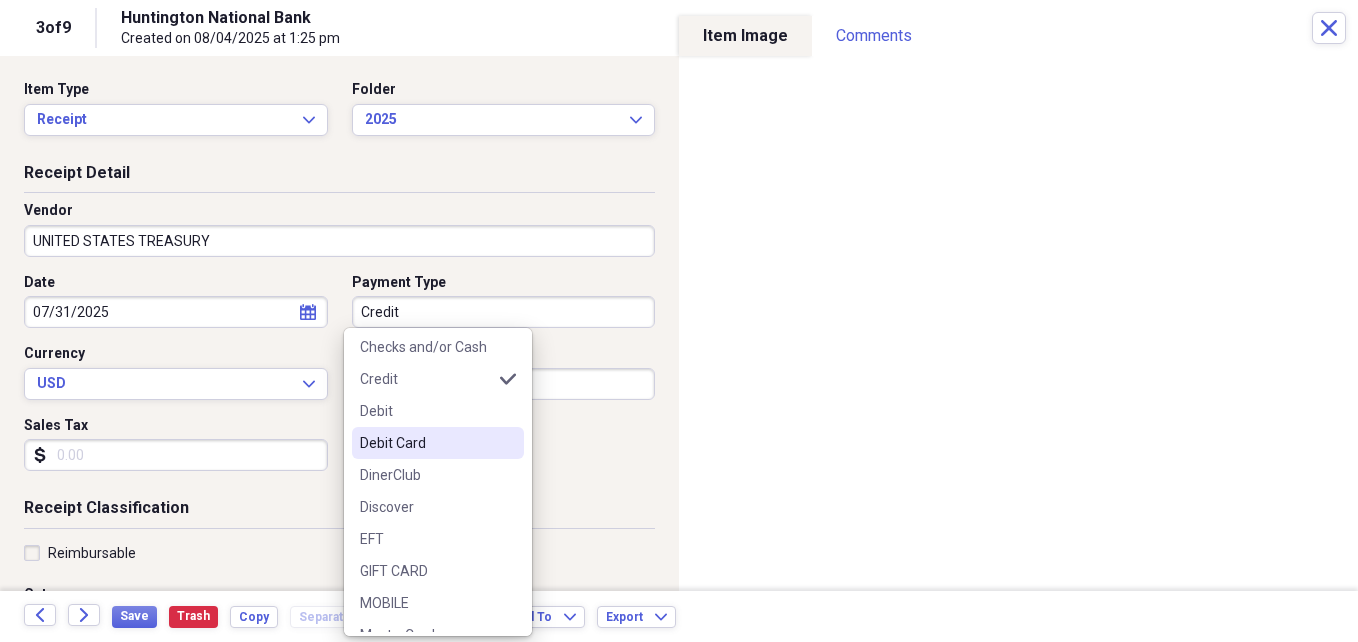 scroll, scrollTop: 200, scrollLeft: 0, axis: vertical 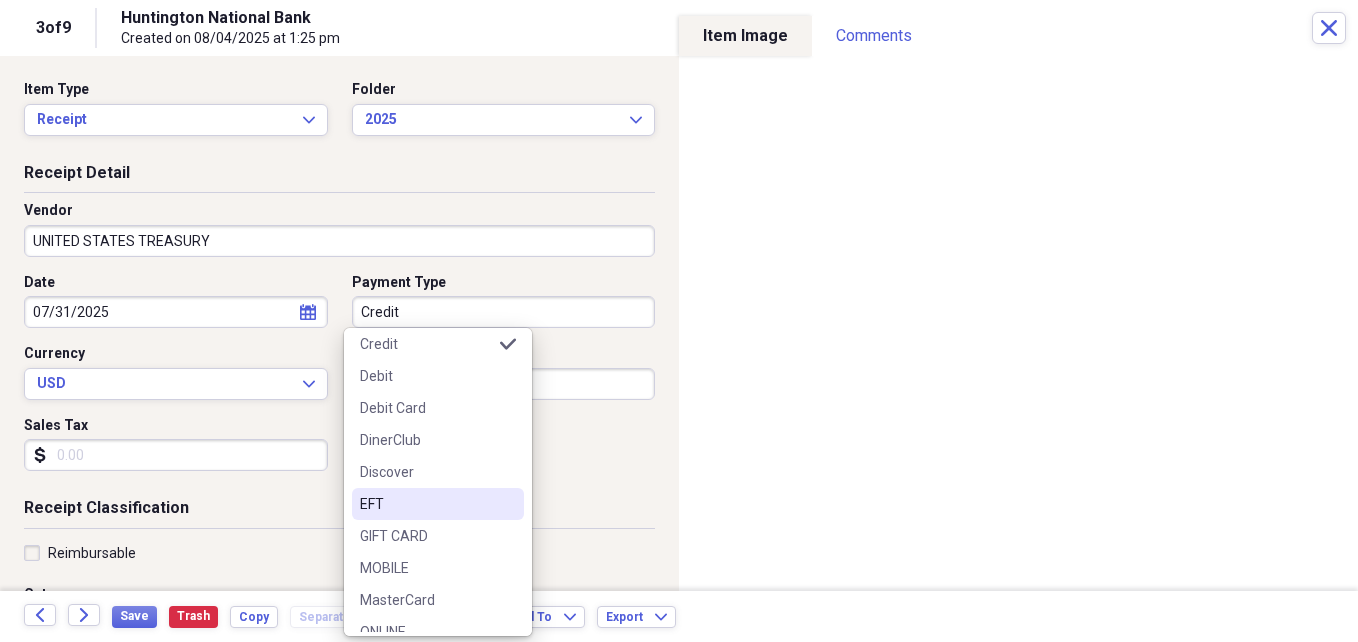 click on "EFT" at bounding box center (426, 504) 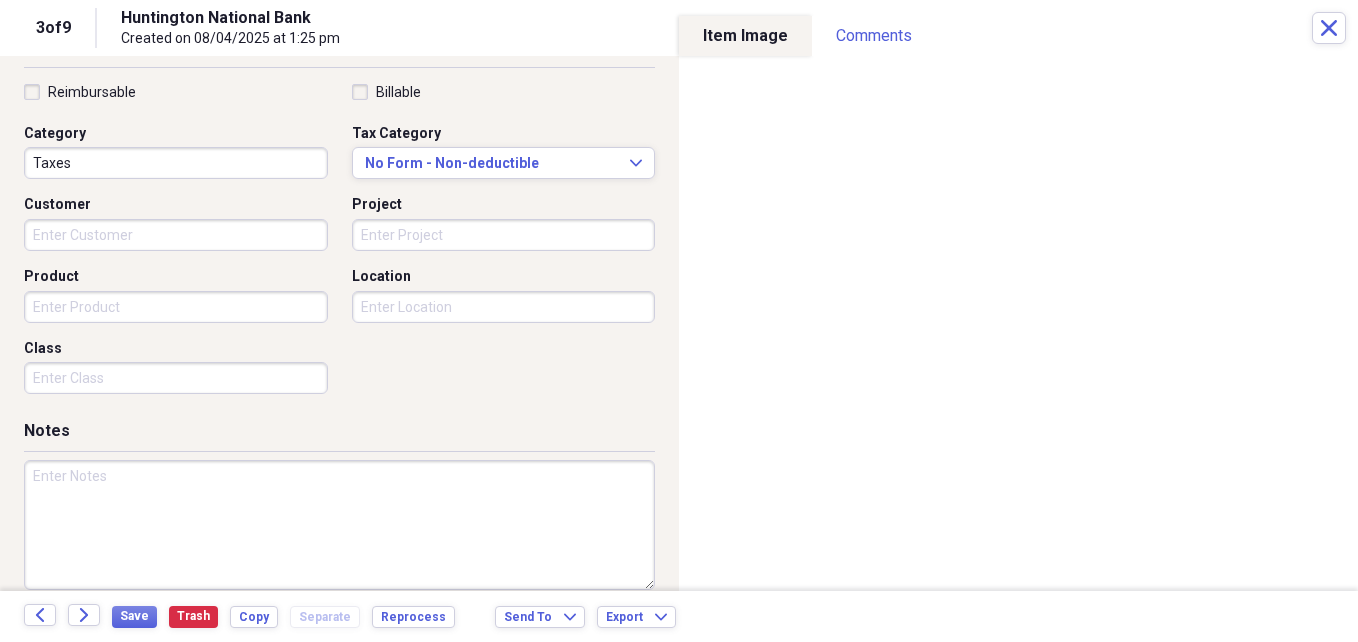 scroll, scrollTop: 486, scrollLeft: 0, axis: vertical 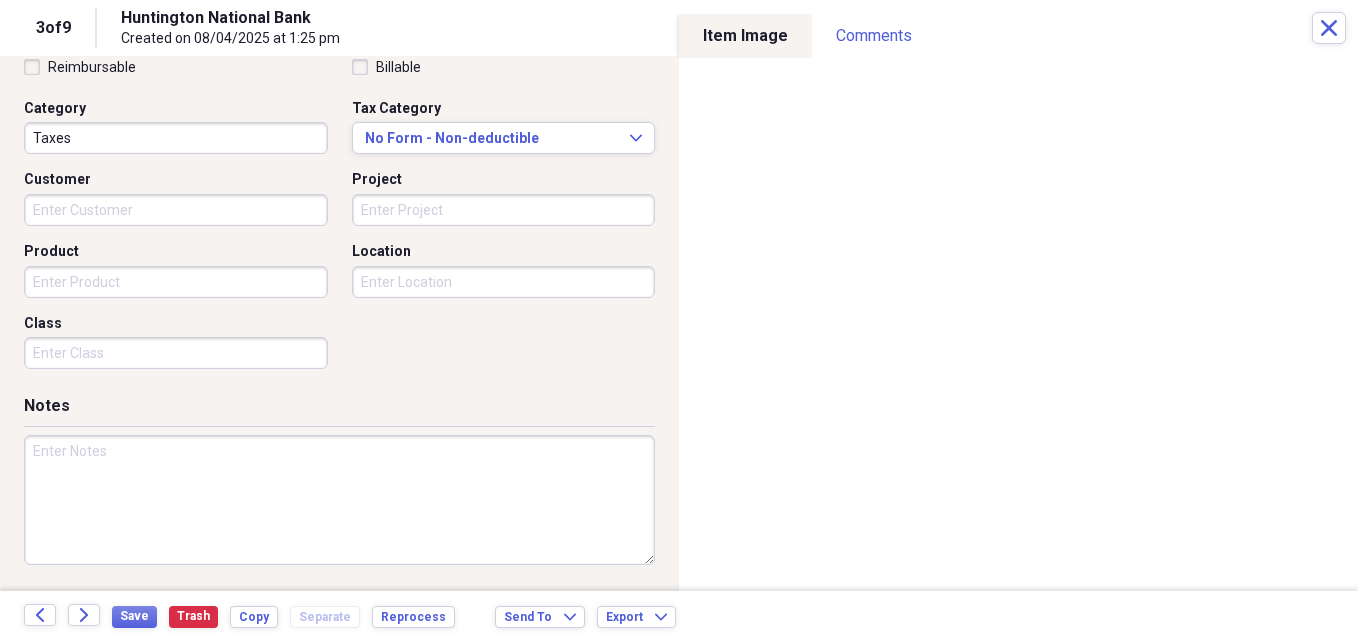 click at bounding box center [339, 500] 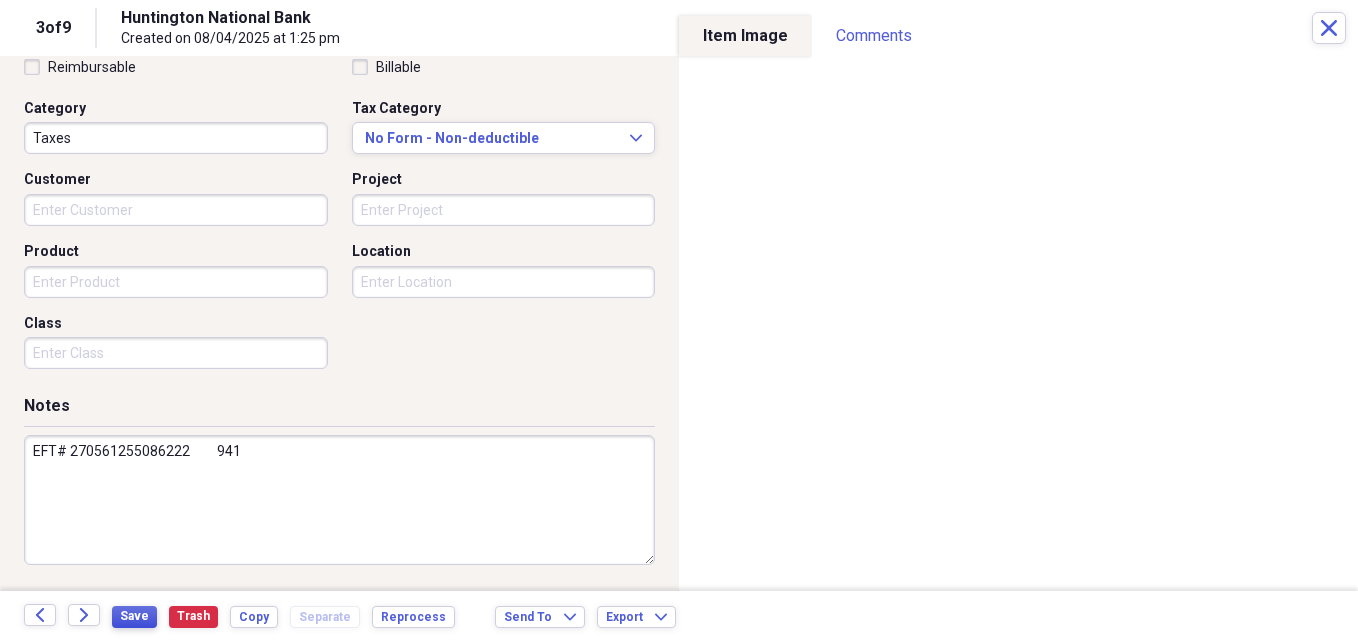 type on "EFT# 270561255086222         941" 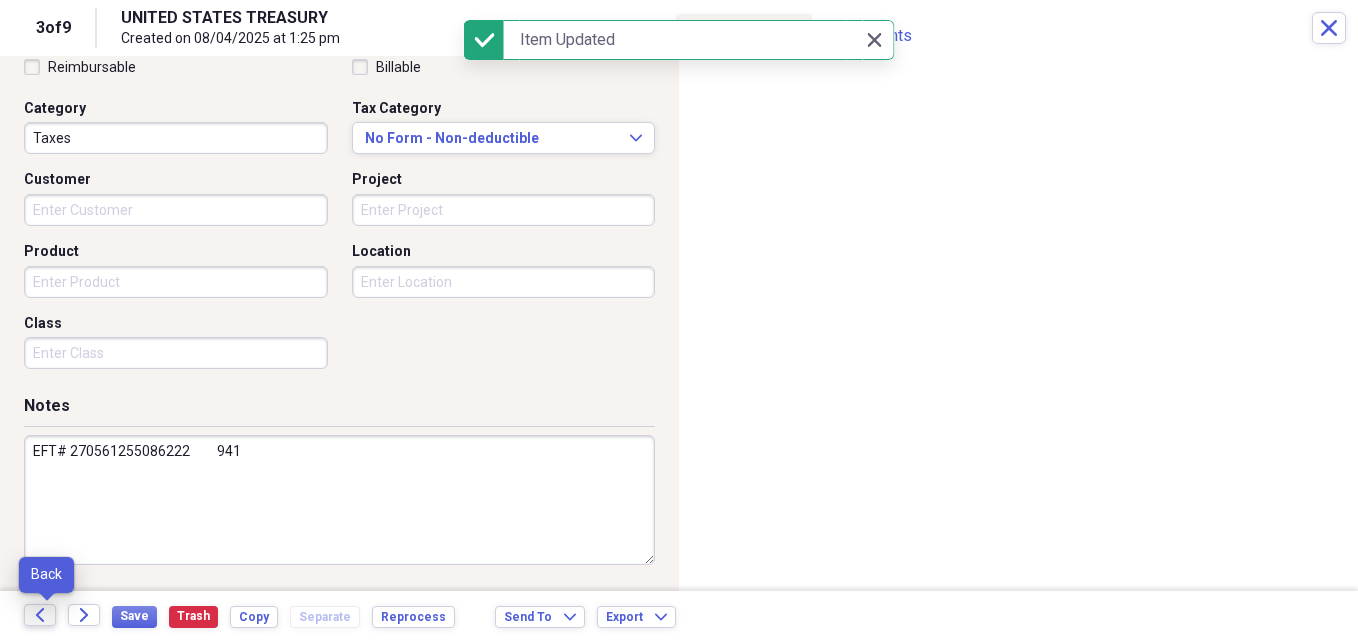 click on "Back" at bounding box center (40, 615) 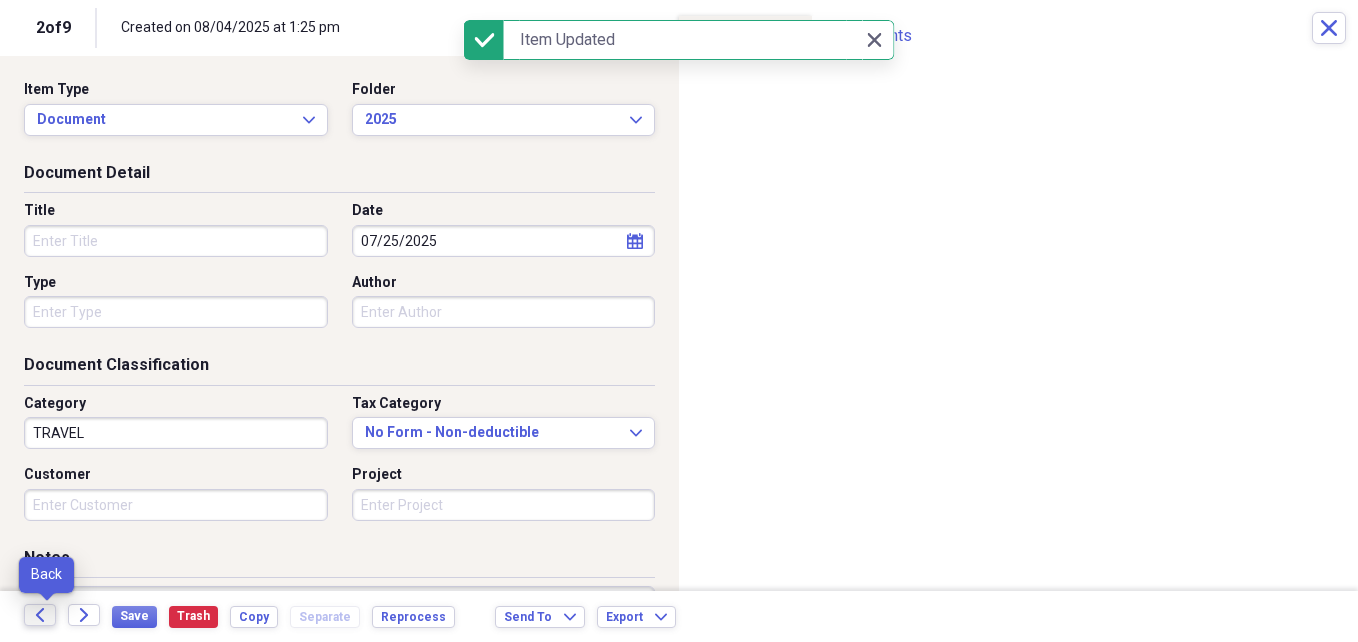 click on "Back" at bounding box center (40, 615) 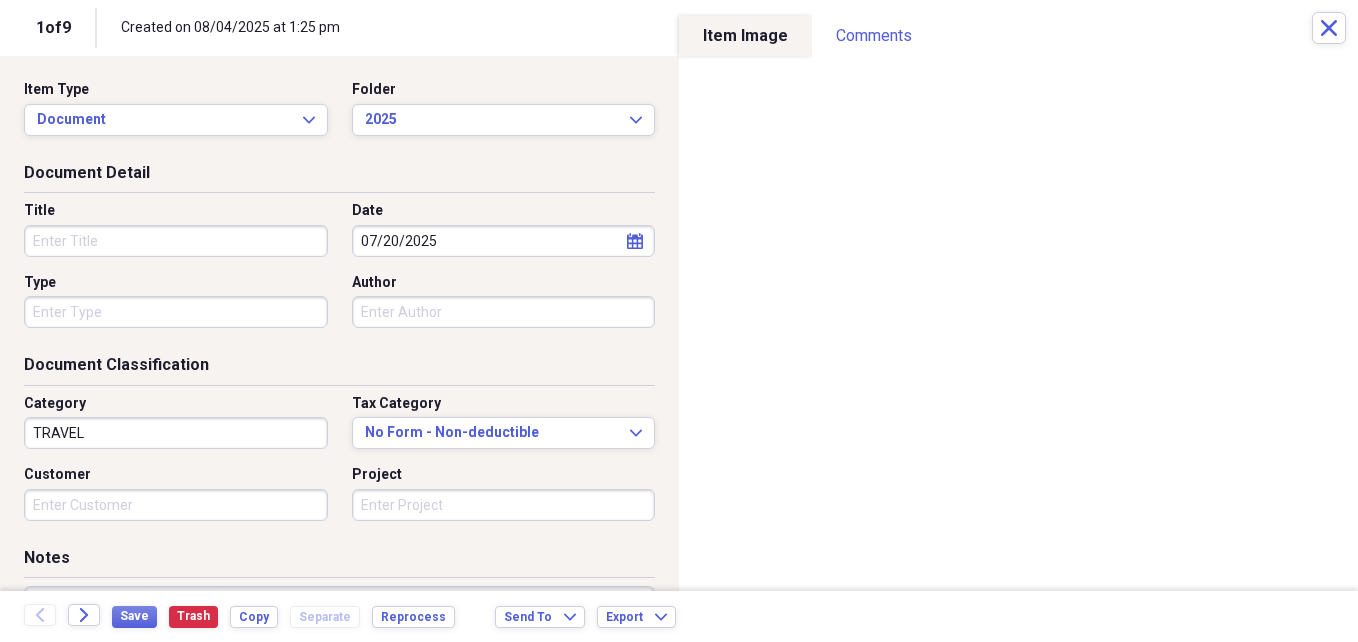 click on "Title" at bounding box center [176, 241] 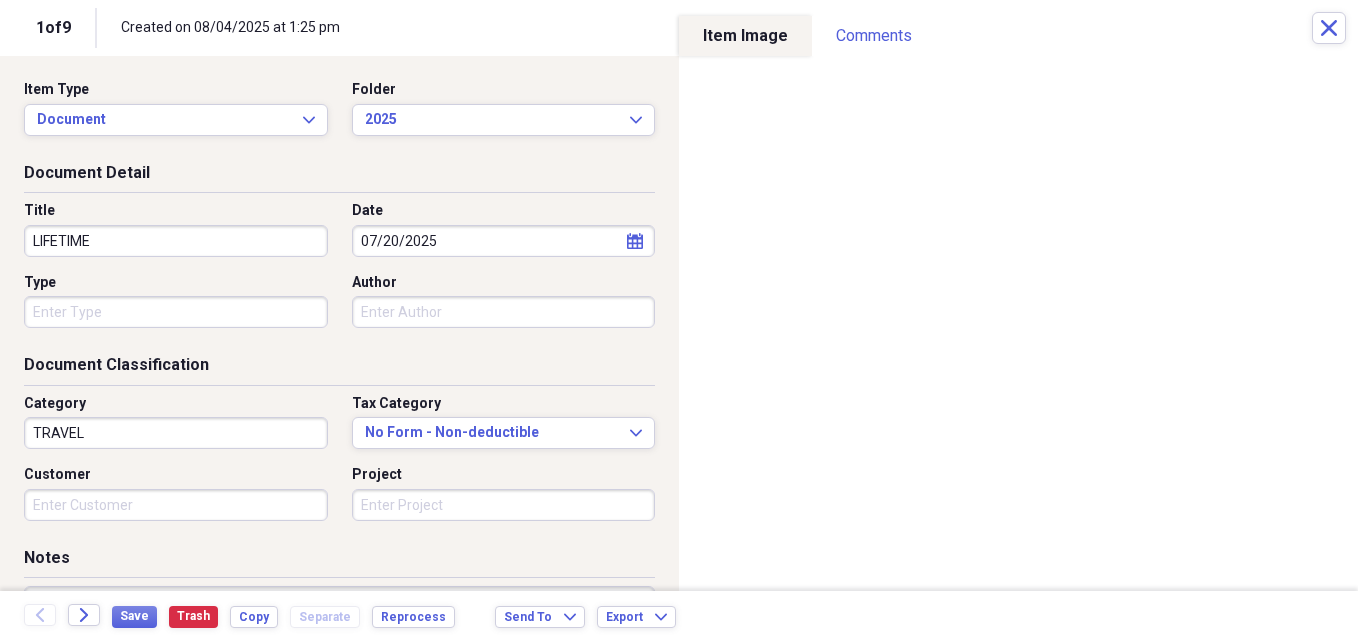 type on "LIFETIME" 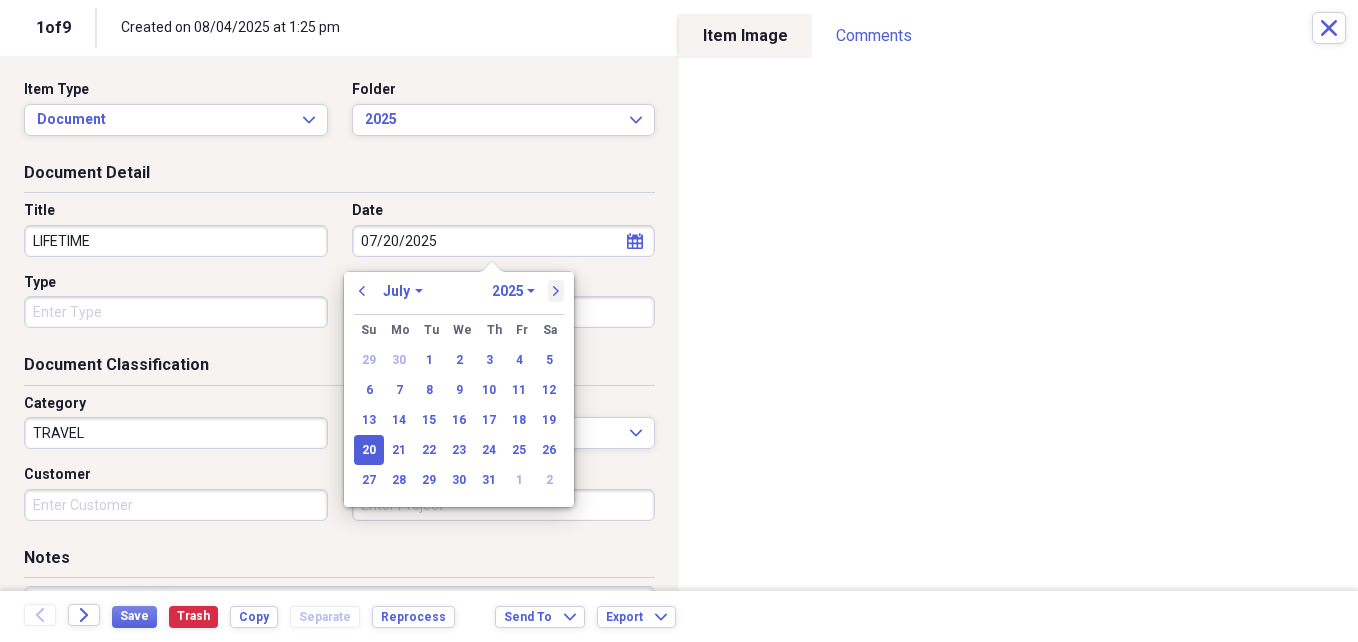 click on "next" at bounding box center (556, 291) 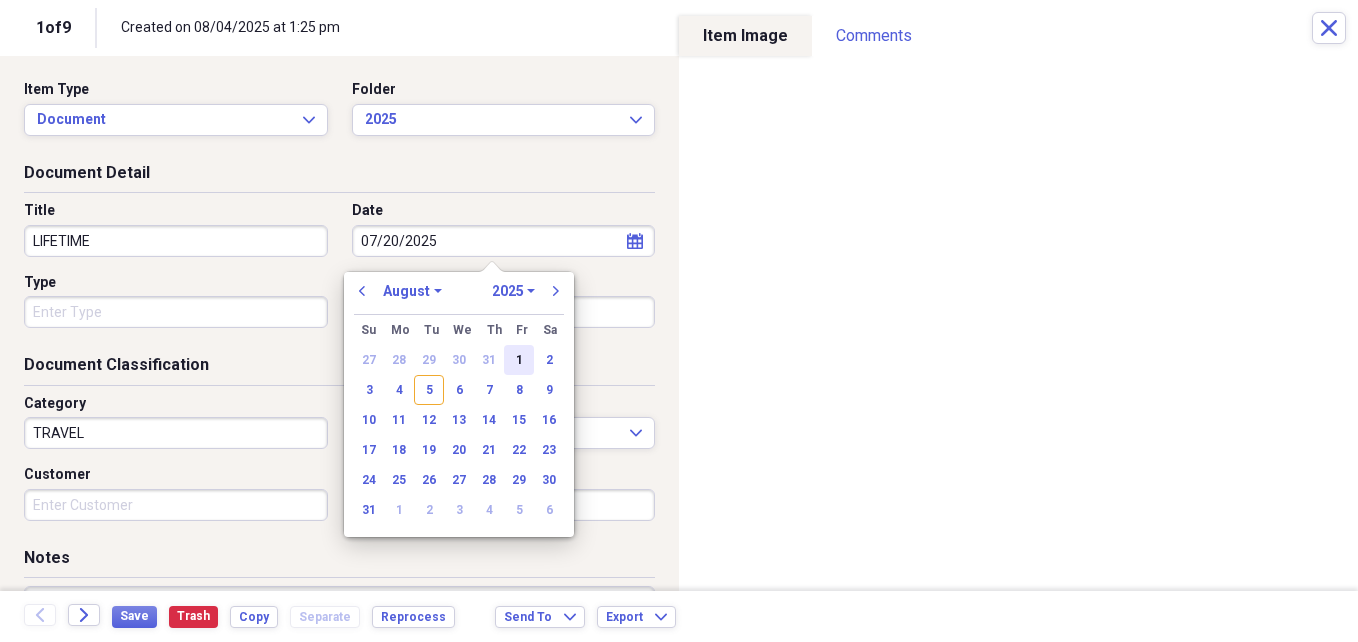 click on "1" at bounding box center [519, 360] 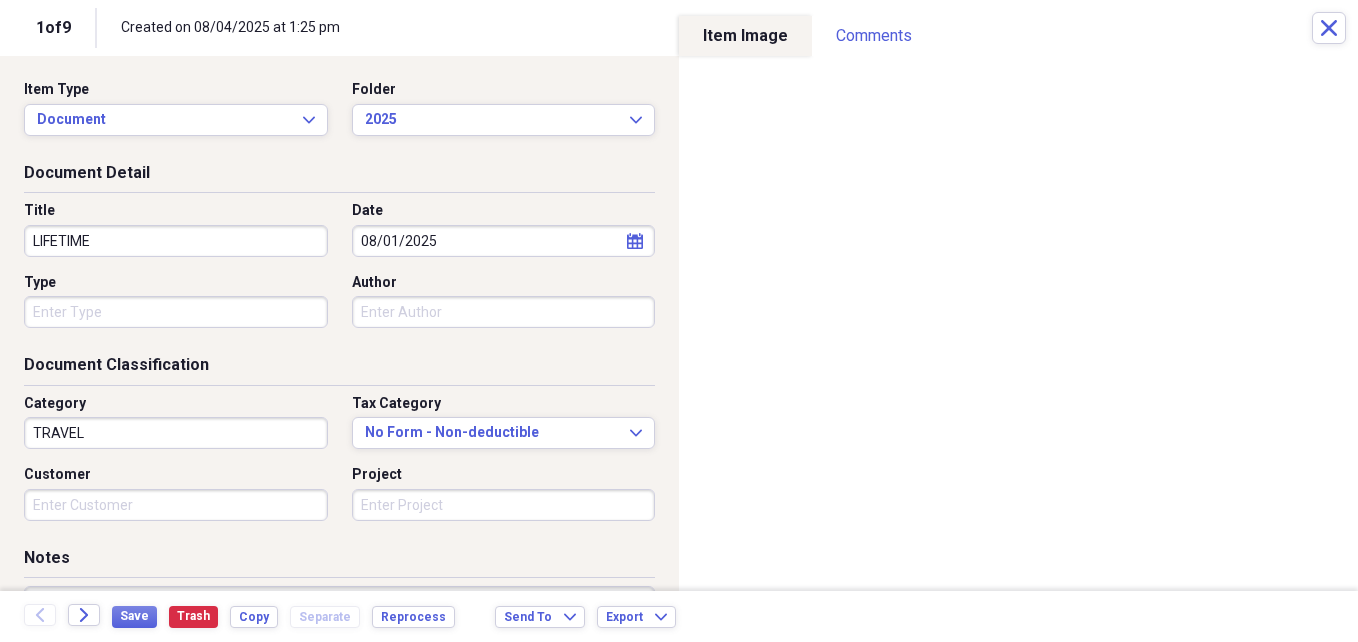 click on "Type" at bounding box center (176, 312) 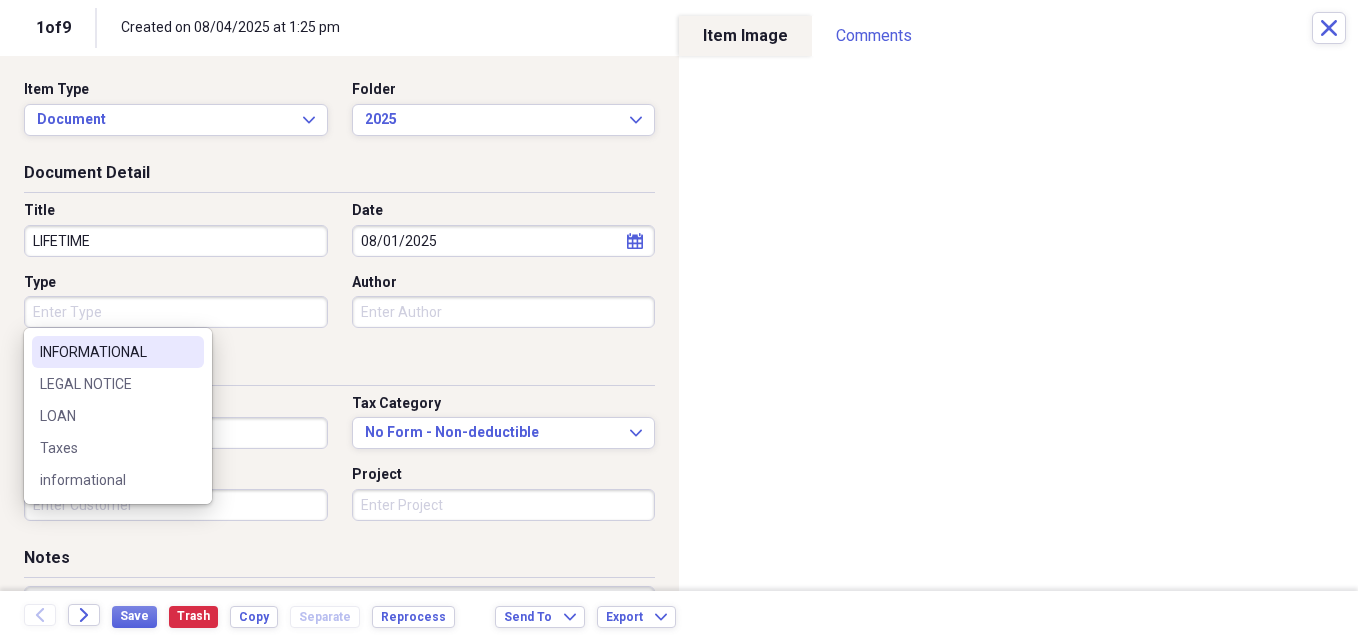 click on "INFORMATIONAL" at bounding box center [106, 352] 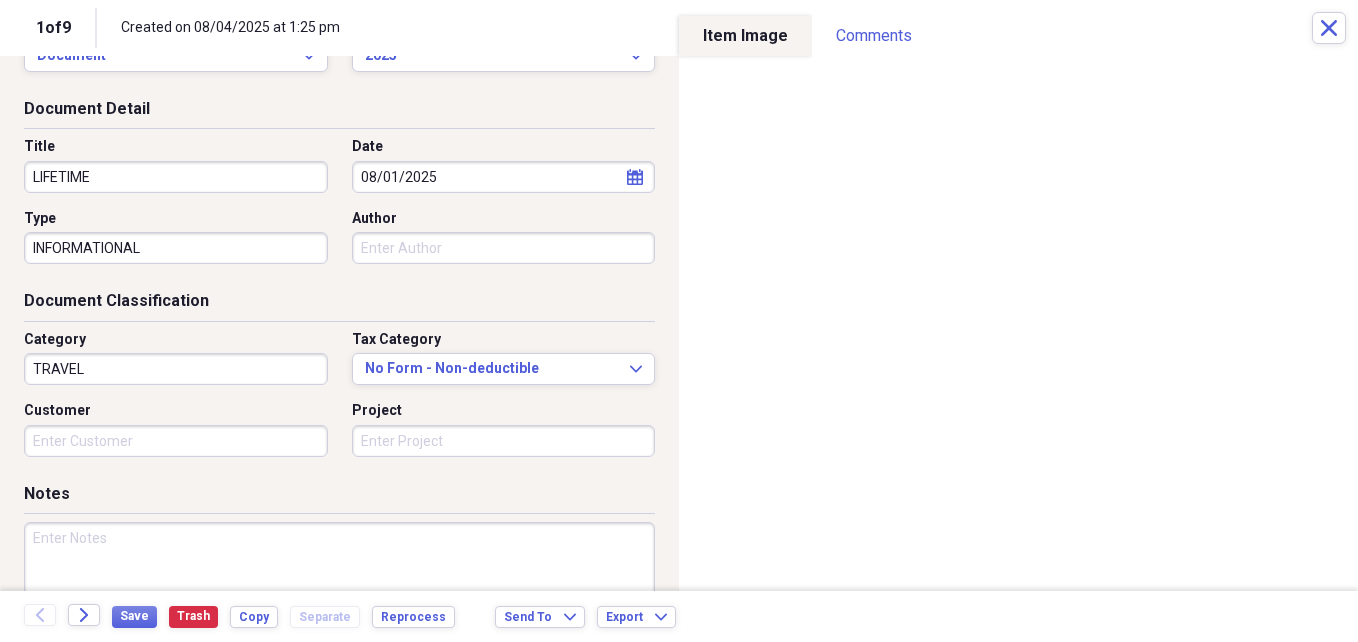scroll, scrollTop: 100, scrollLeft: 0, axis: vertical 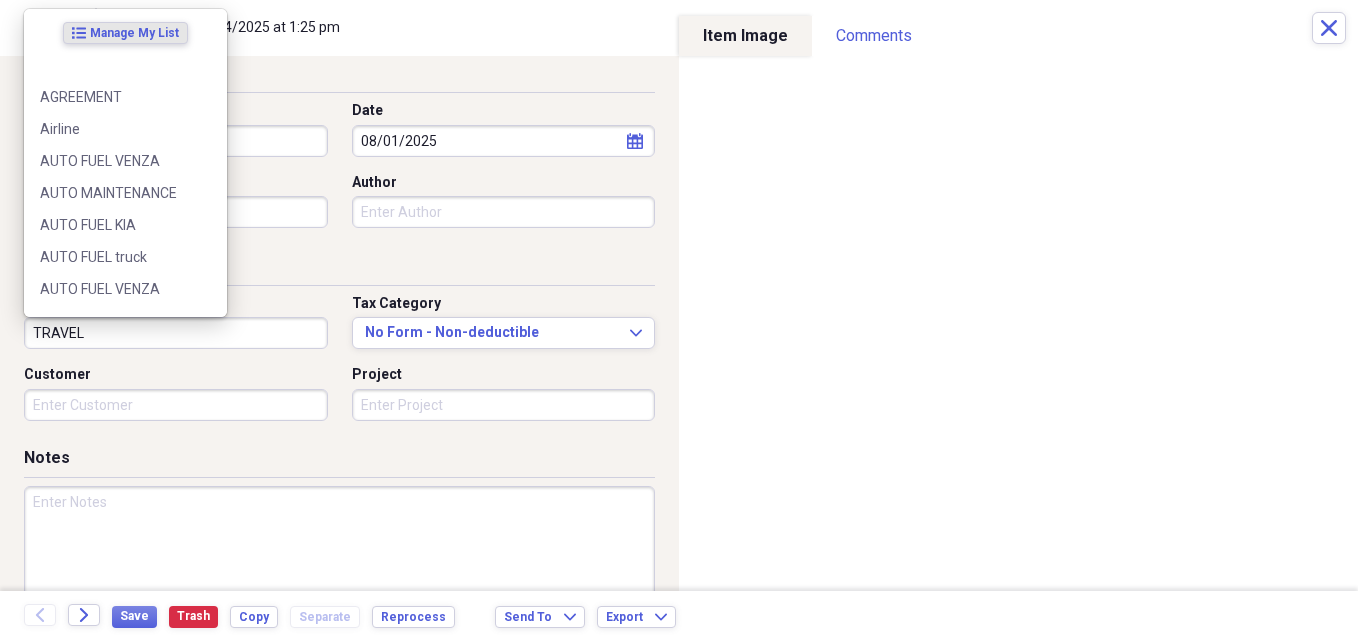click on "TRAVEL" at bounding box center (176, 333) 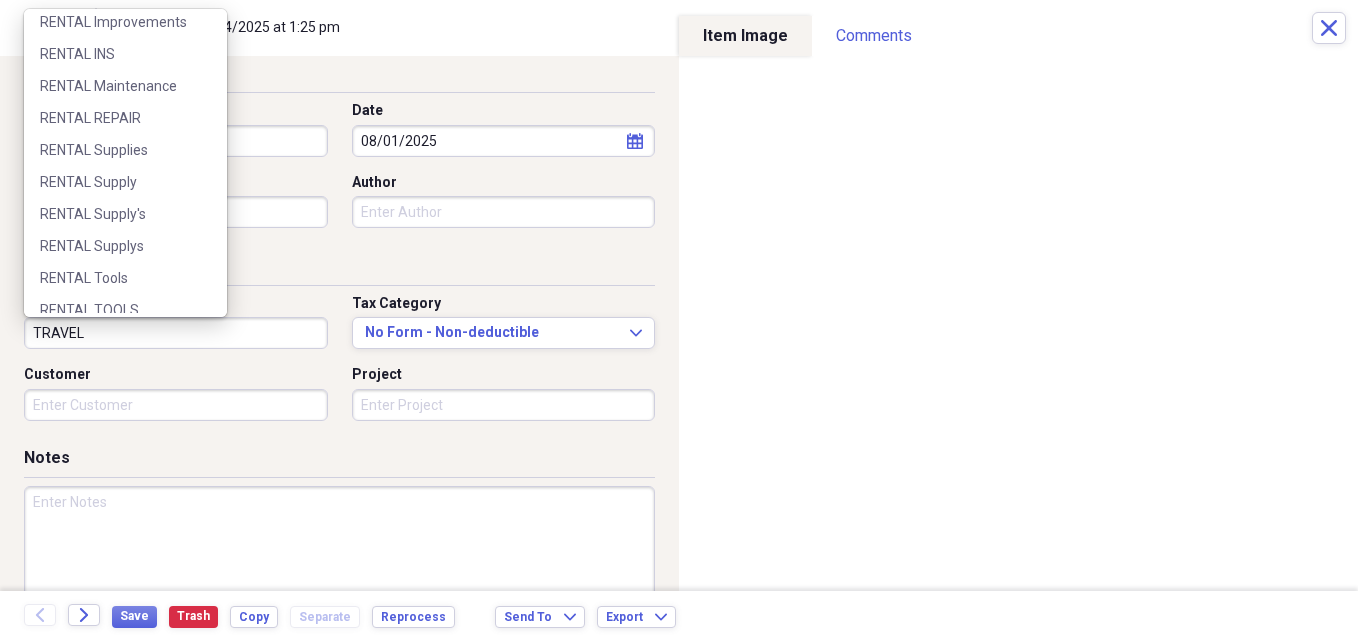 scroll, scrollTop: 2006, scrollLeft: 0, axis: vertical 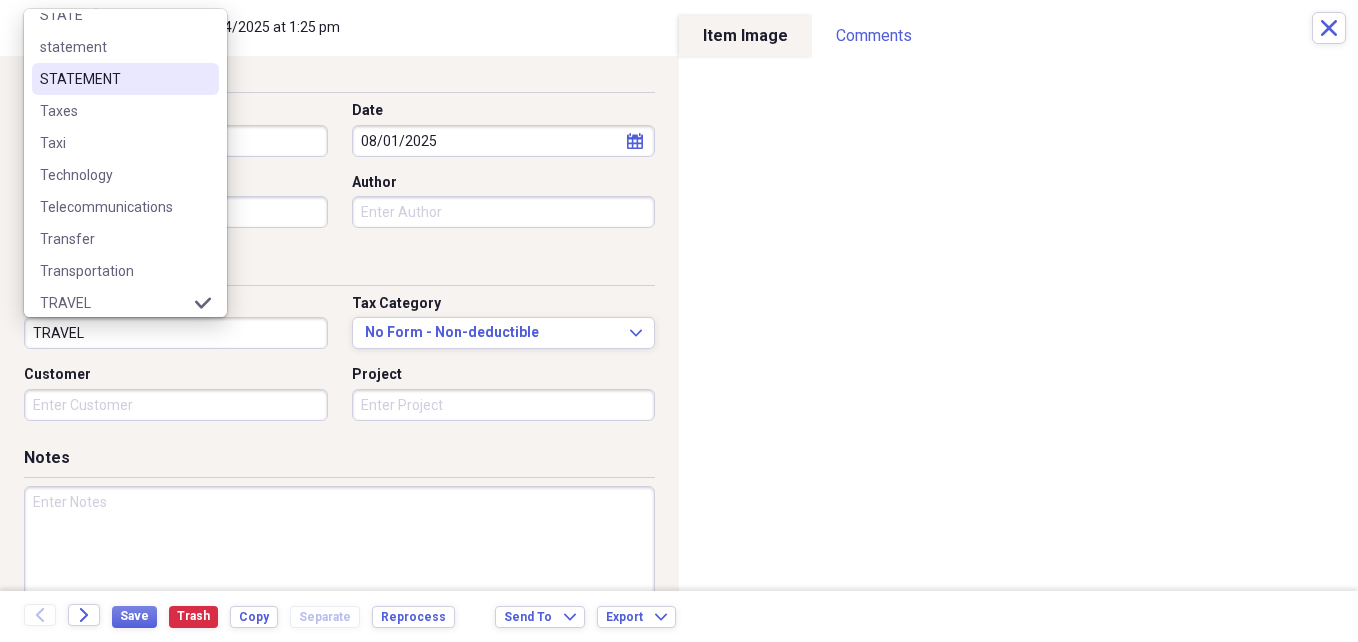 click on "STATEMENT" at bounding box center [113, 79] 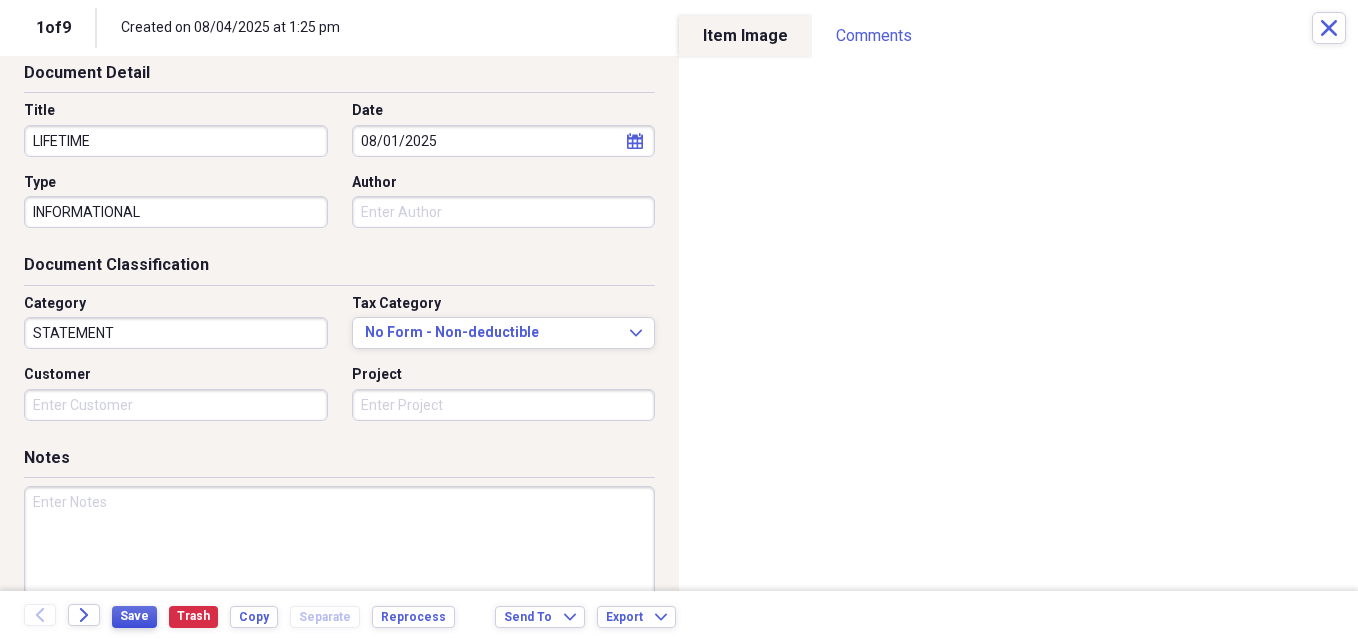 click on "Save" at bounding box center [134, 617] 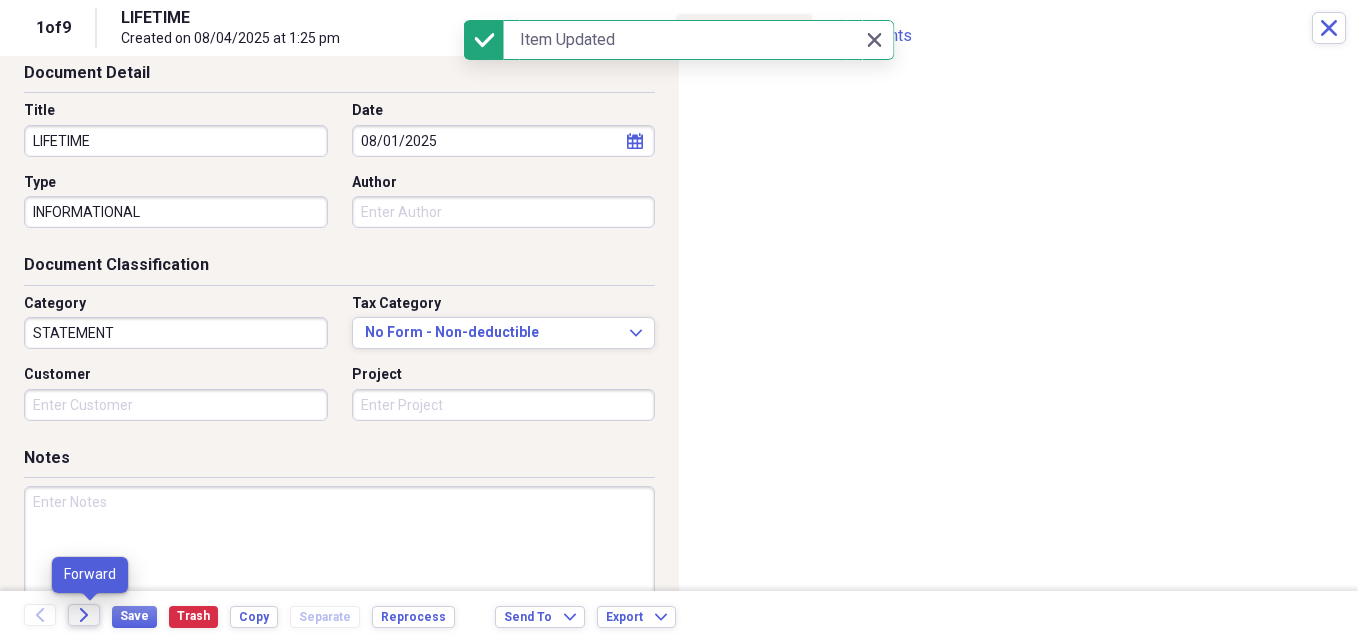 click 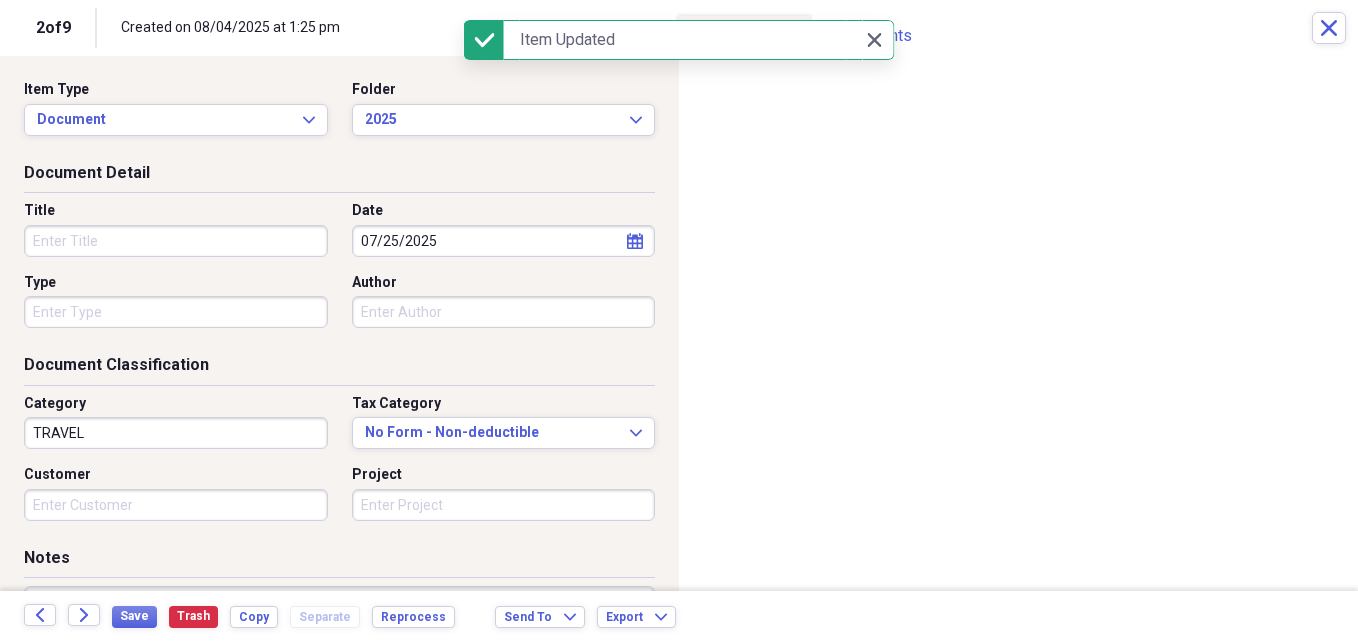 click on "Title" at bounding box center (176, 241) 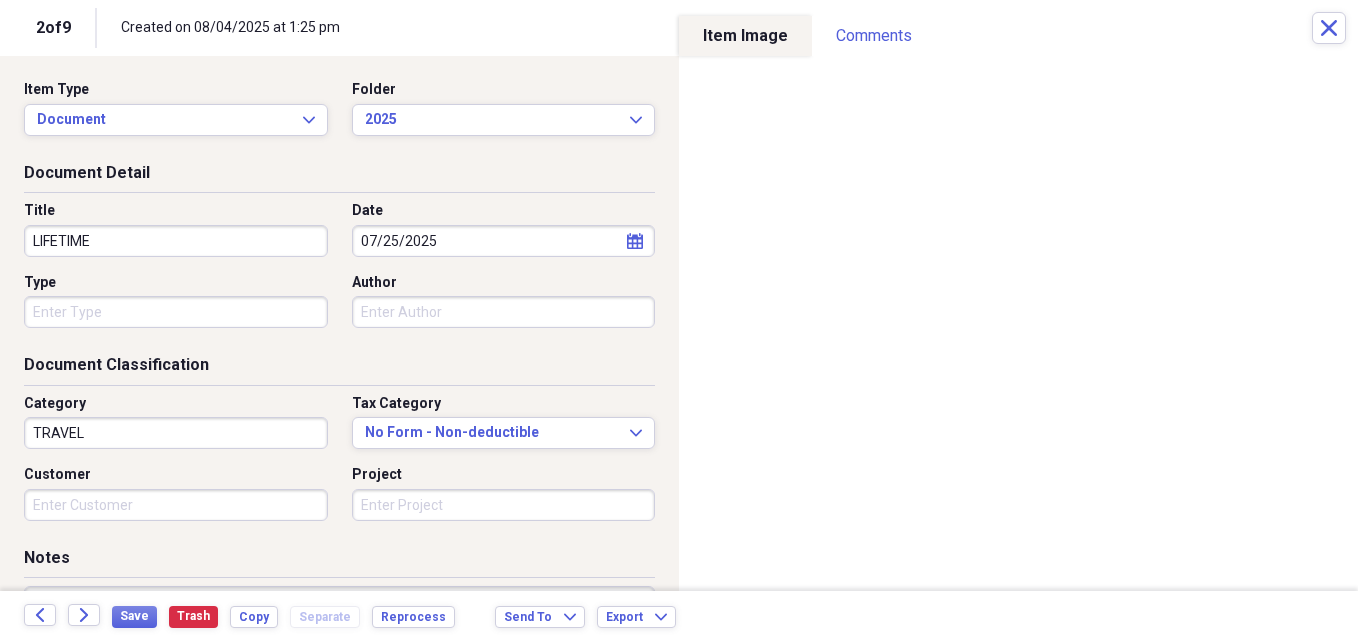 type on "LIFETIME" 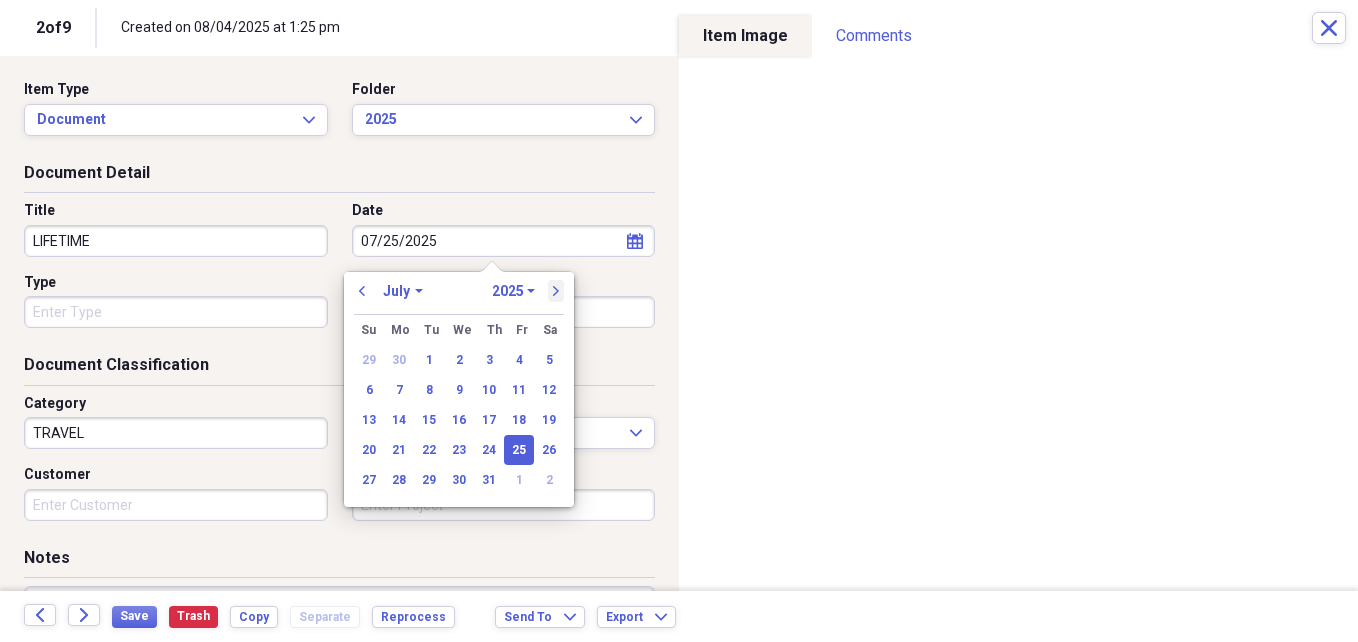click on "next" at bounding box center [556, 291] 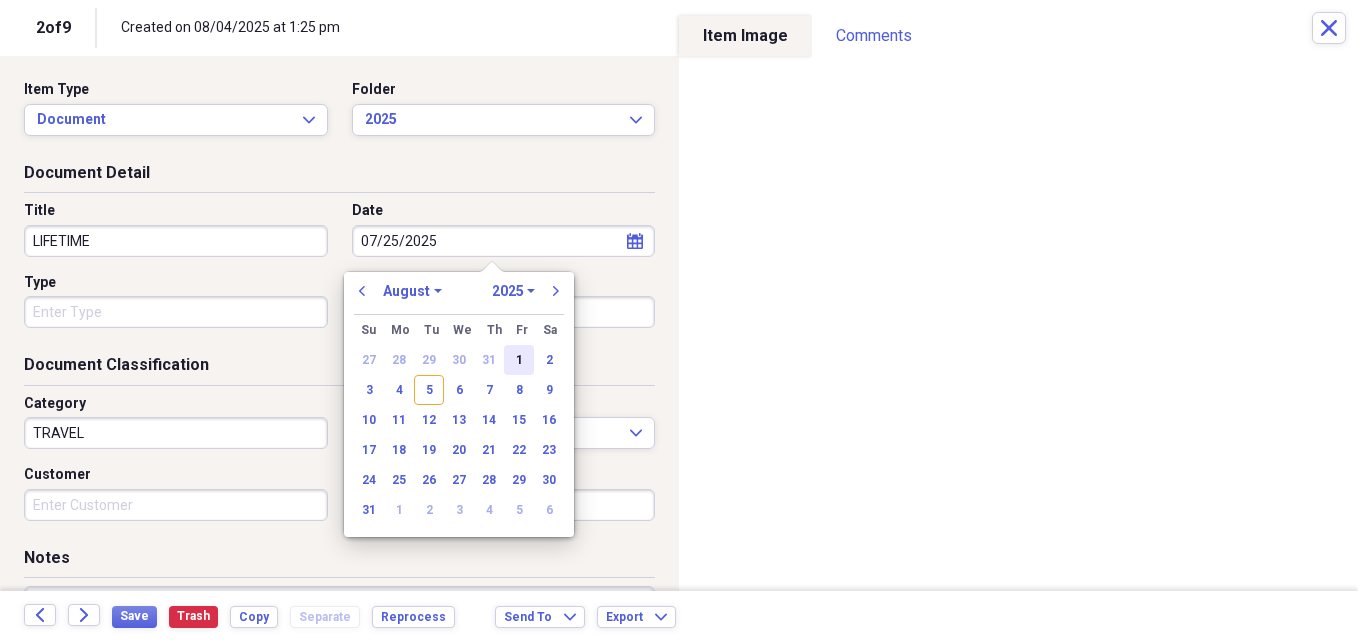 click on "1" at bounding box center [519, 360] 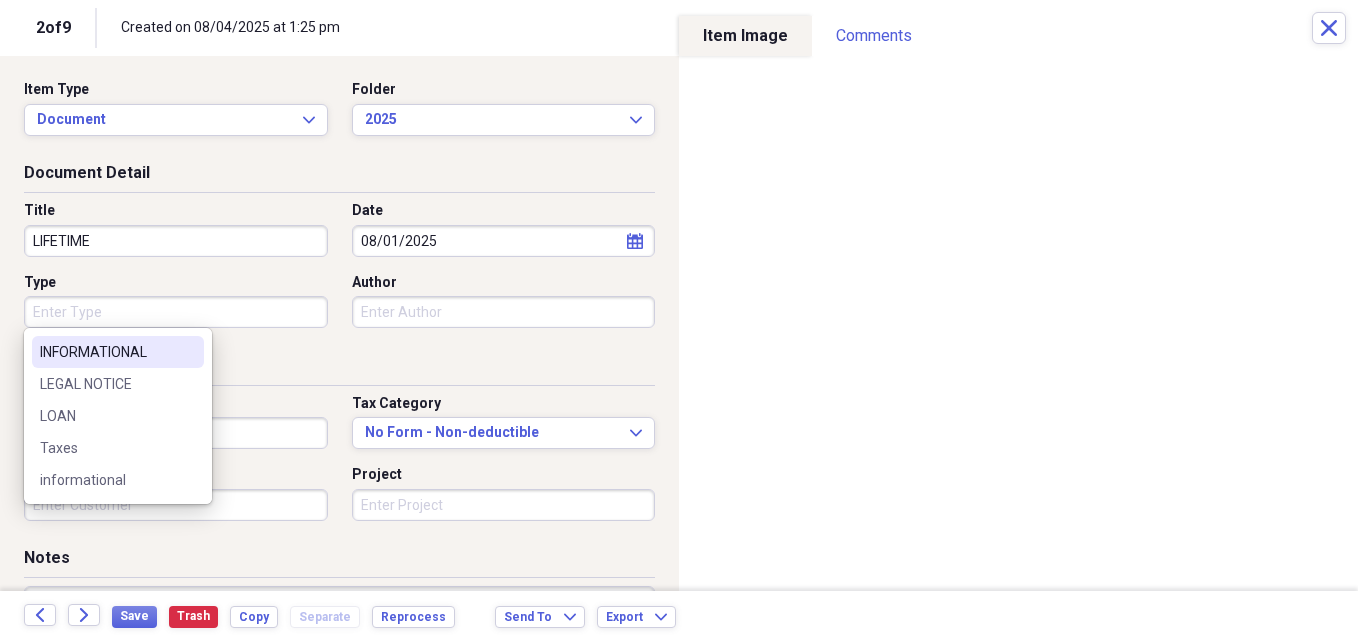 click on "Type" at bounding box center [176, 312] 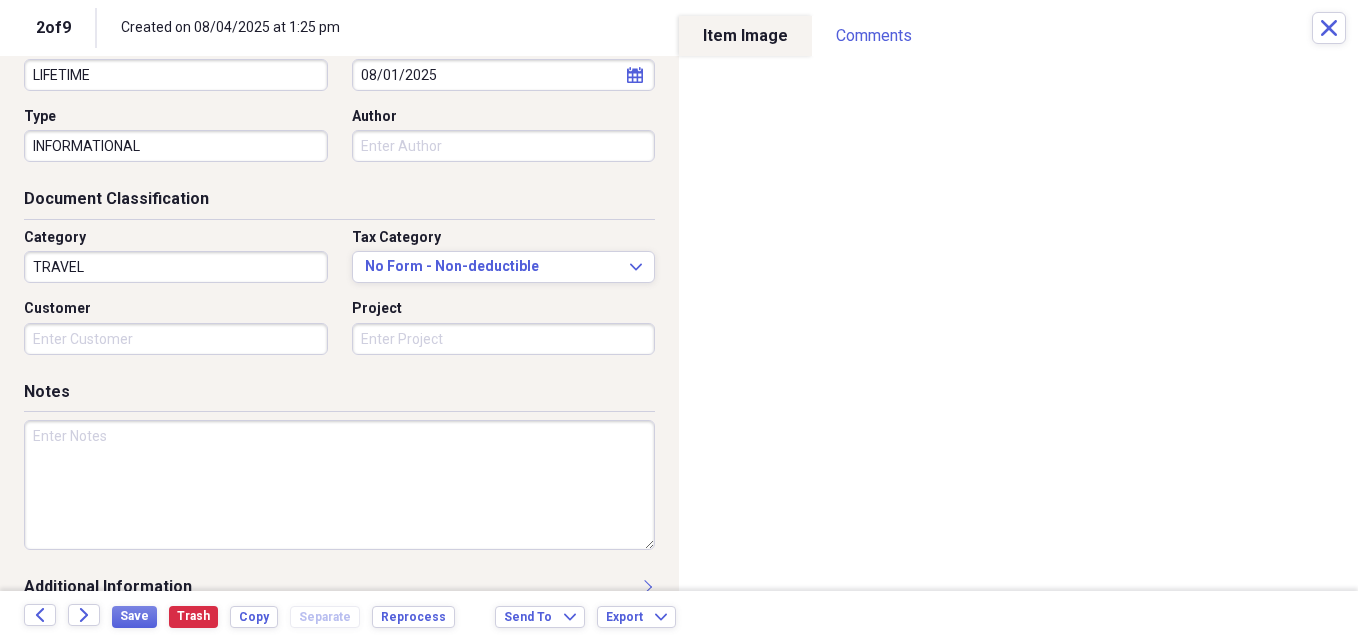 scroll, scrollTop: 201, scrollLeft: 0, axis: vertical 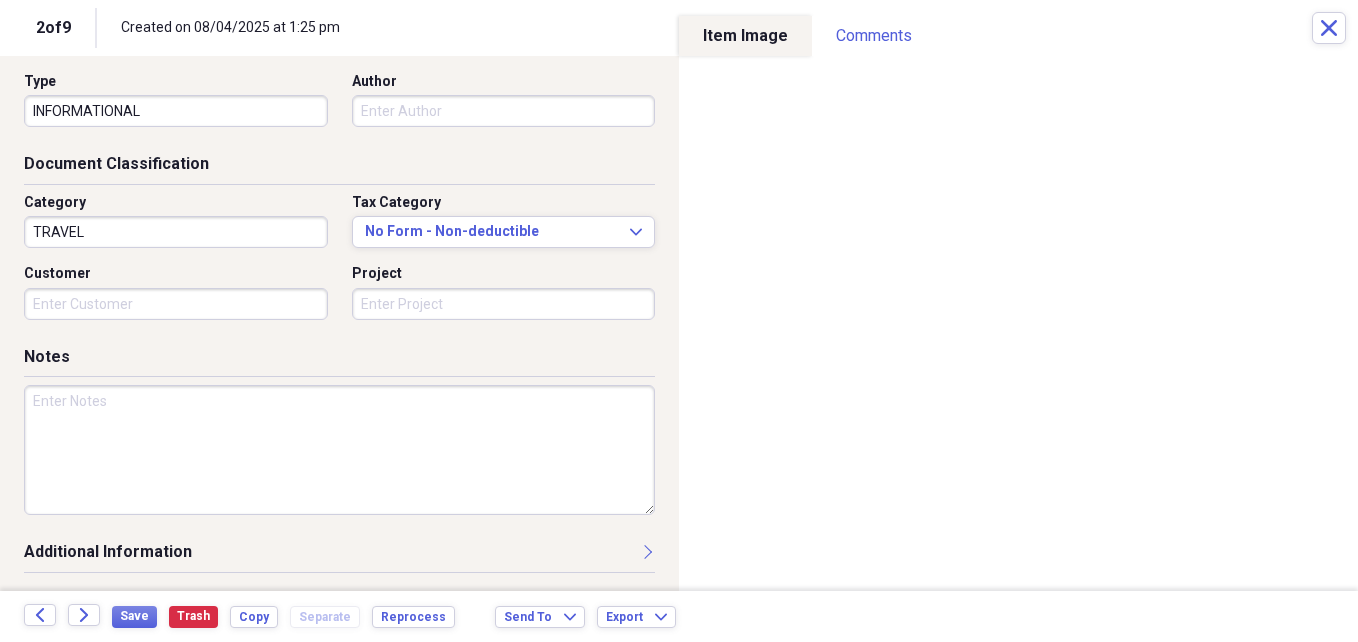 click on "TRAVEL" at bounding box center [176, 232] 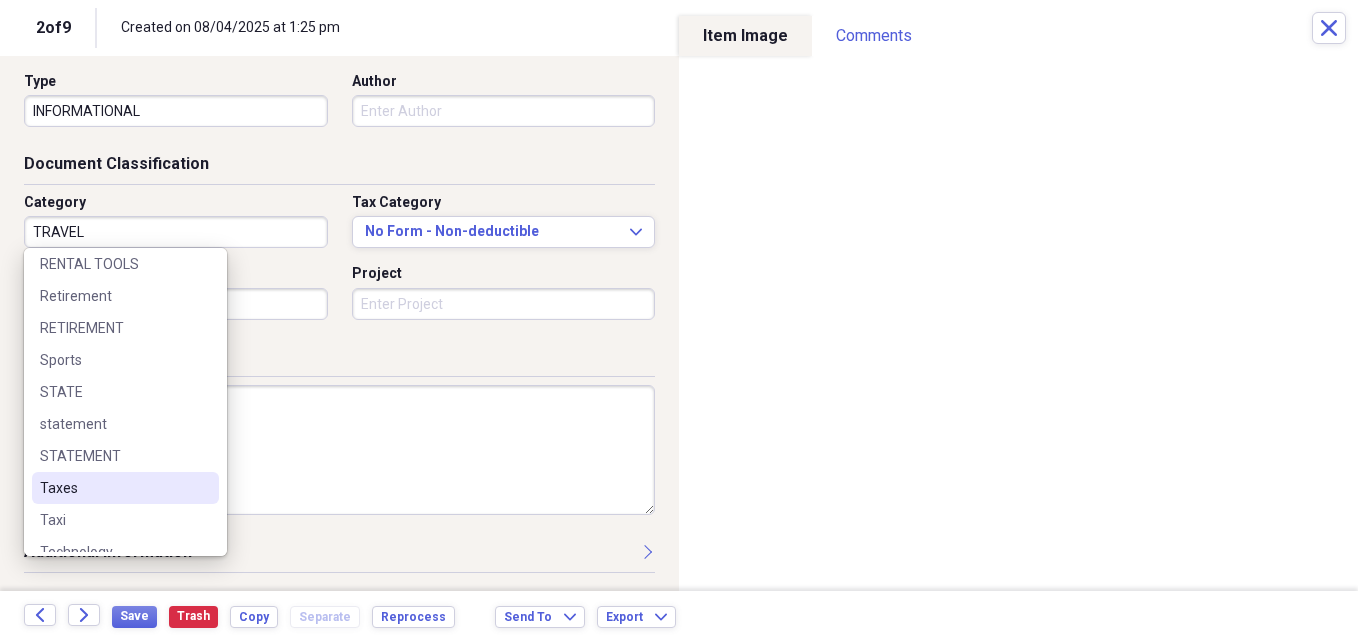 scroll, scrollTop: 1770, scrollLeft: 0, axis: vertical 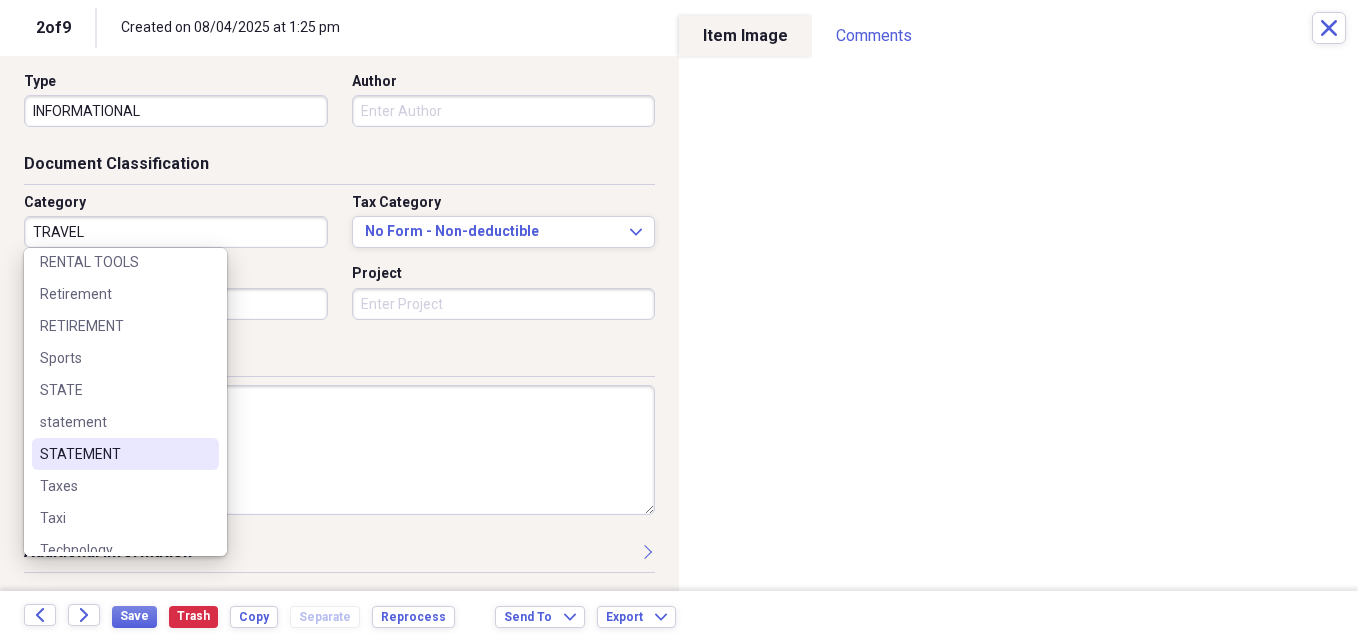 click on "STATEMENT" at bounding box center [125, 454] 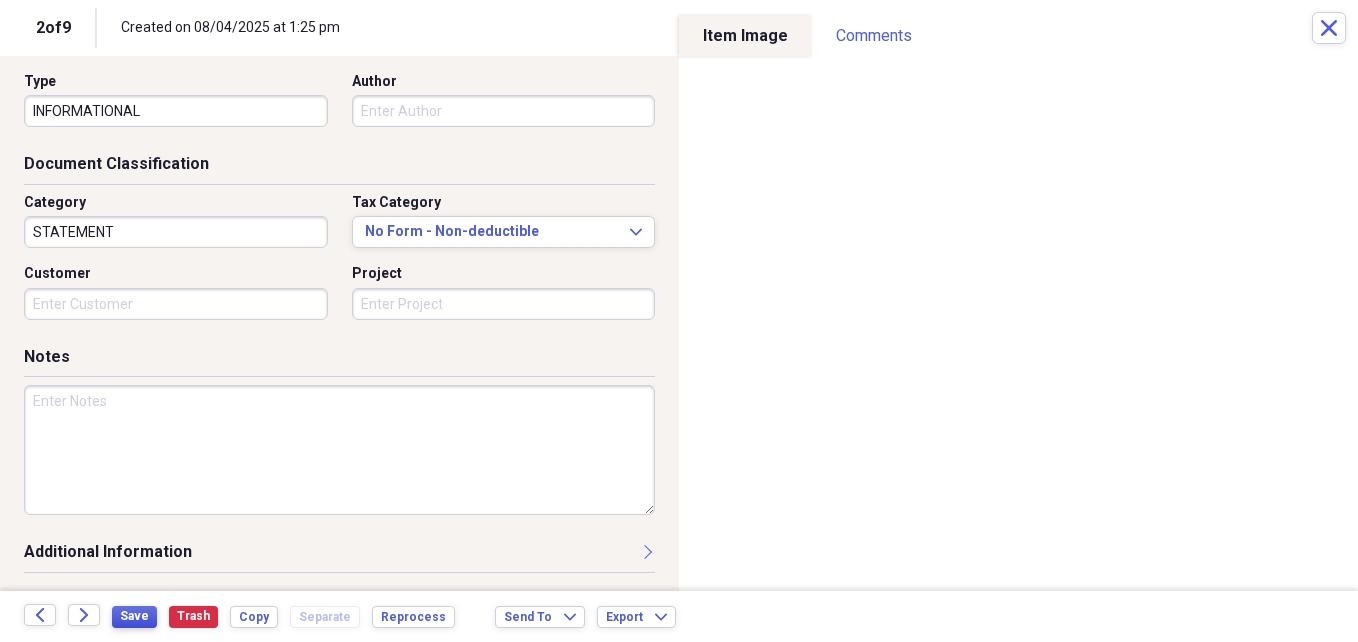 click on "Save" at bounding box center (134, 616) 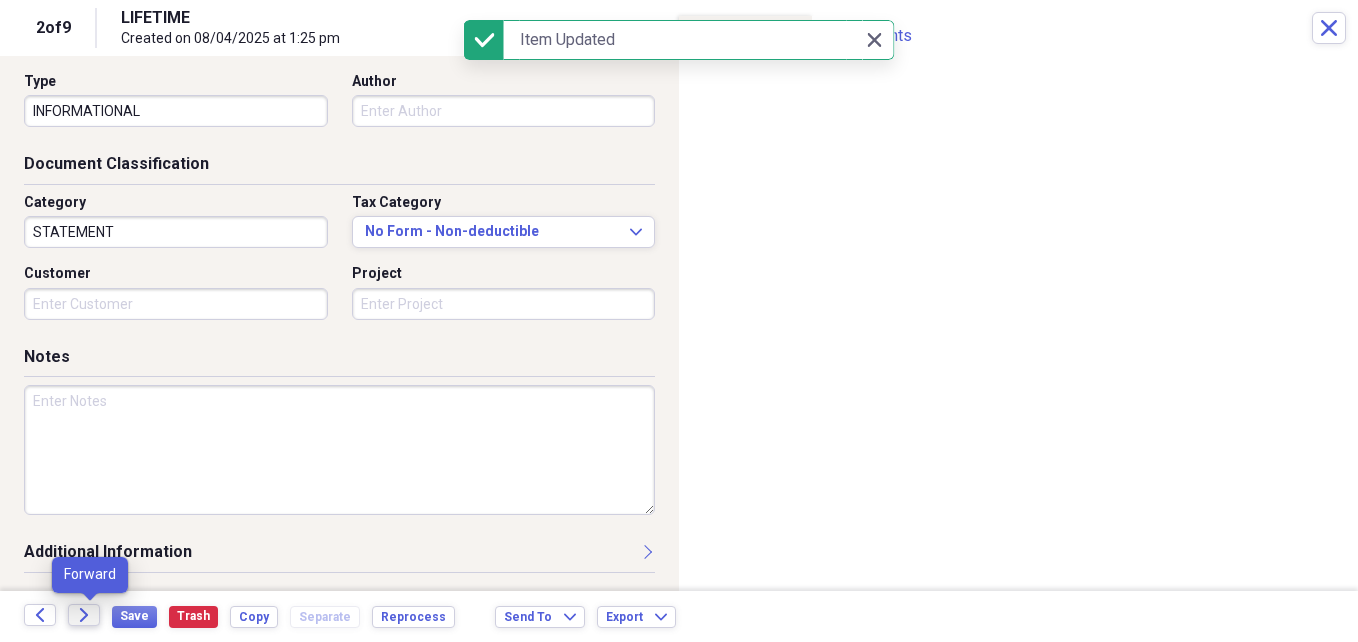 click on "Forward" at bounding box center (84, 615) 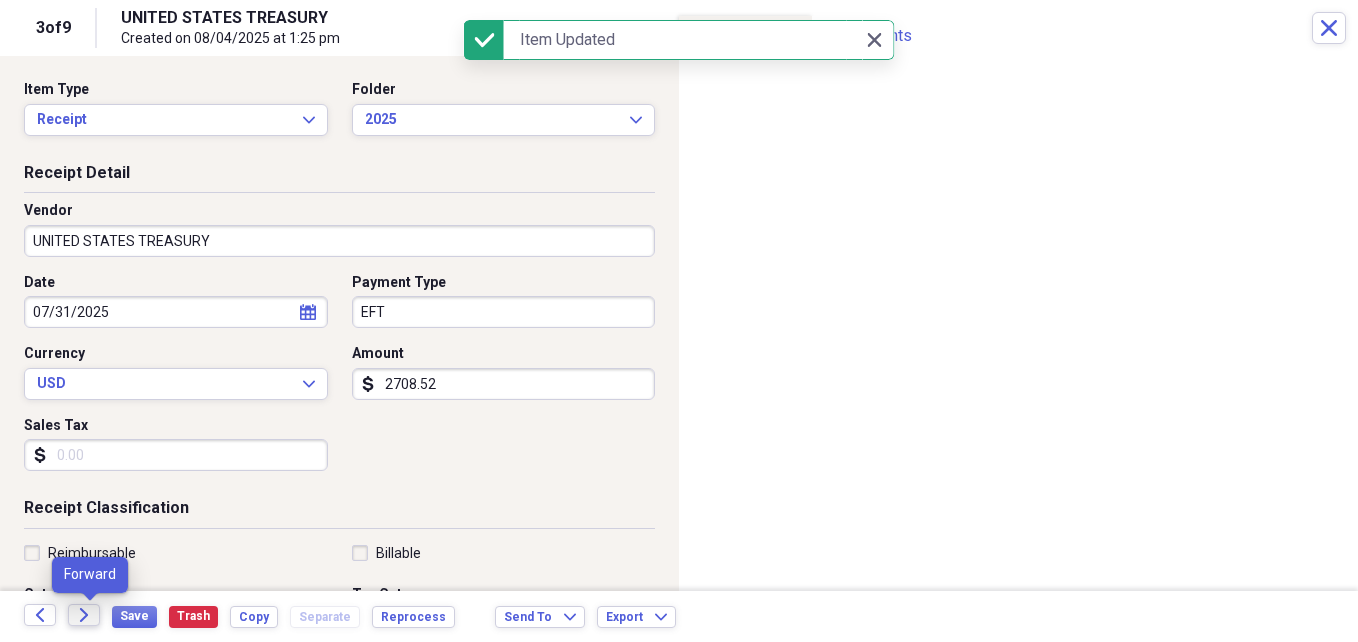 click on "Forward" at bounding box center [84, 615] 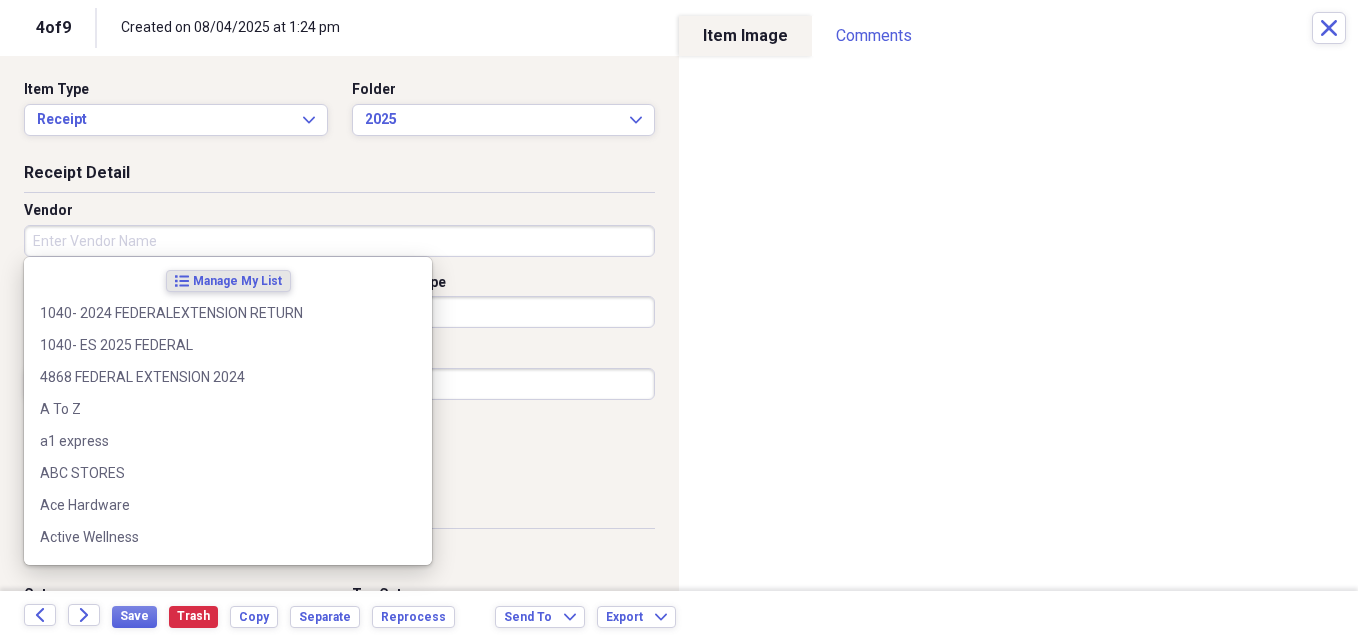 click on "Vendor" at bounding box center (339, 241) 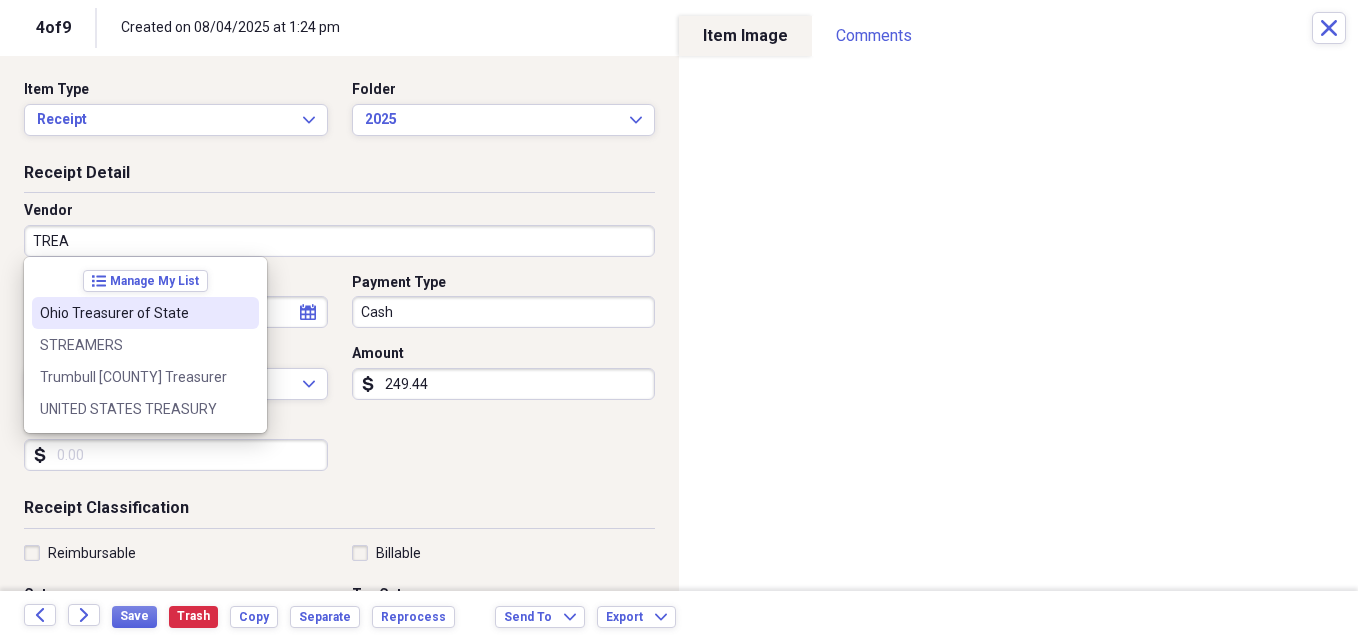 click on "Ohio Treasurer of State" at bounding box center (133, 313) 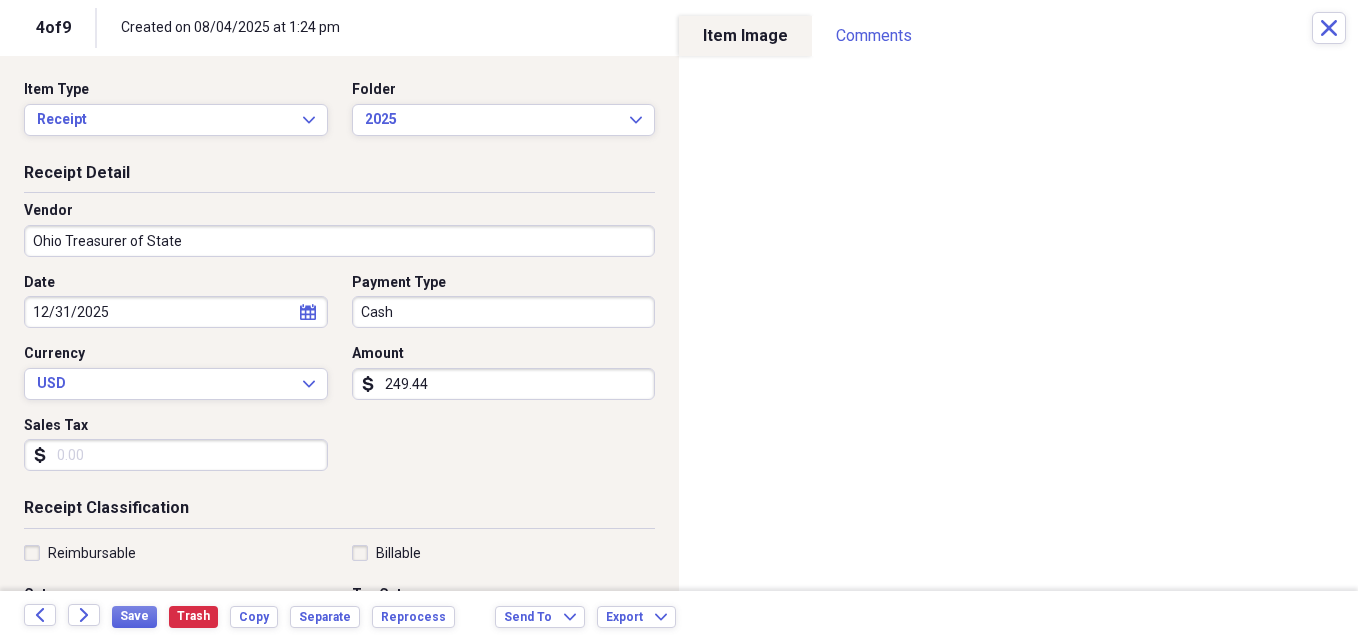 type on "Taxes" 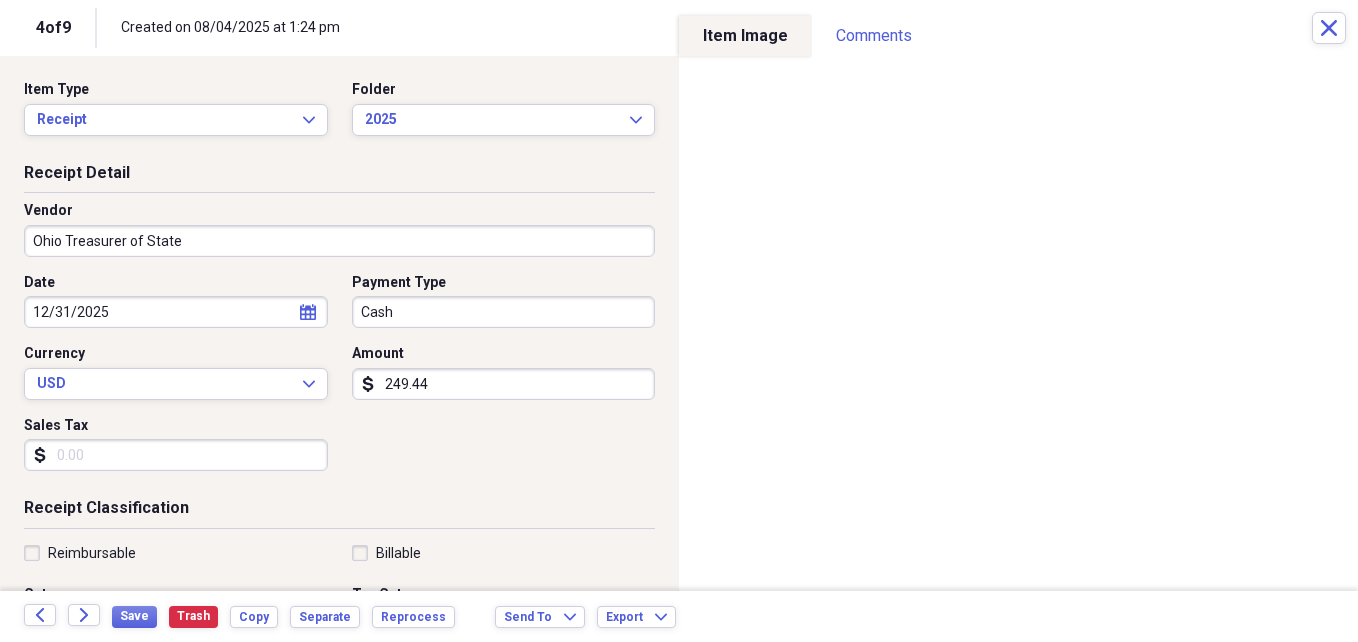 click on "Cash" at bounding box center (504, 312) 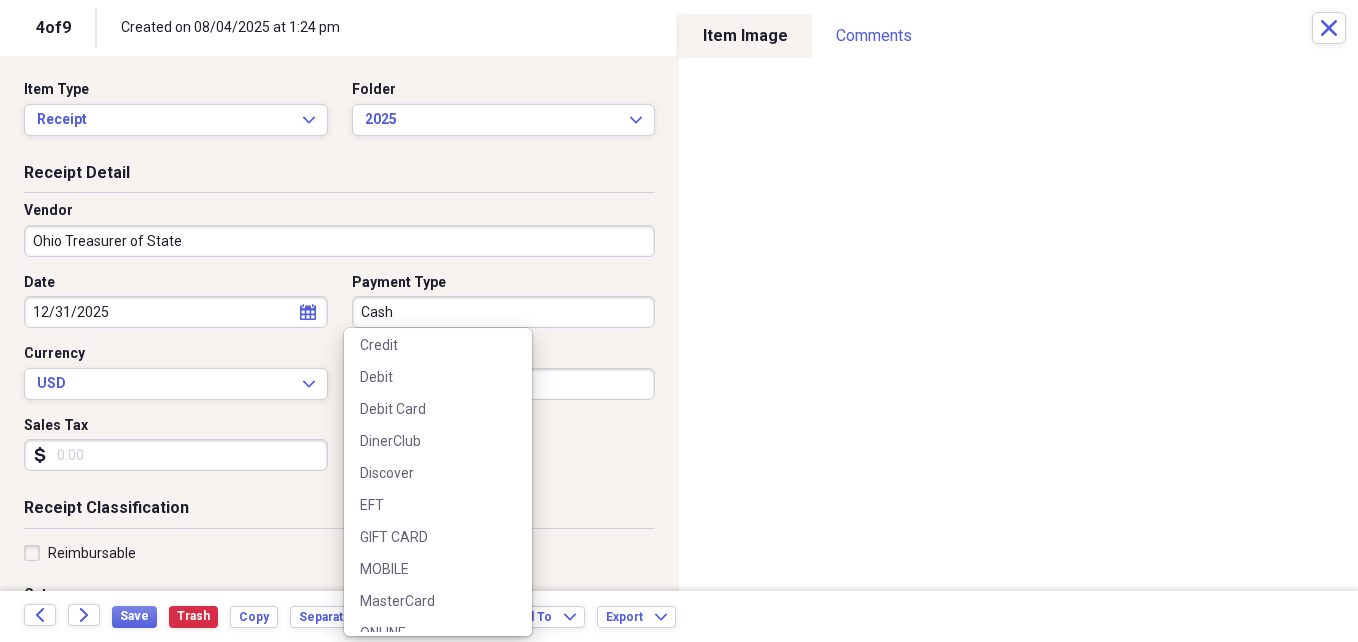 scroll, scrollTop: 262, scrollLeft: 0, axis: vertical 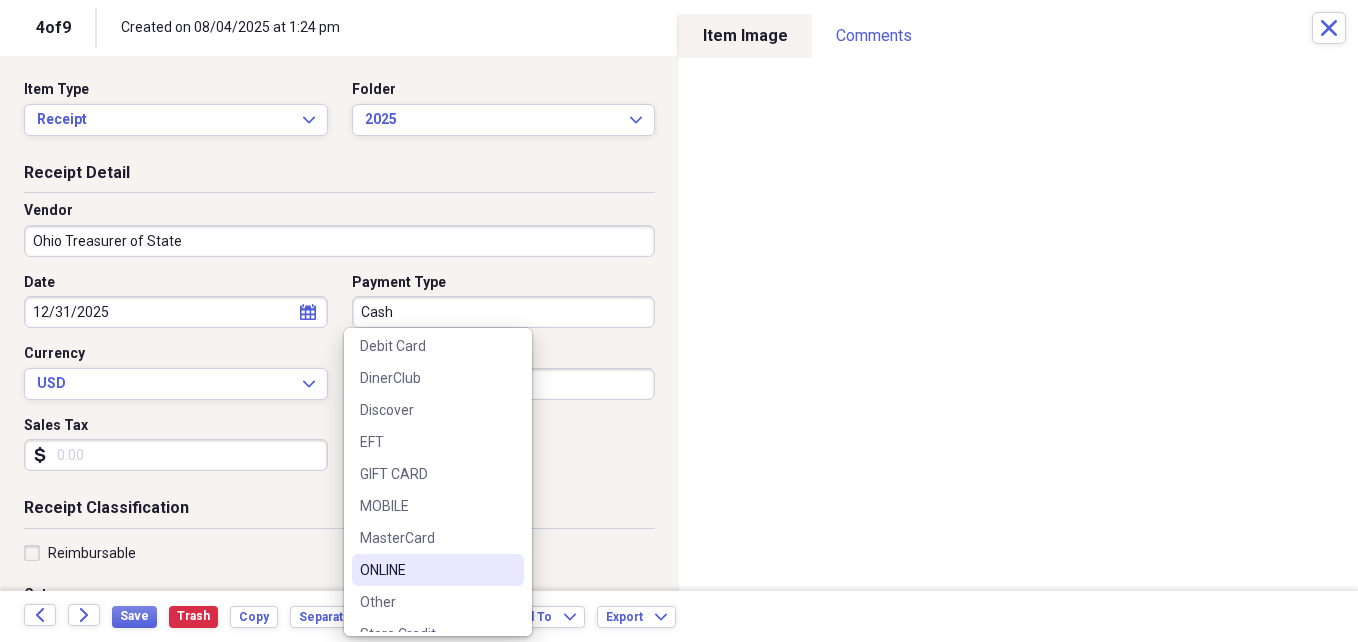 click on "ONLINE" at bounding box center (426, 570) 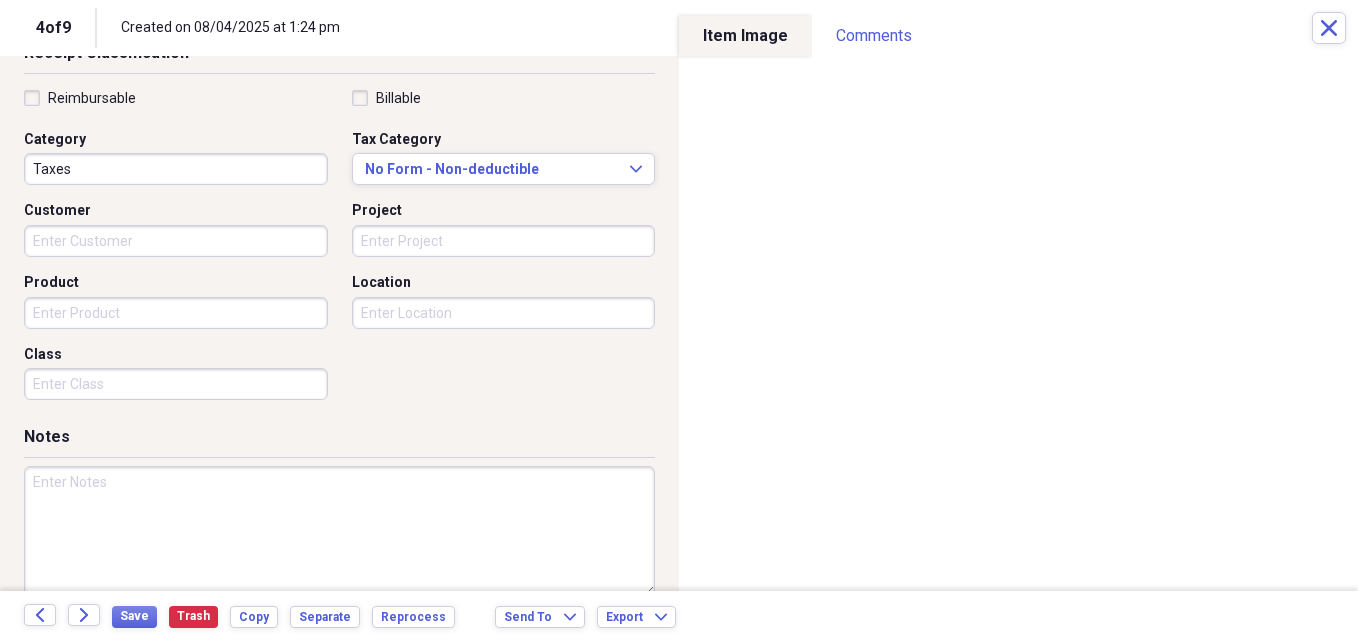 scroll, scrollTop: 486, scrollLeft: 0, axis: vertical 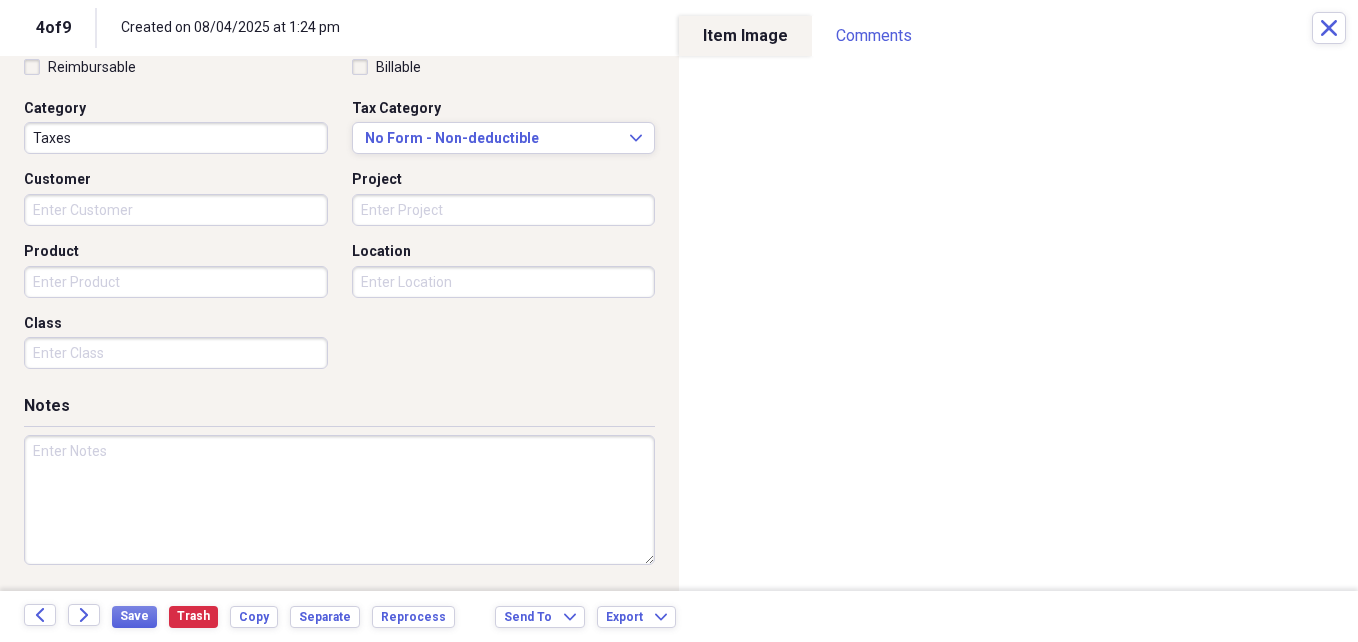 click at bounding box center [339, 500] 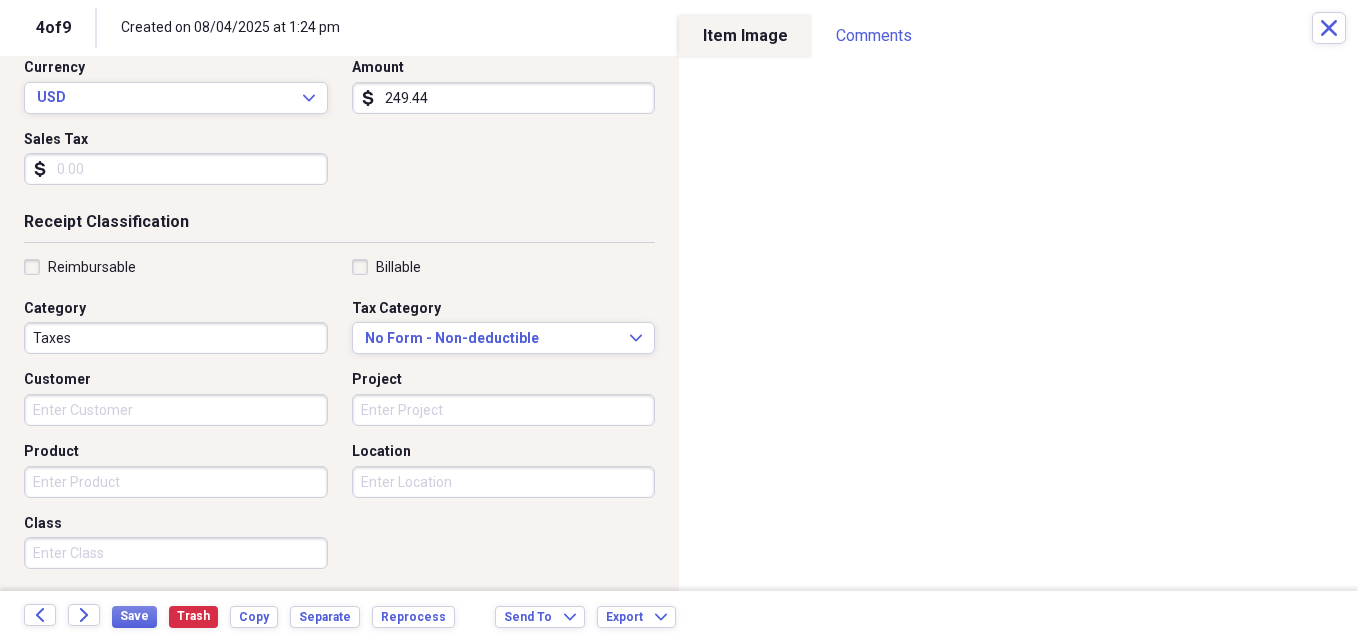 scroll, scrollTop: 186, scrollLeft: 0, axis: vertical 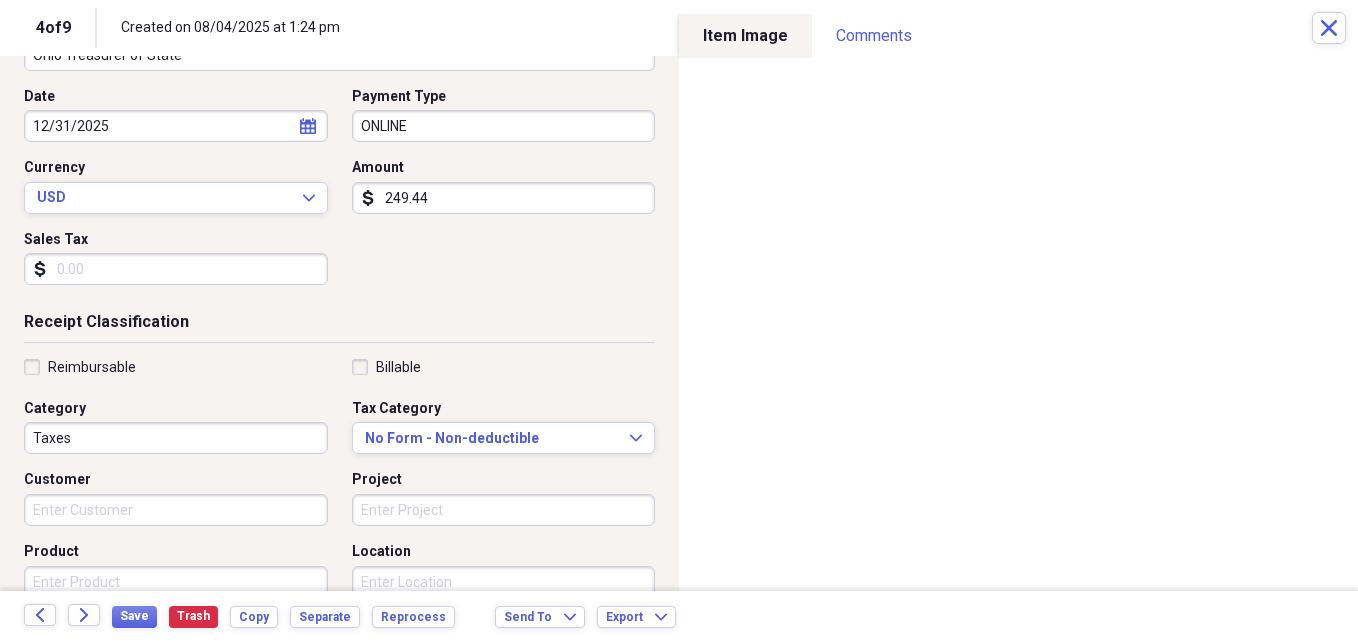 click 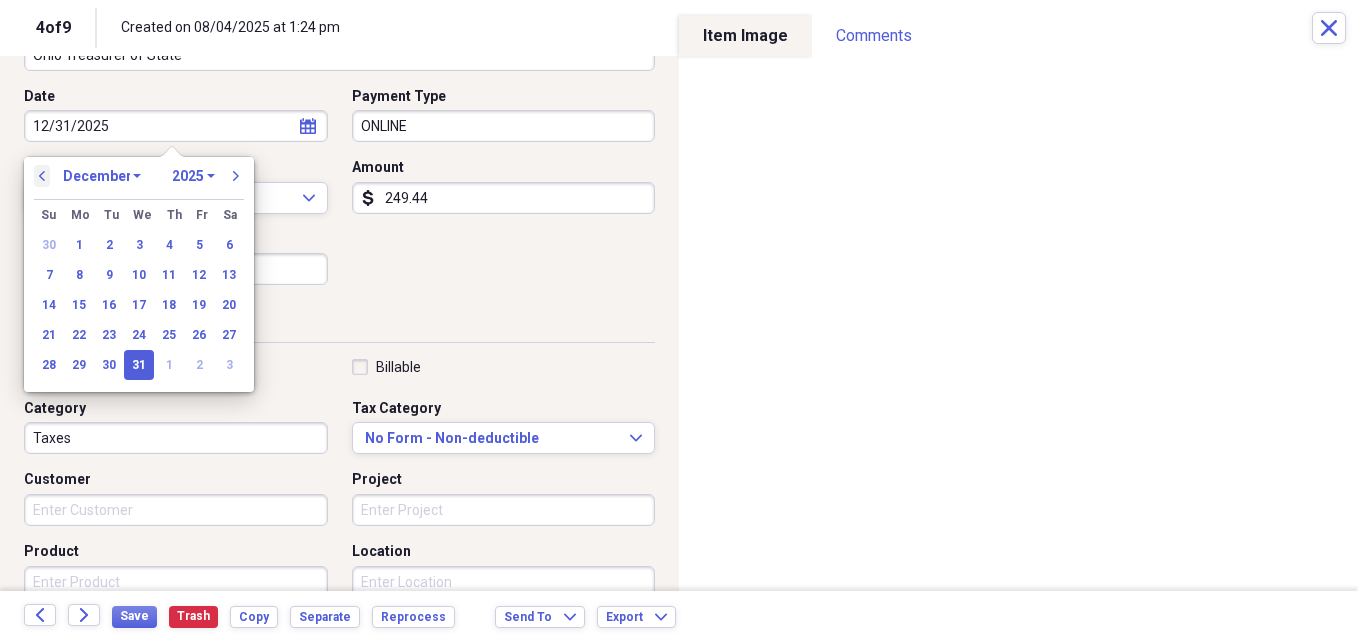 click on "previous" at bounding box center (42, 176) 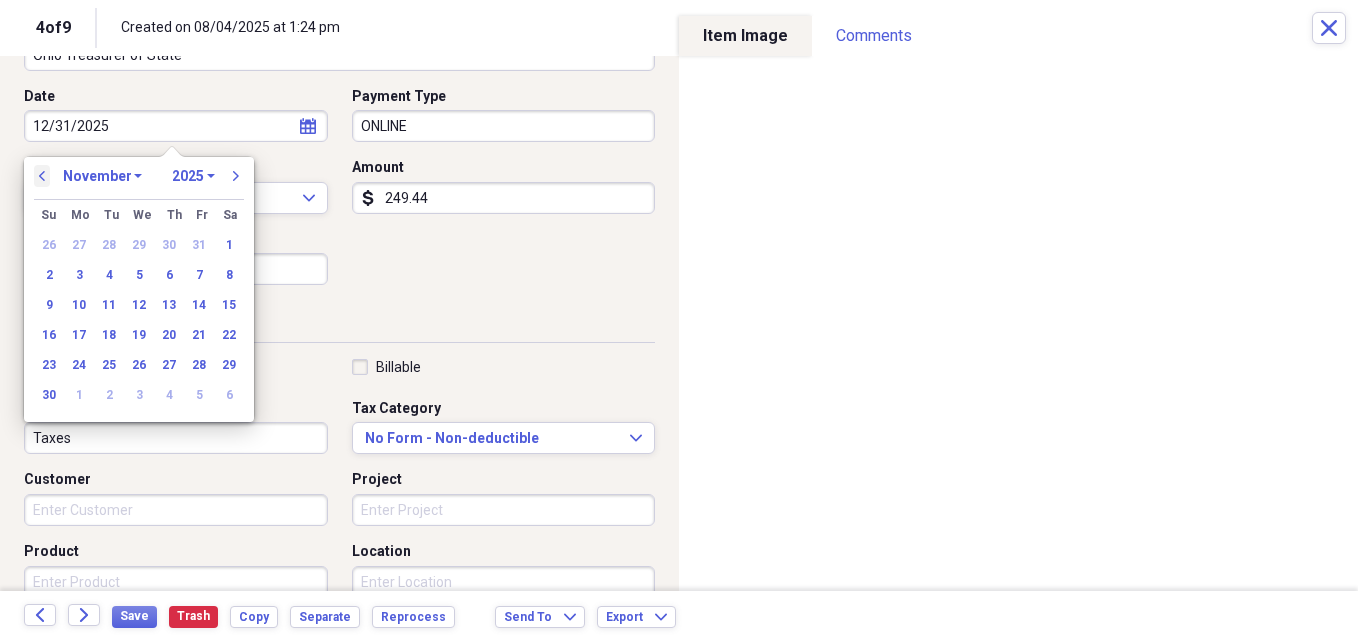 click on "previous" at bounding box center [42, 176] 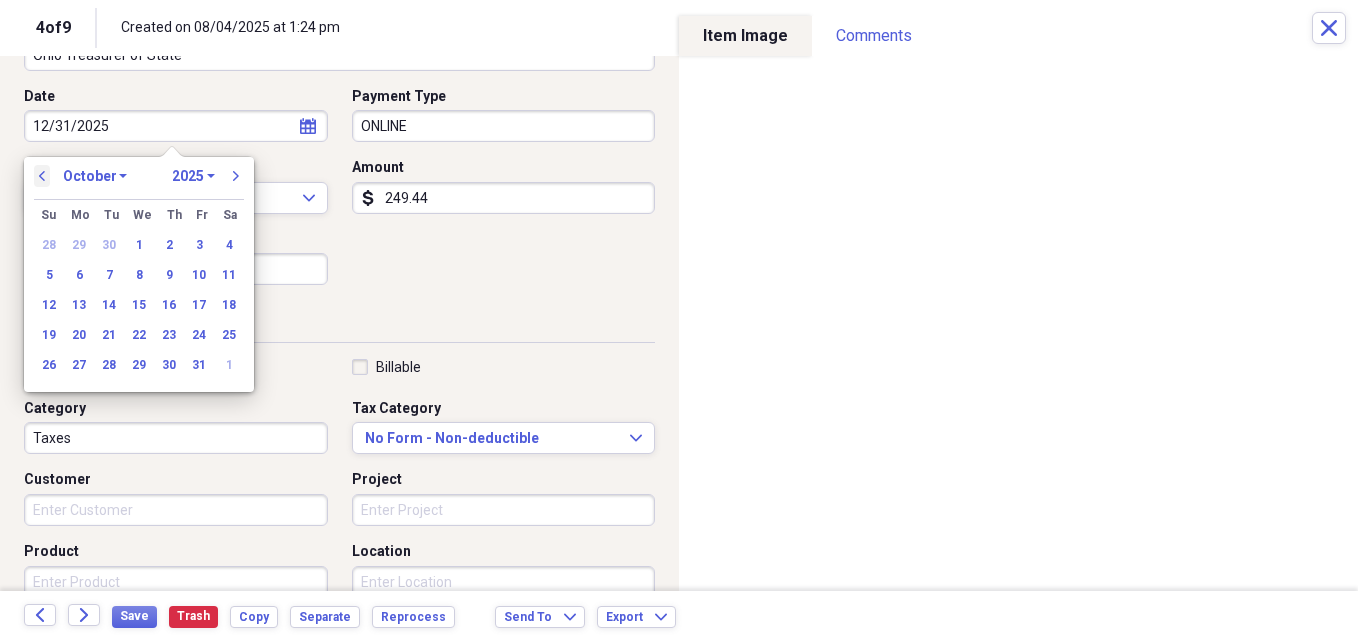 click on "previous" at bounding box center [42, 176] 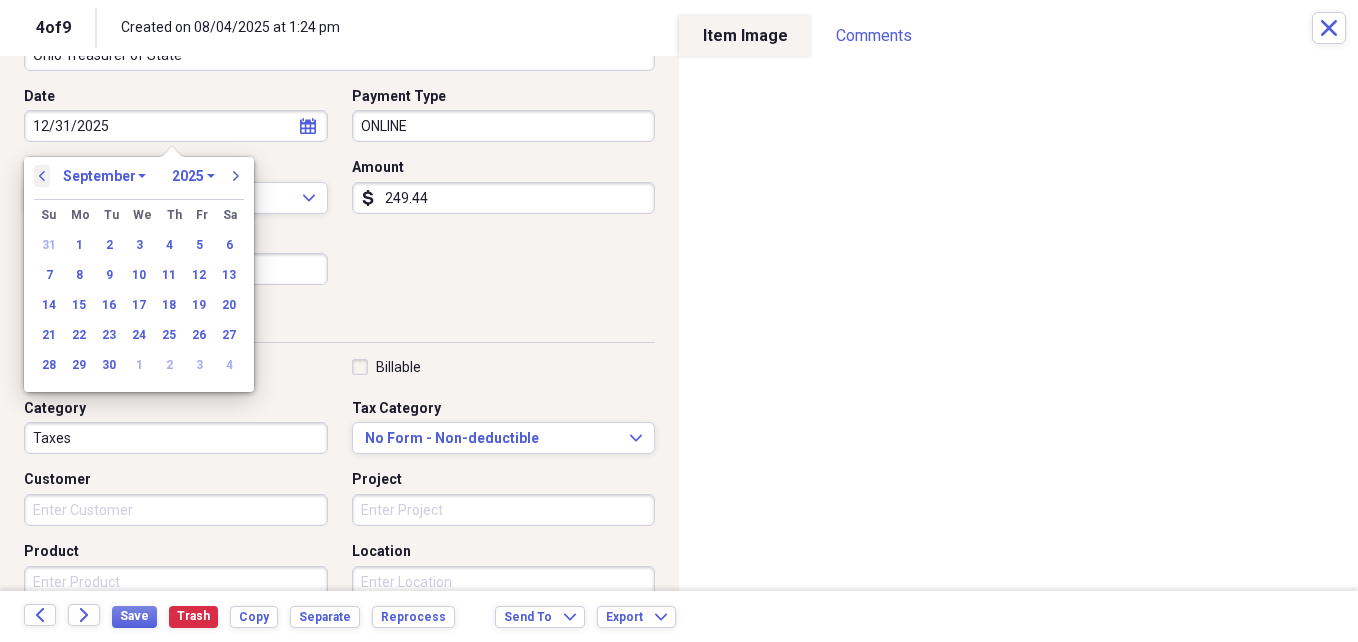 click on "previous" at bounding box center (42, 176) 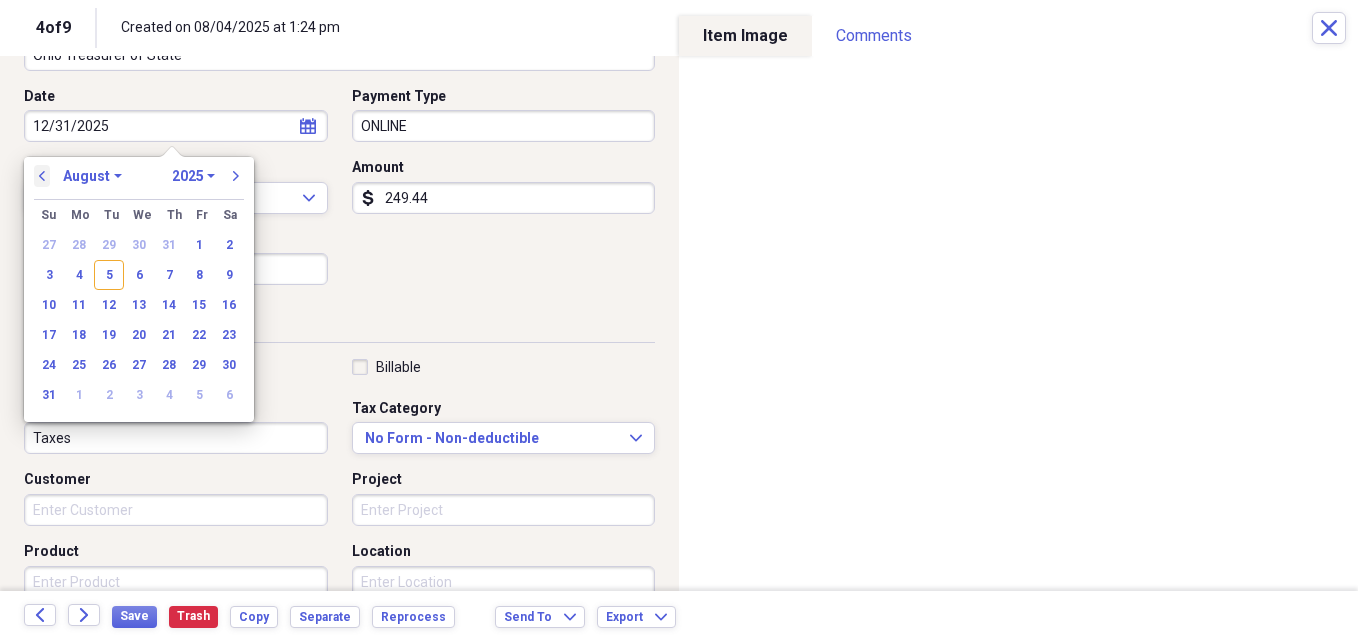 click on "previous" at bounding box center [42, 176] 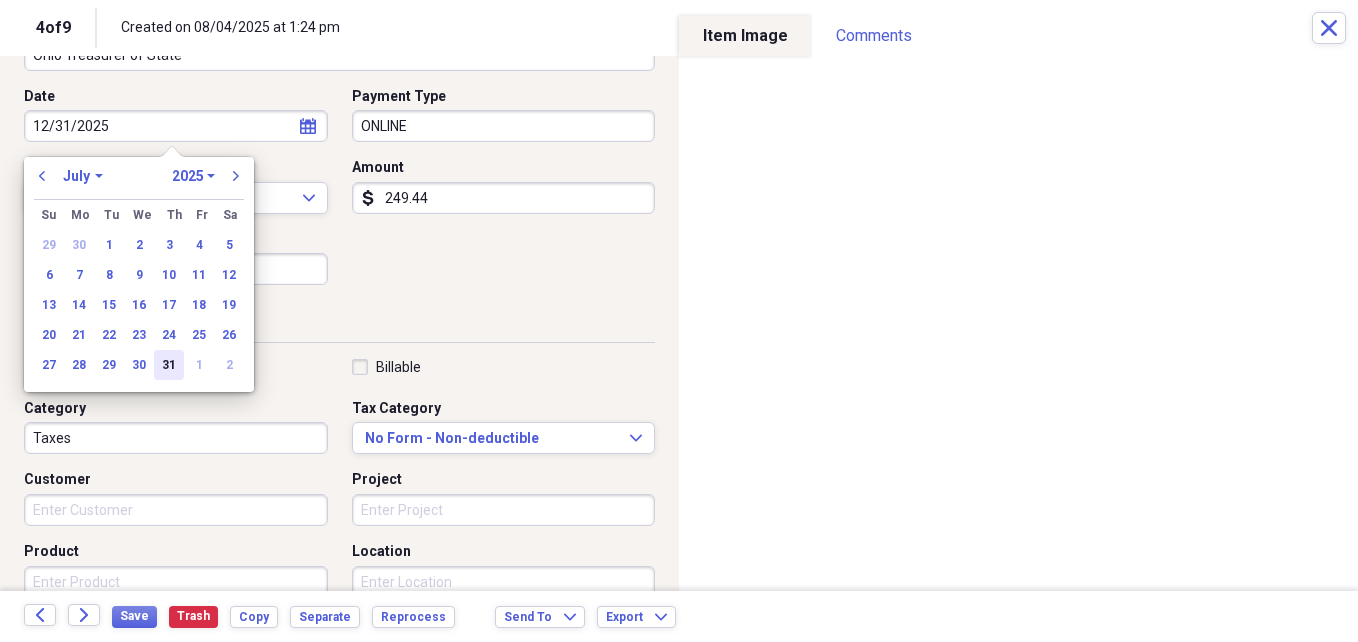 click on "31" at bounding box center (169, 365) 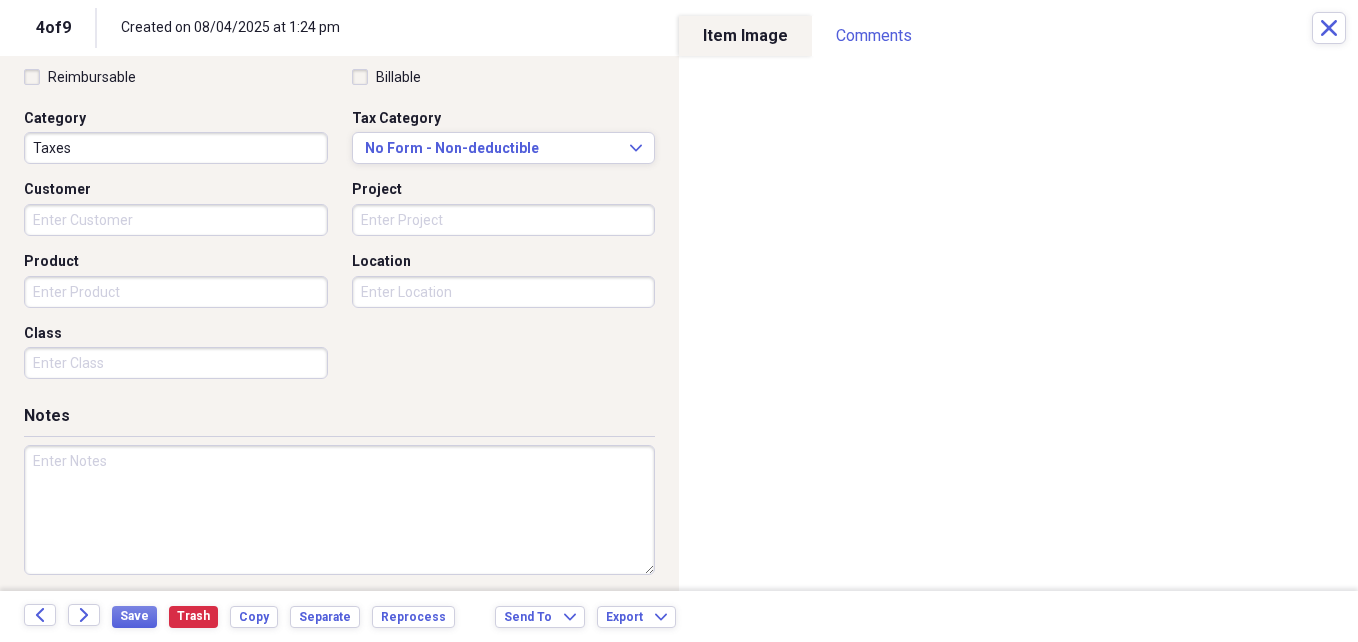 scroll, scrollTop: 486, scrollLeft: 0, axis: vertical 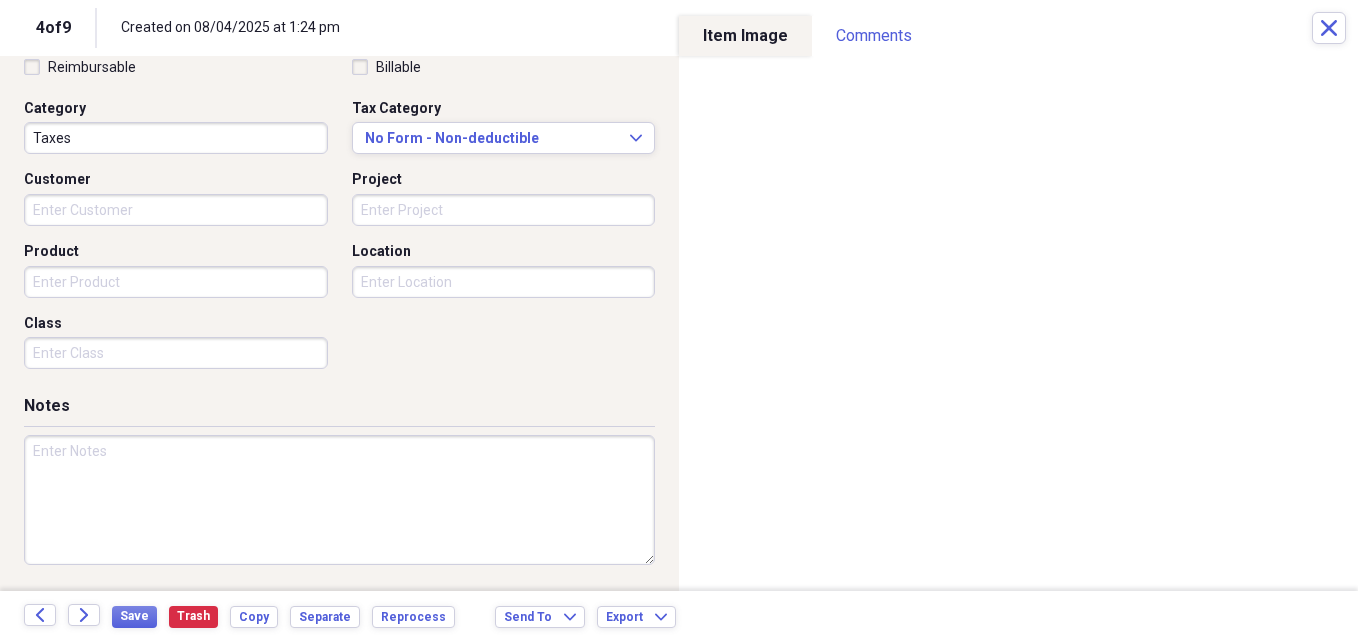 click at bounding box center [339, 500] 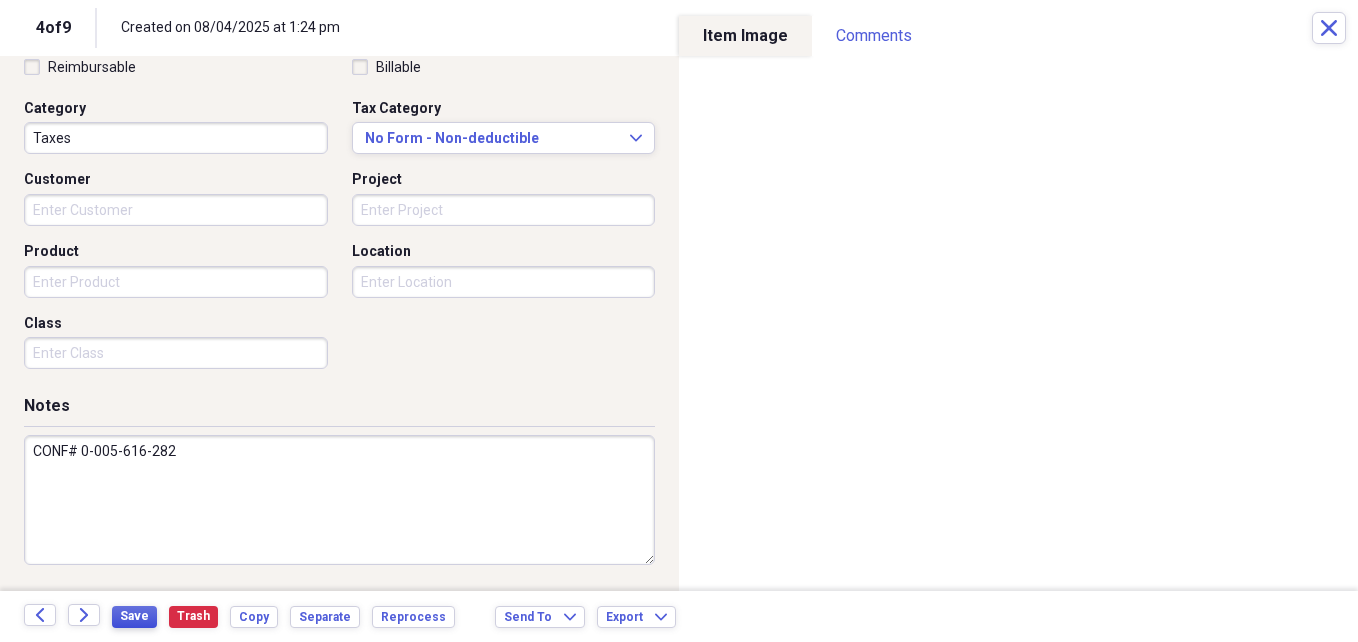 click on "Save" at bounding box center [134, 616] 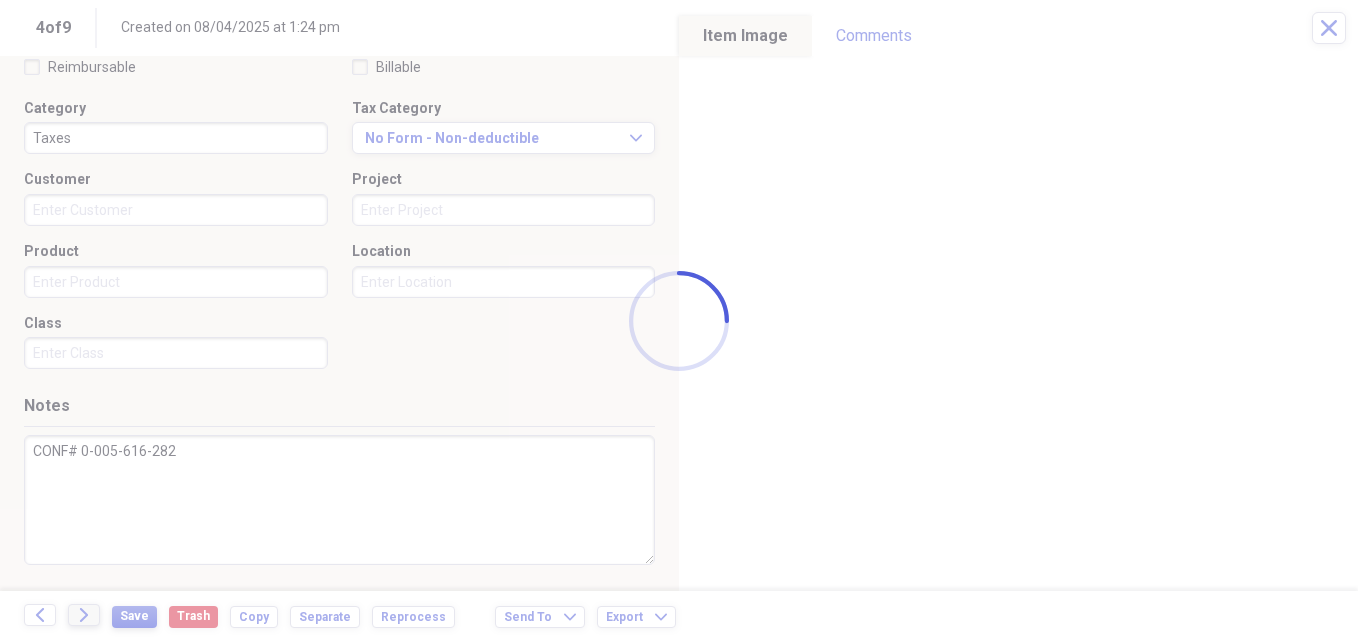 type on "CONF# 0-005-616-282" 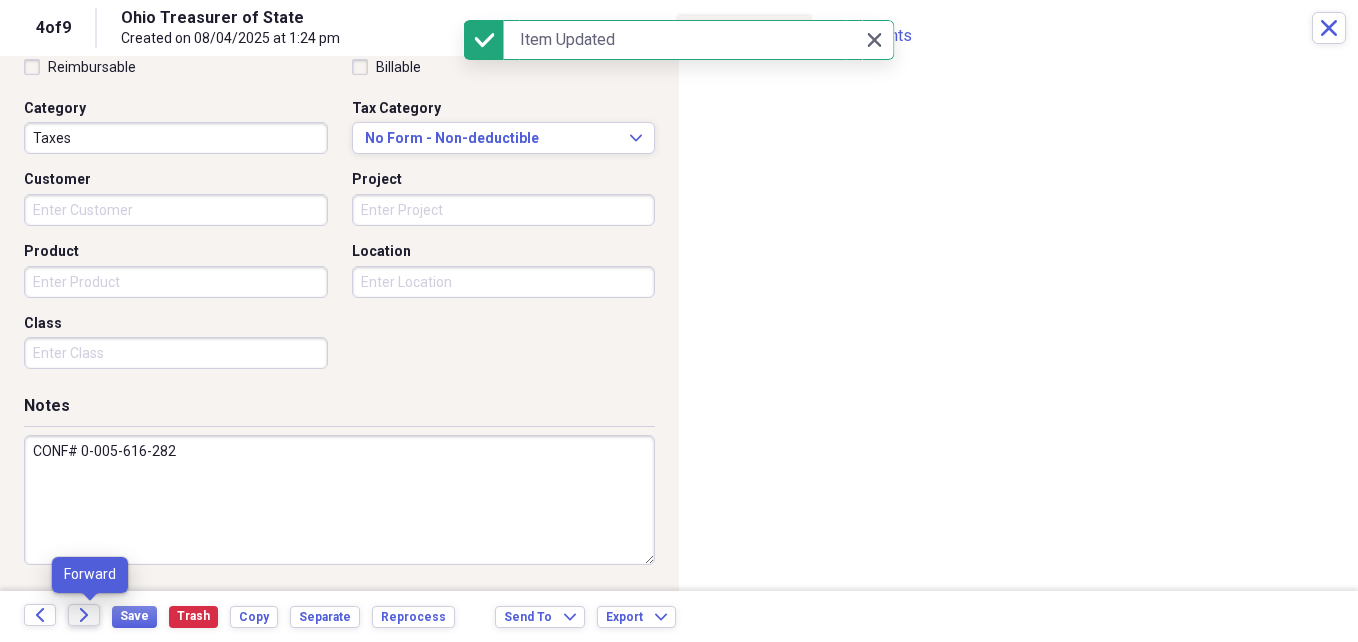 click 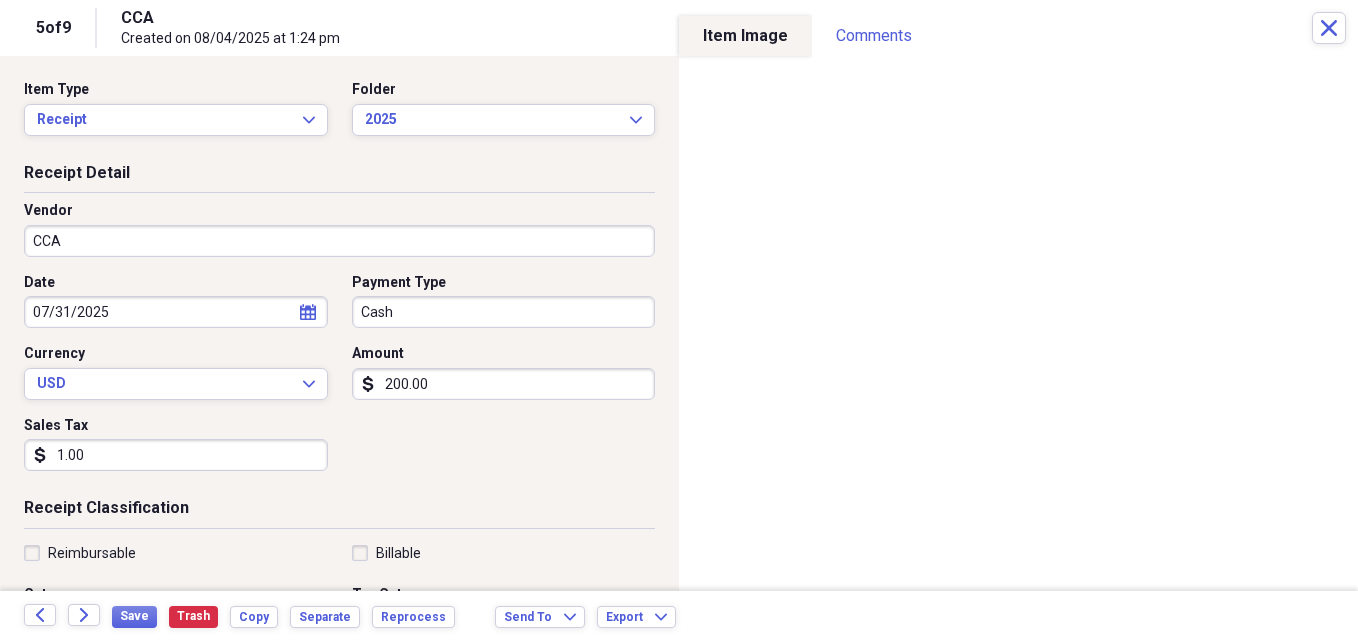 click on "200.00" at bounding box center [504, 384] 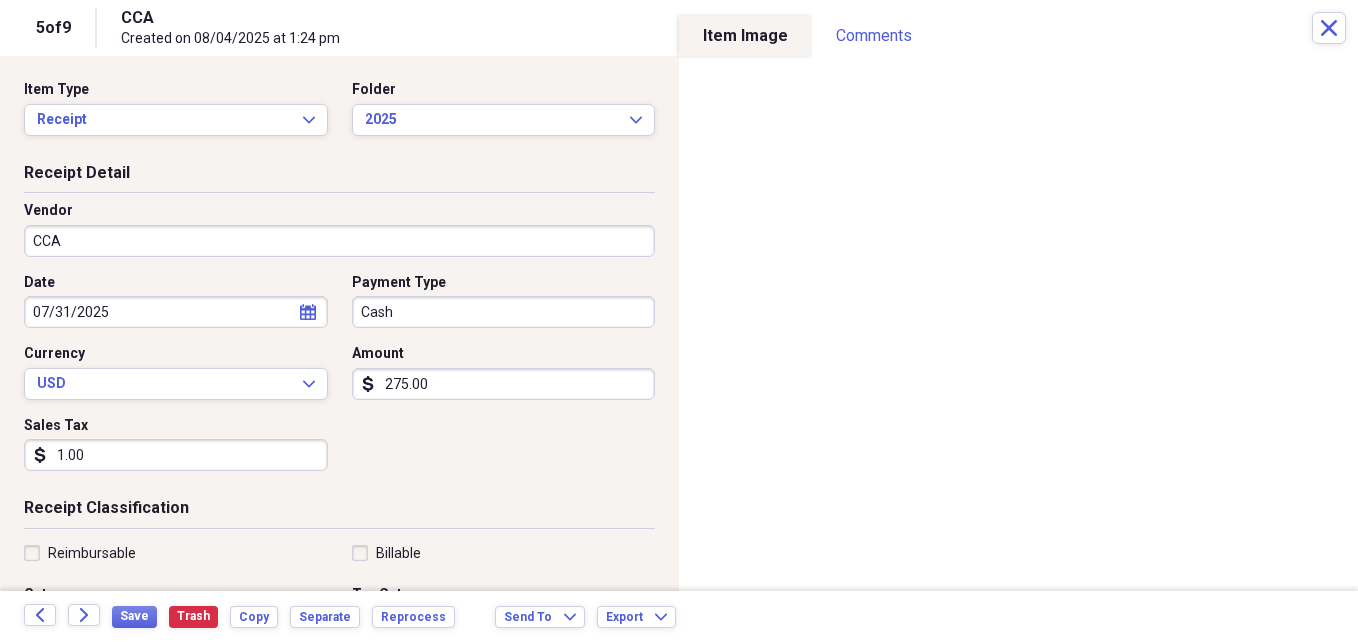 type on "275.00" 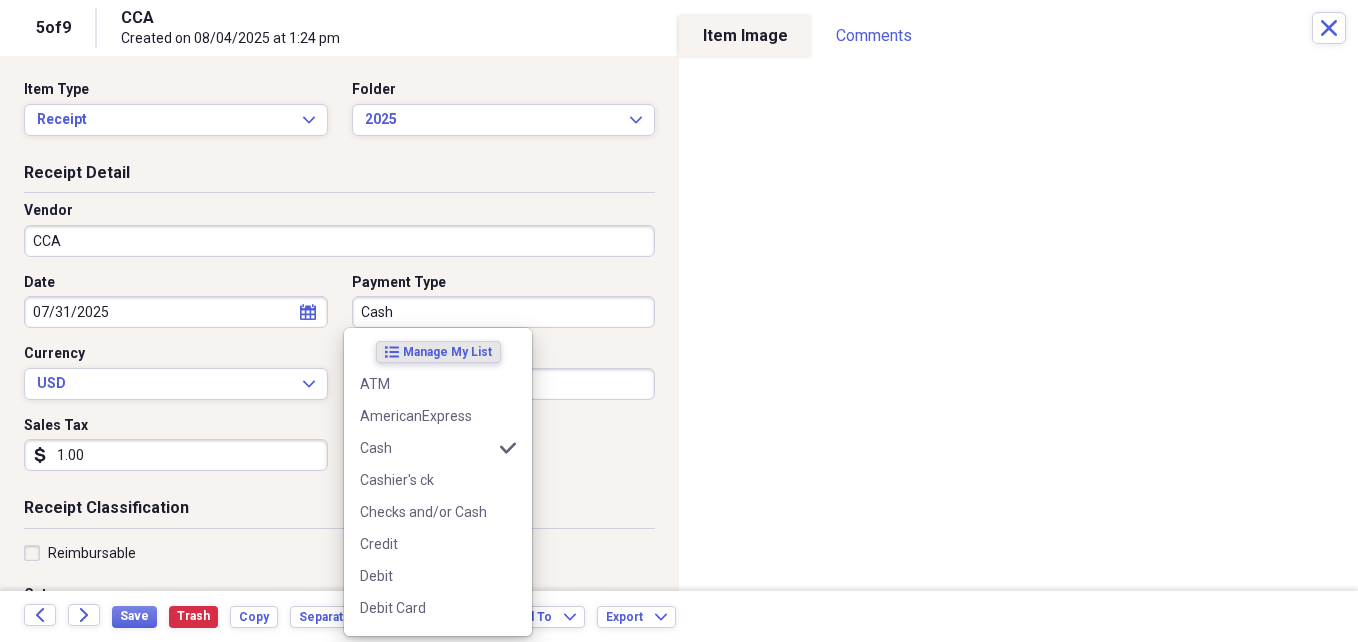 click on "Cash" at bounding box center [504, 312] 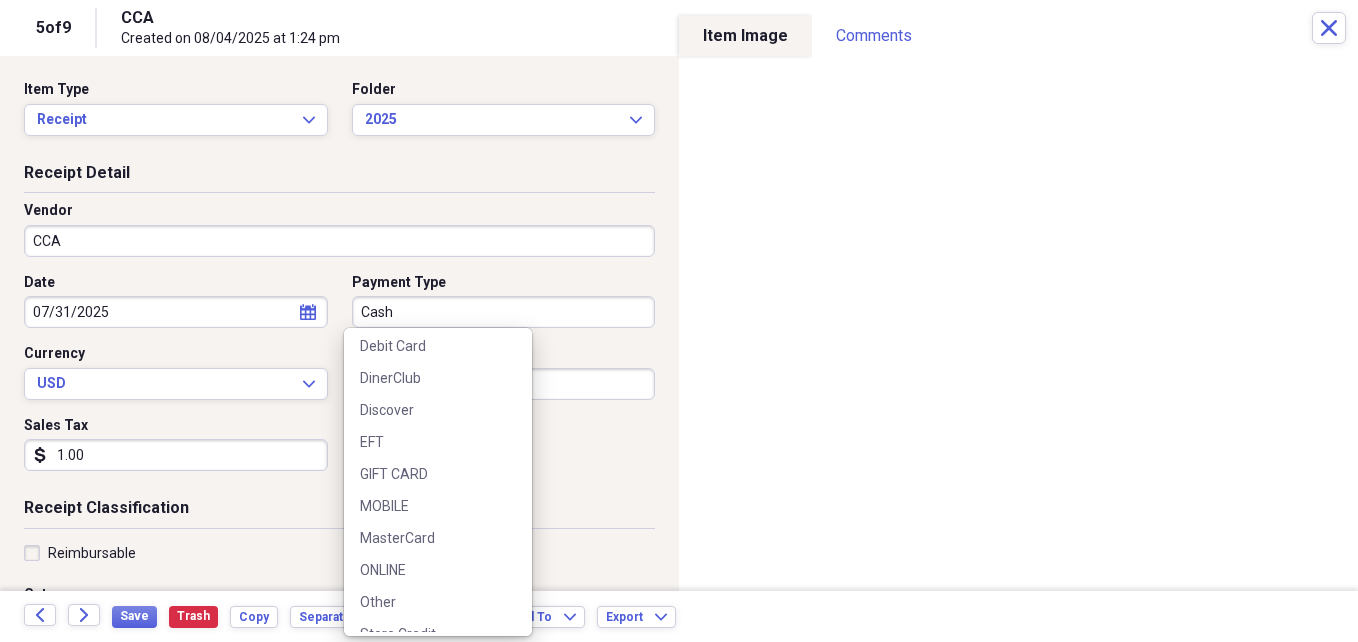 scroll, scrollTop: 349, scrollLeft: 0, axis: vertical 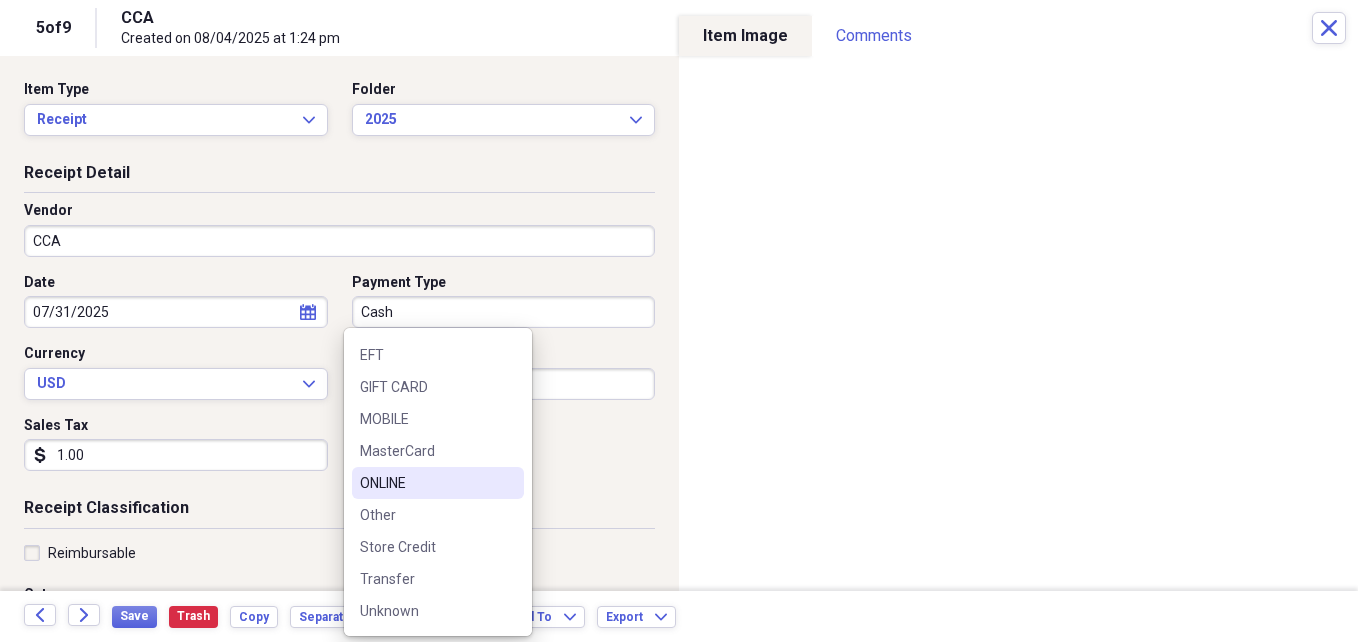 click on "ONLINE" at bounding box center [426, 483] 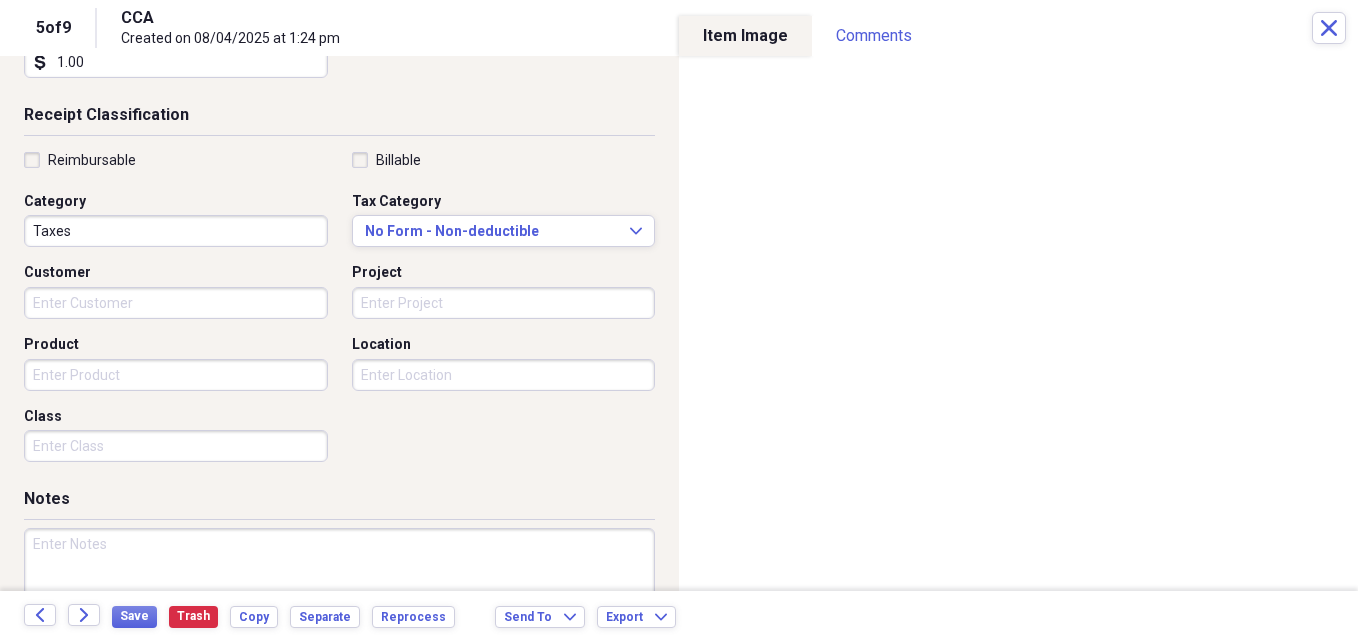 scroll, scrollTop: 486, scrollLeft: 0, axis: vertical 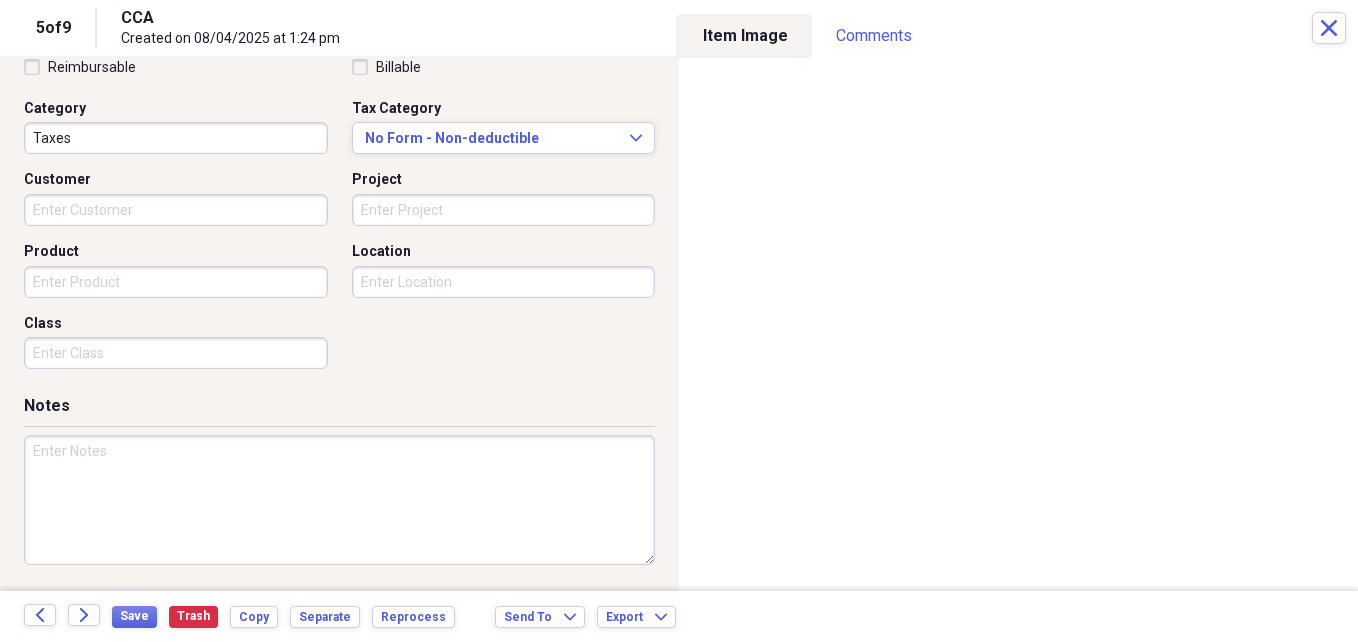 click at bounding box center (339, 500) 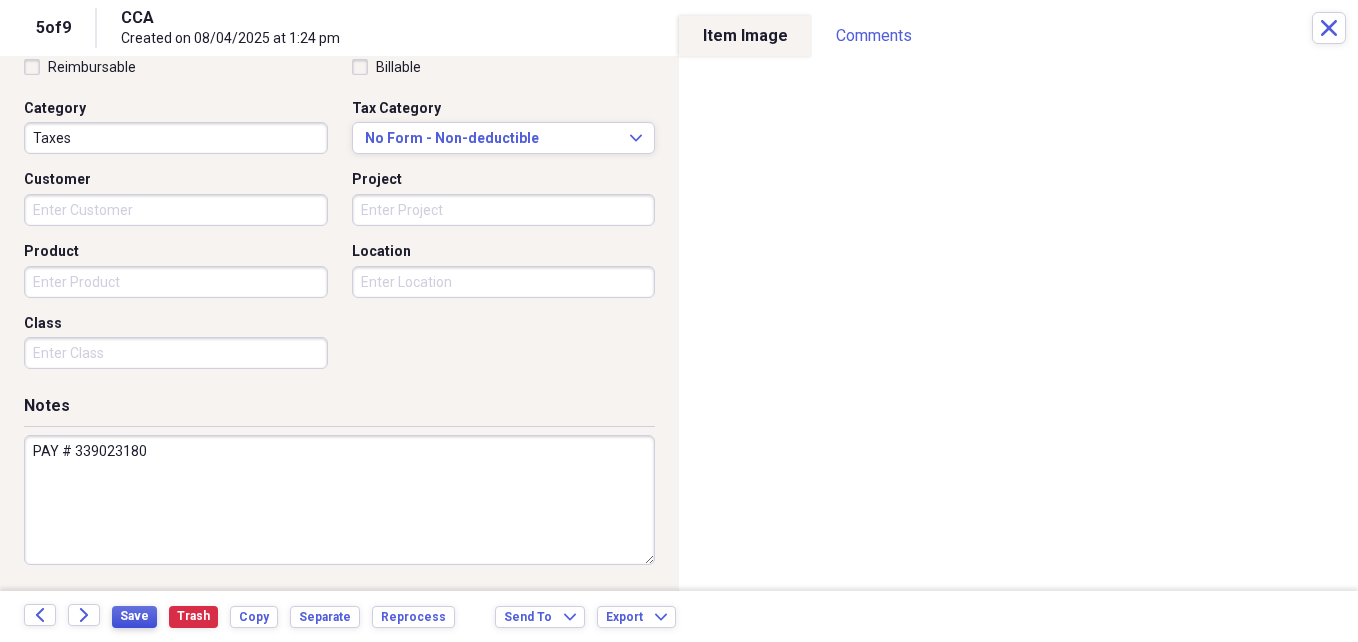 type on "PAY # 339023180" 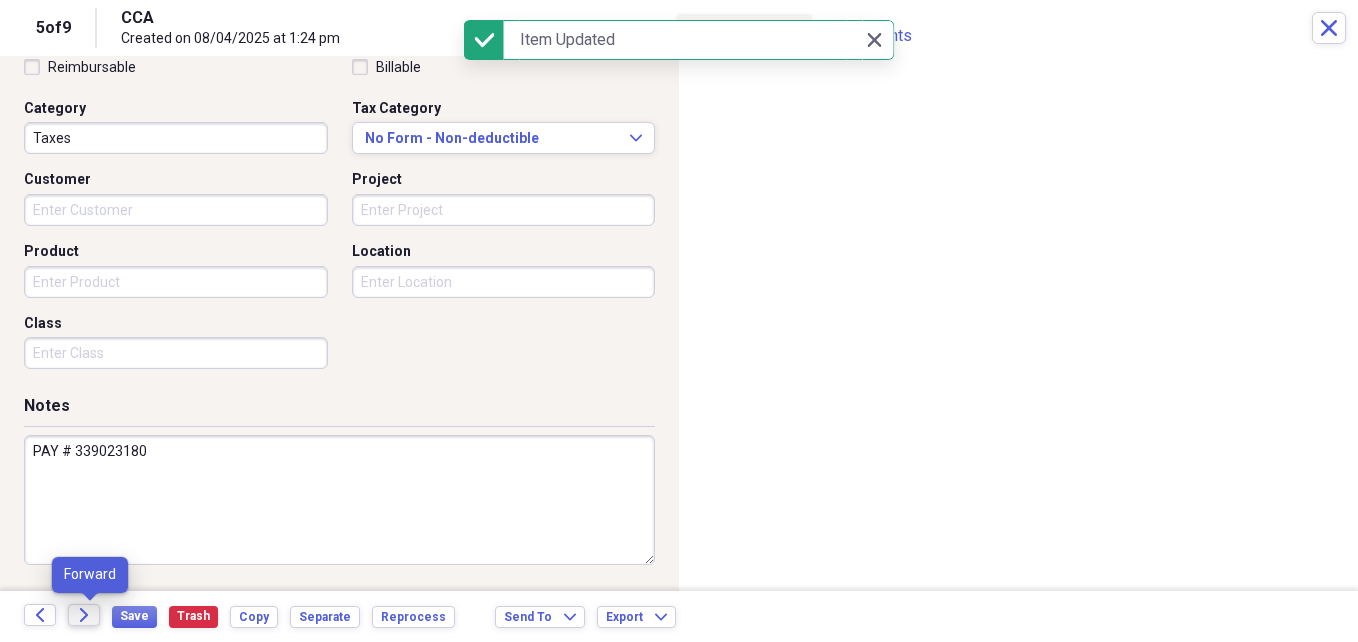 click on "Forward" 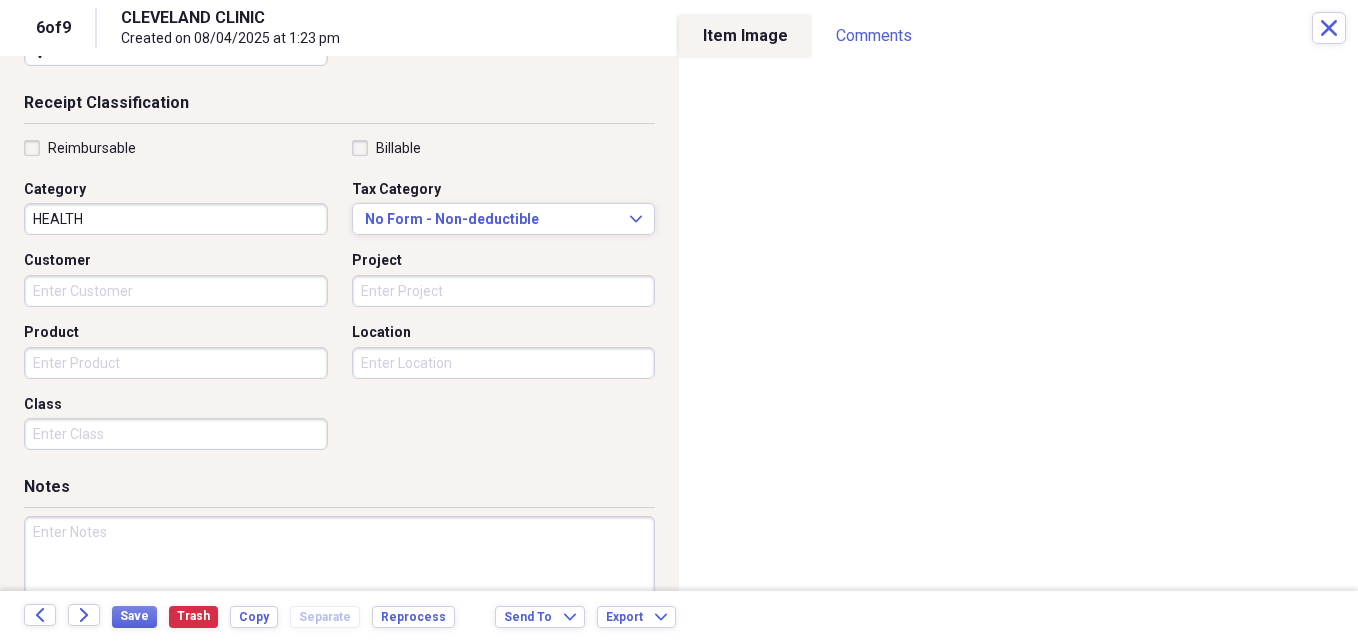 scroll, scrollTop: 486, scrollLeft: 0, axis: vertical 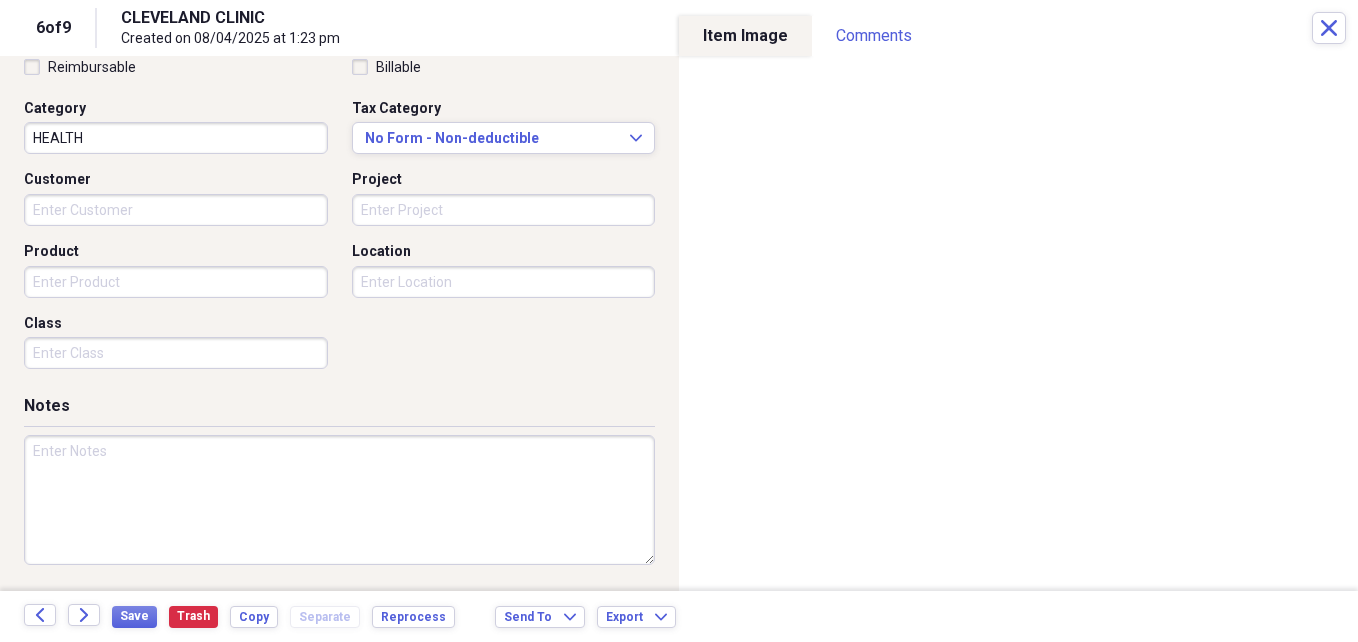 click at bounding box center (339, 500) 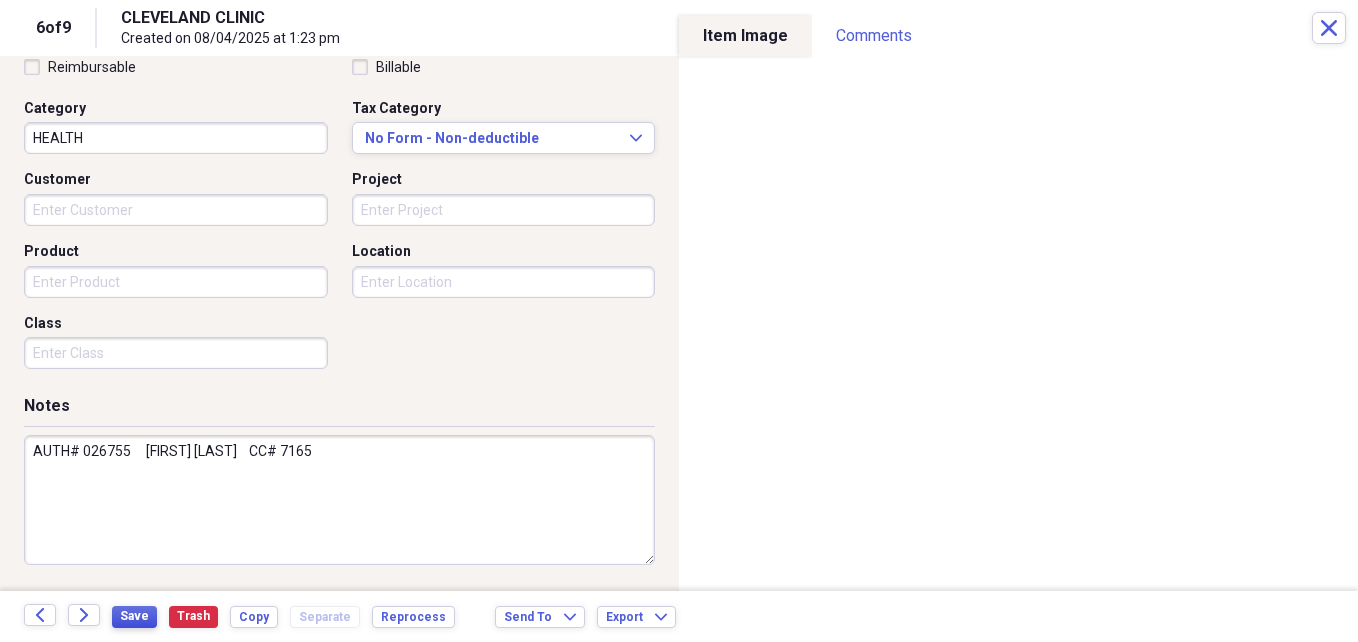type on "AUTH# 026755     [FIRST] [LAST]    CC# 7165" 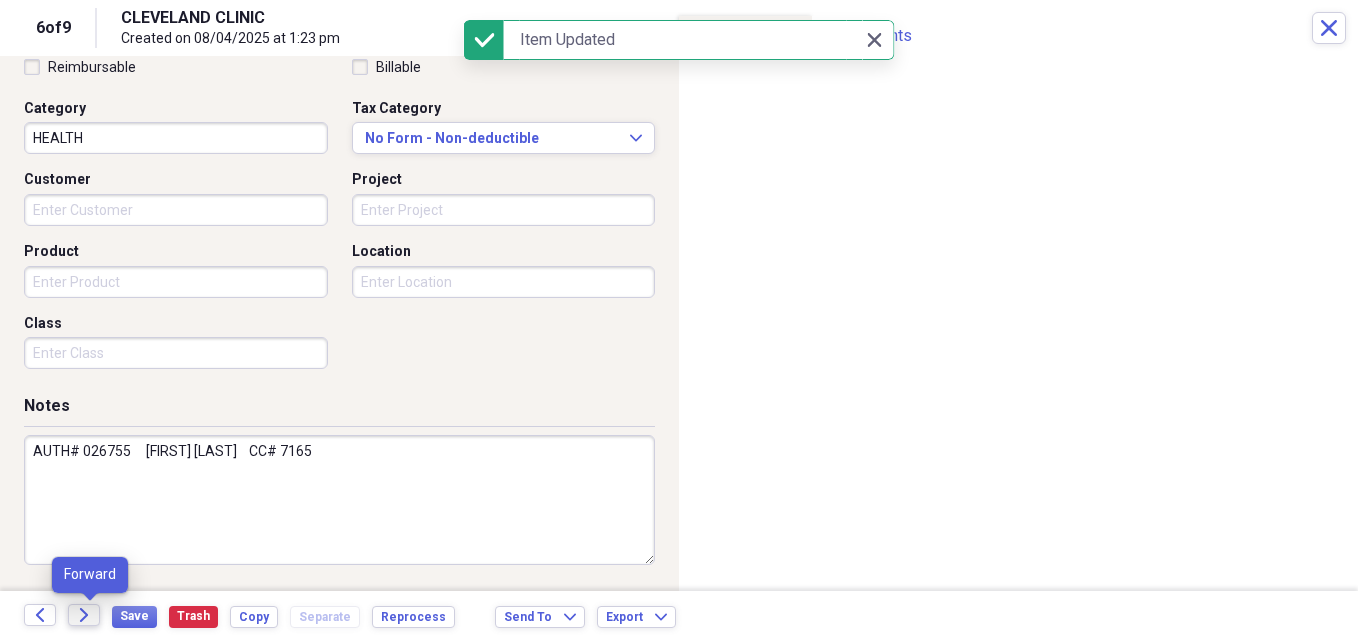 click on "Forward" 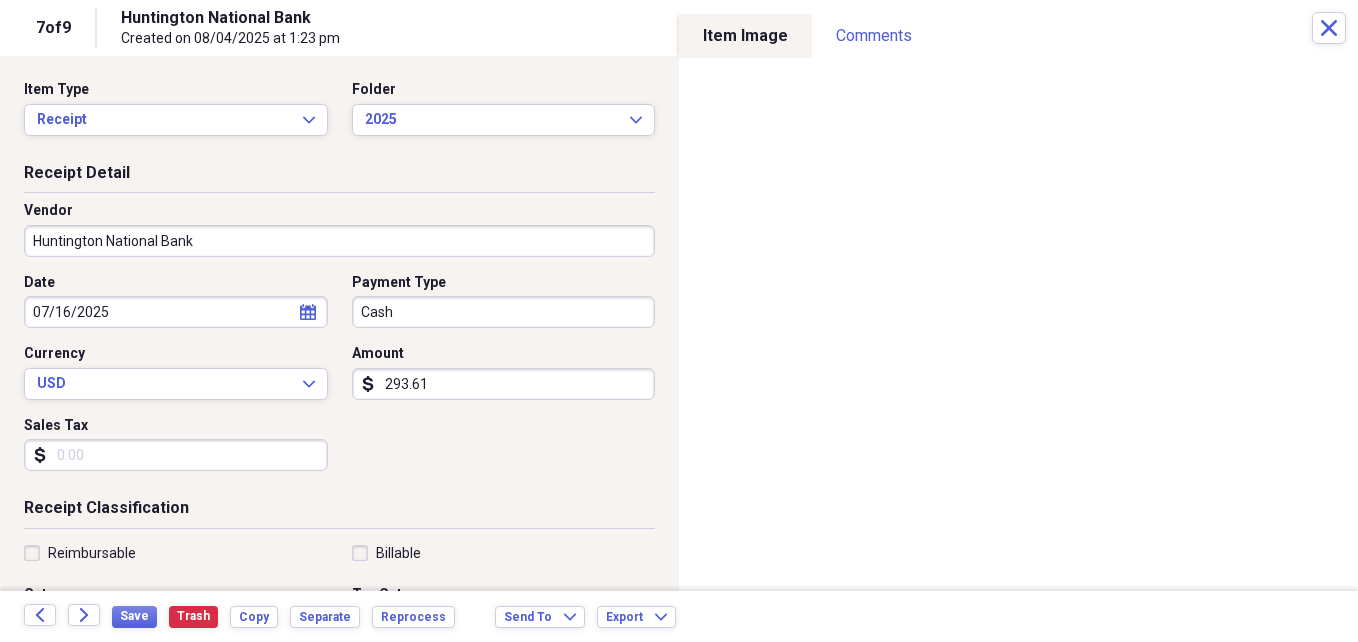 click on "Cash" at bounding box center [504, 312] 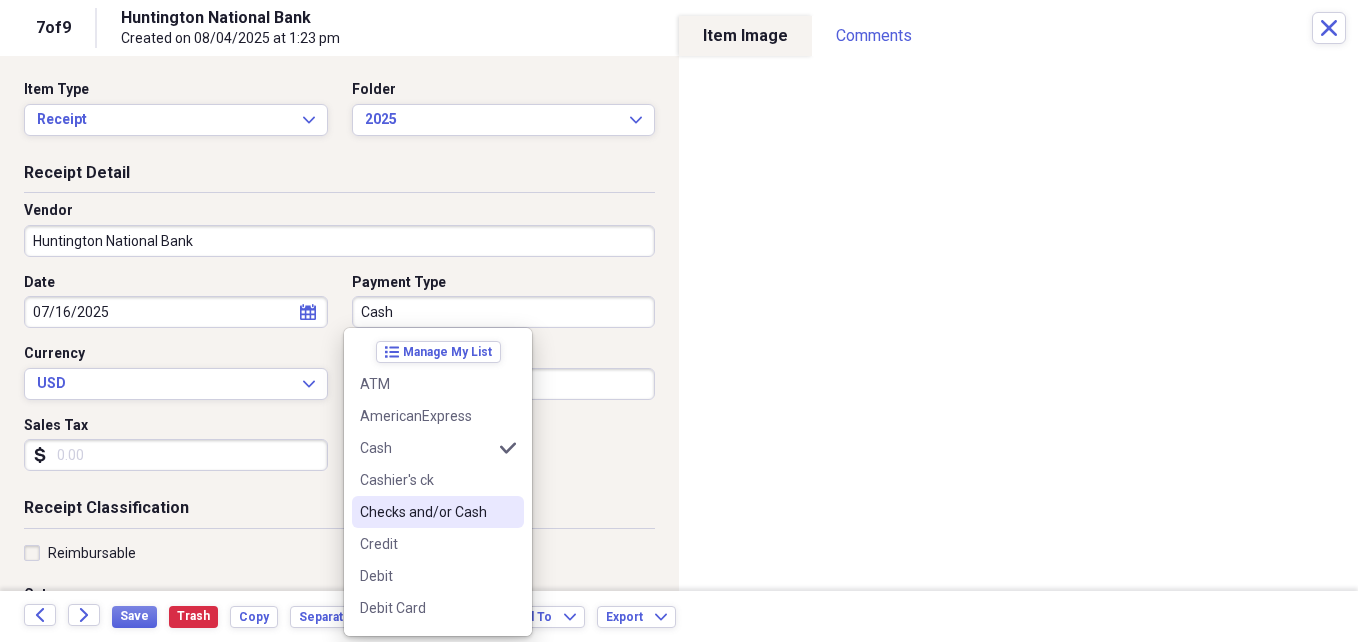 click on "Checks and/or Cash" at bounding box center [426, 512] 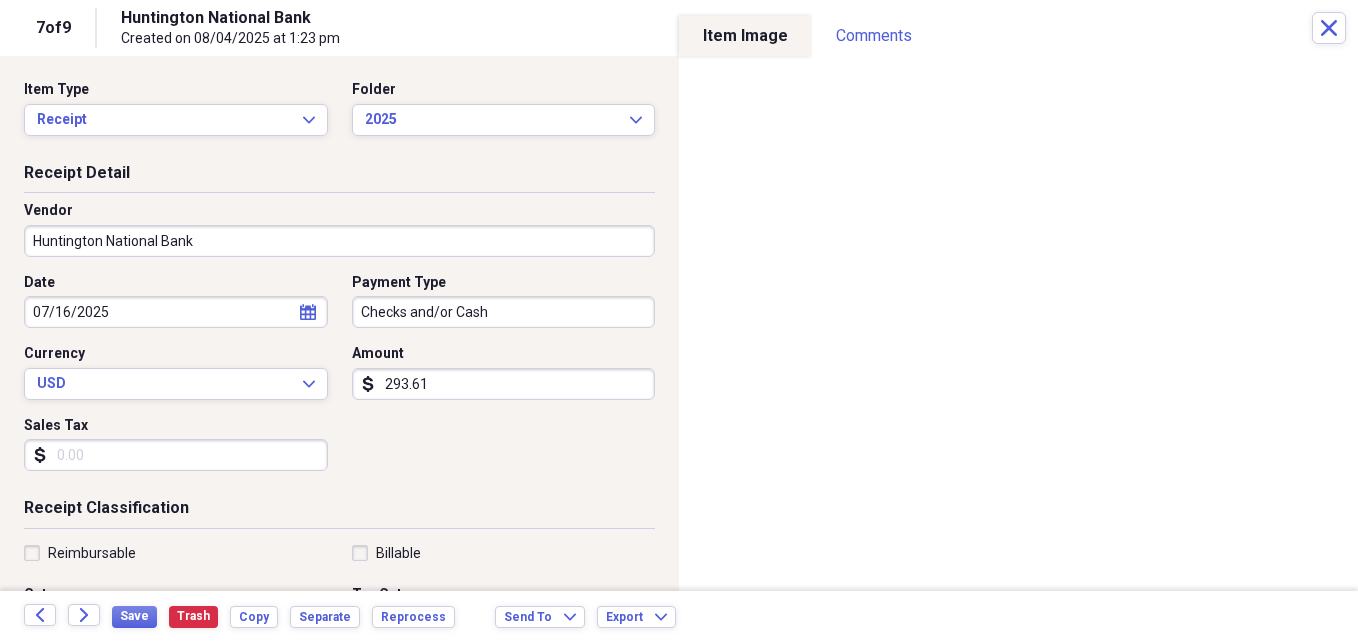 click on "293.61" at bounding box center (504, 384) 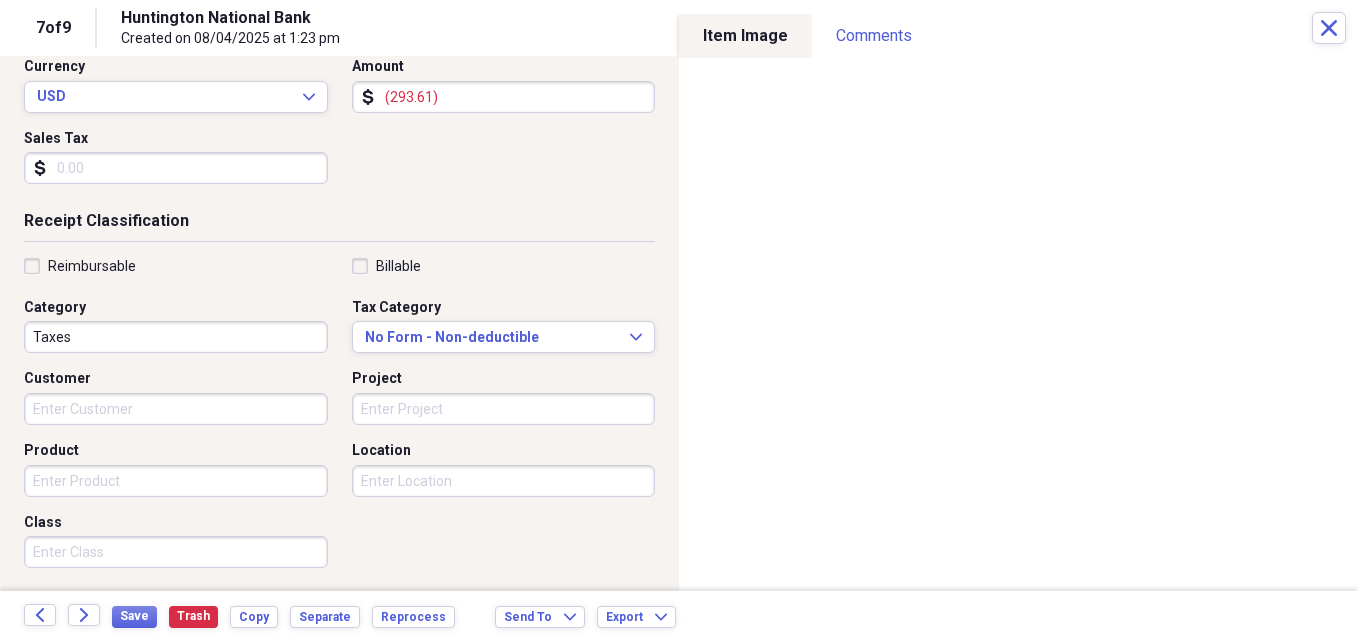 scroll, scrollTop: 300, scrollLeft: 0, axis: vertical 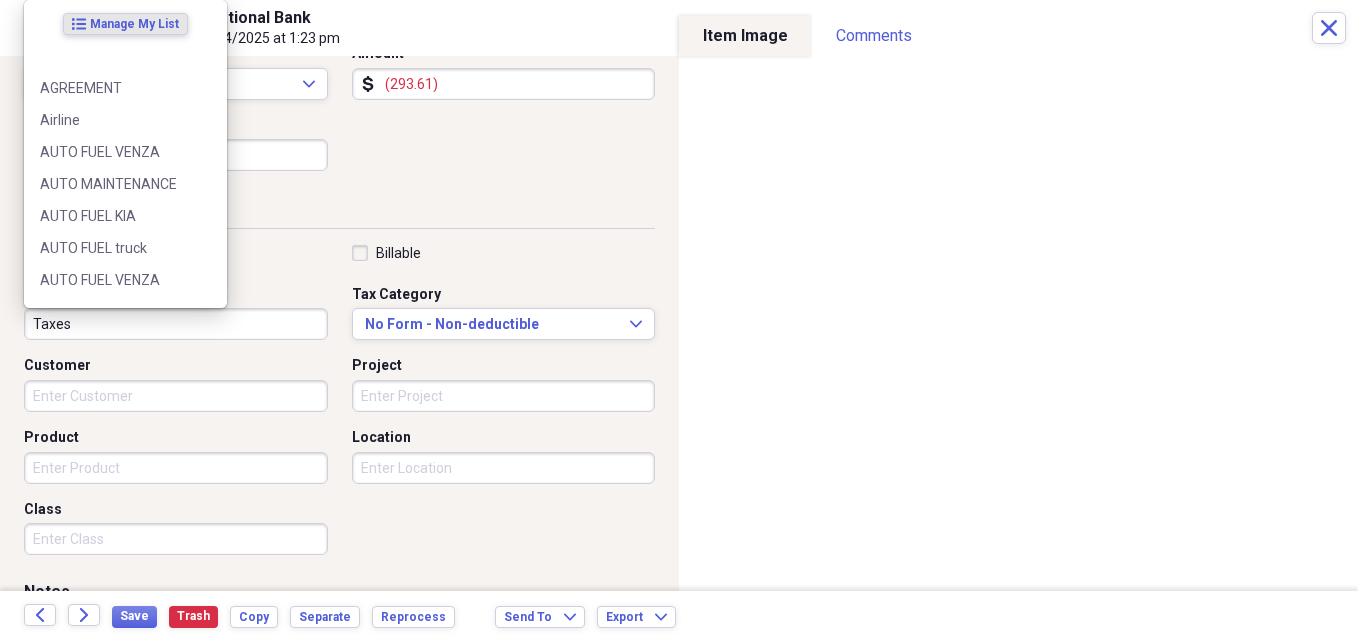 click on "Taxes" at bounding box center (176, 324) 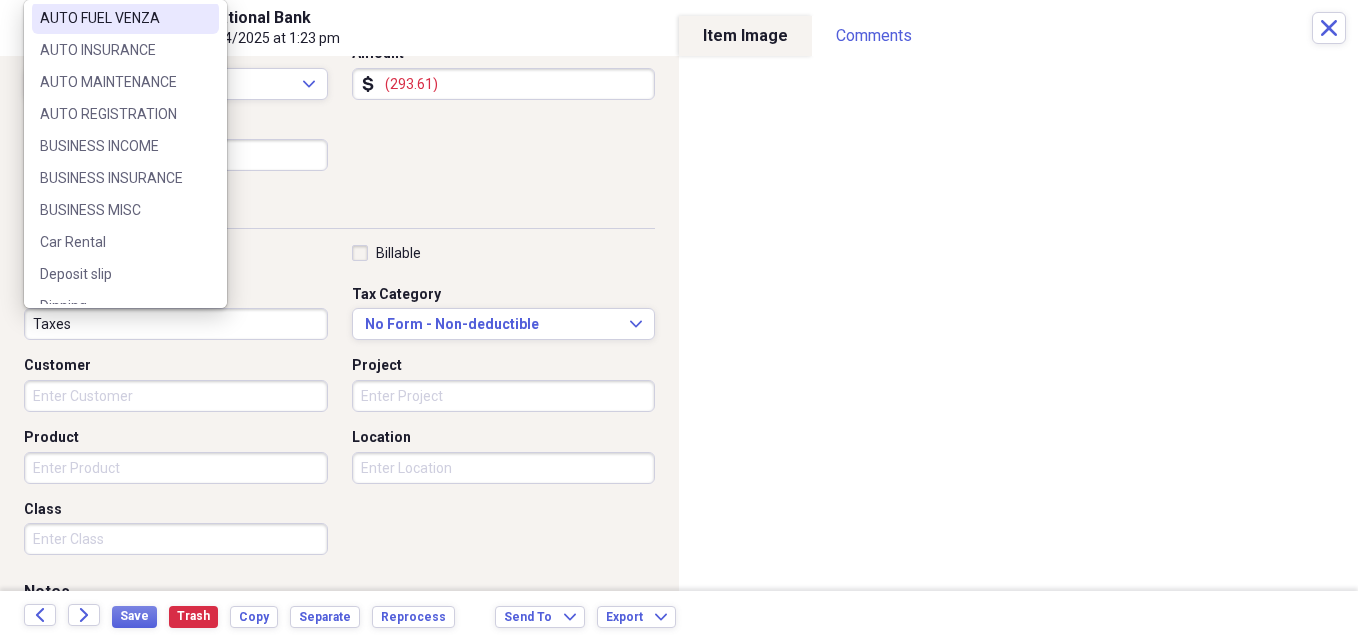 scroll, scrollTop: 524, scrollLeft: 0, axis: vertical 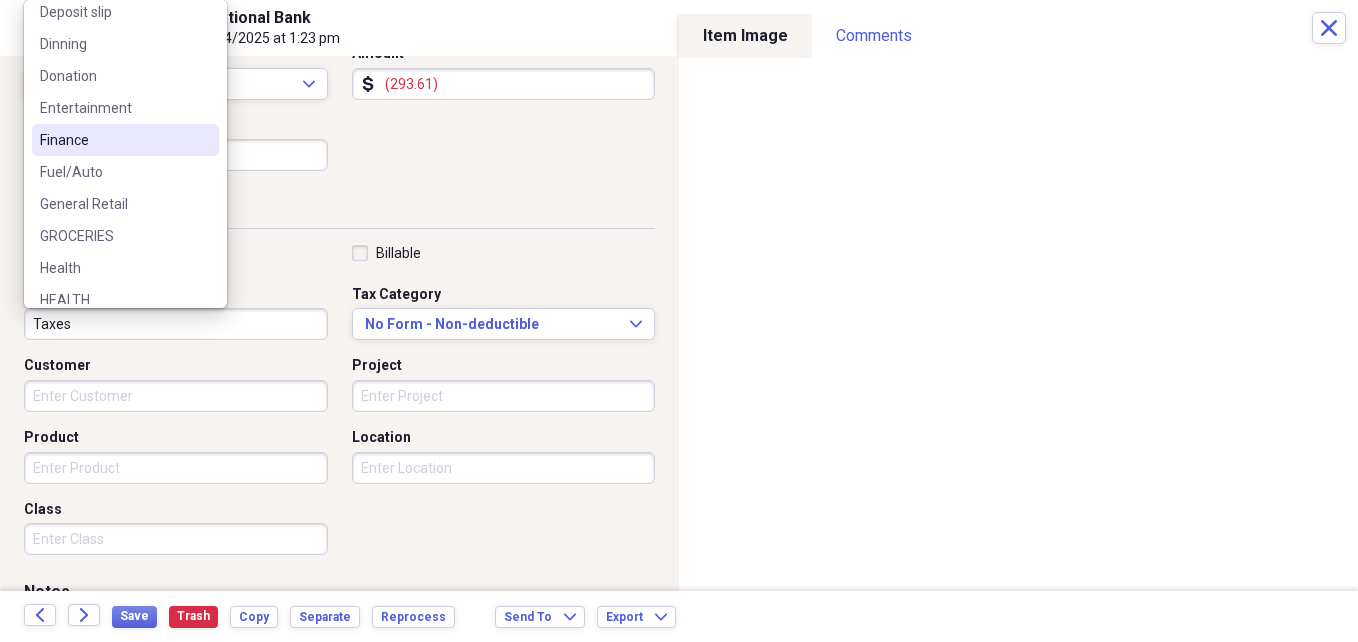 click on "Finance" at bounding box center (113, 140) 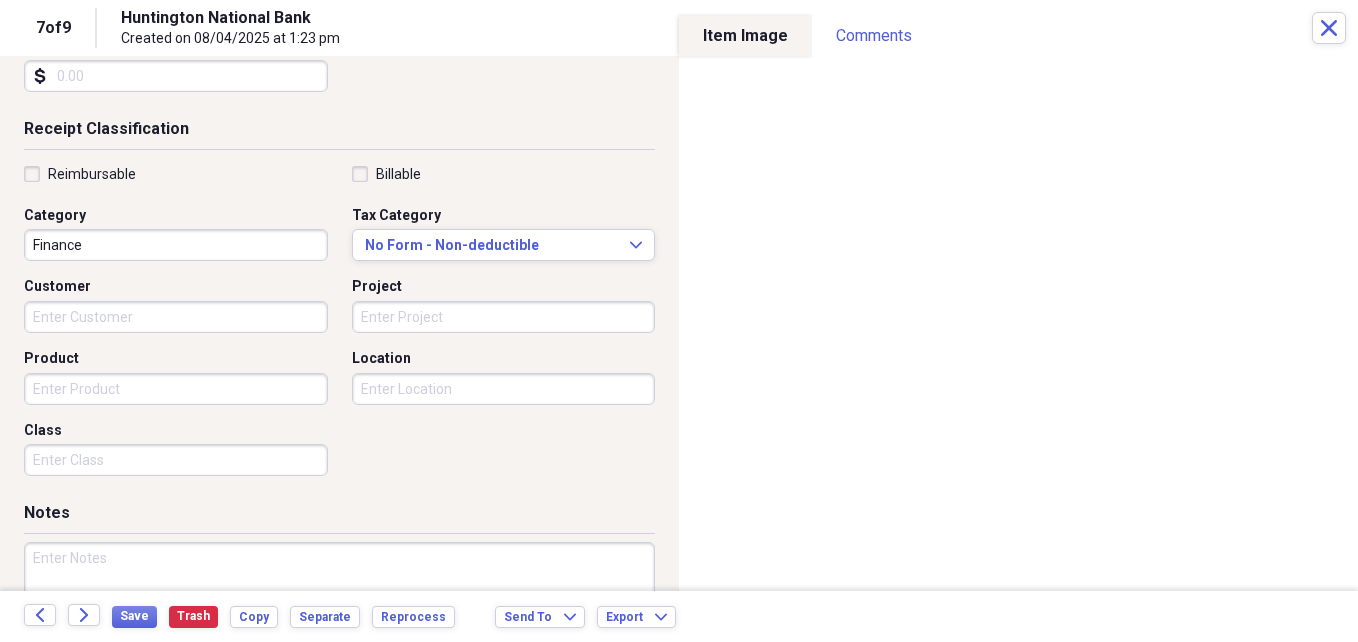 scroll, scrollTop: 486, scrollLeft: 0, axis: vertical 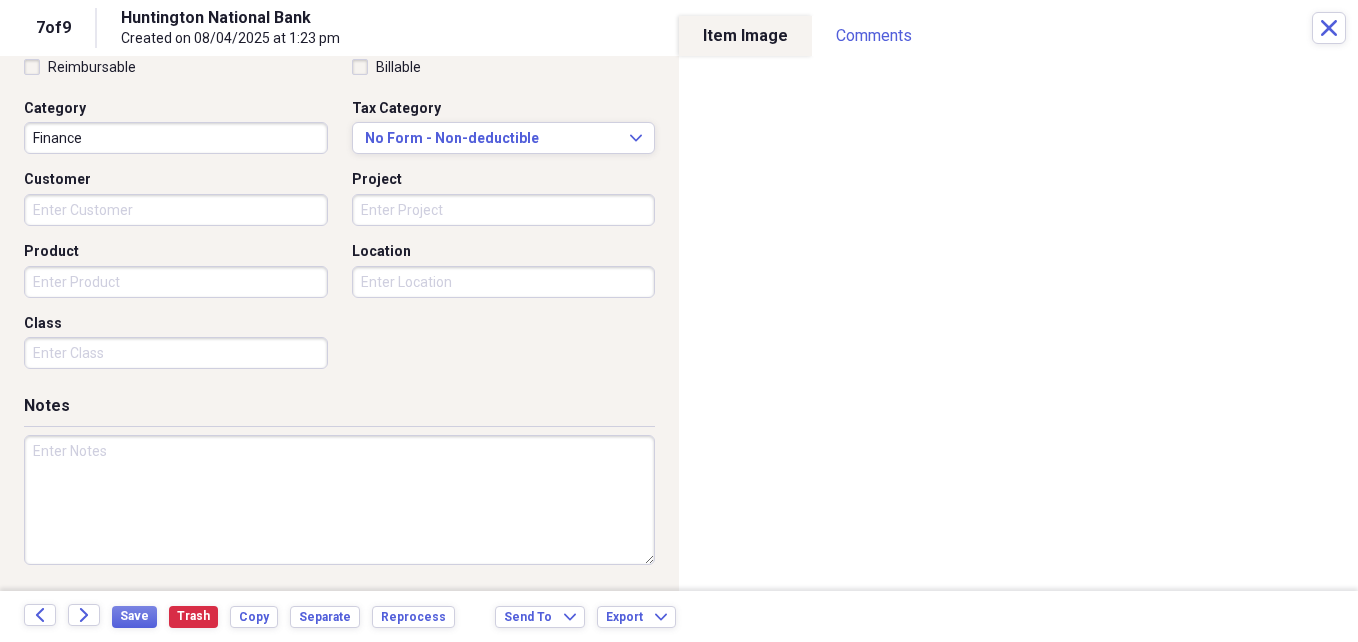 click at bounding box center [339, 500] 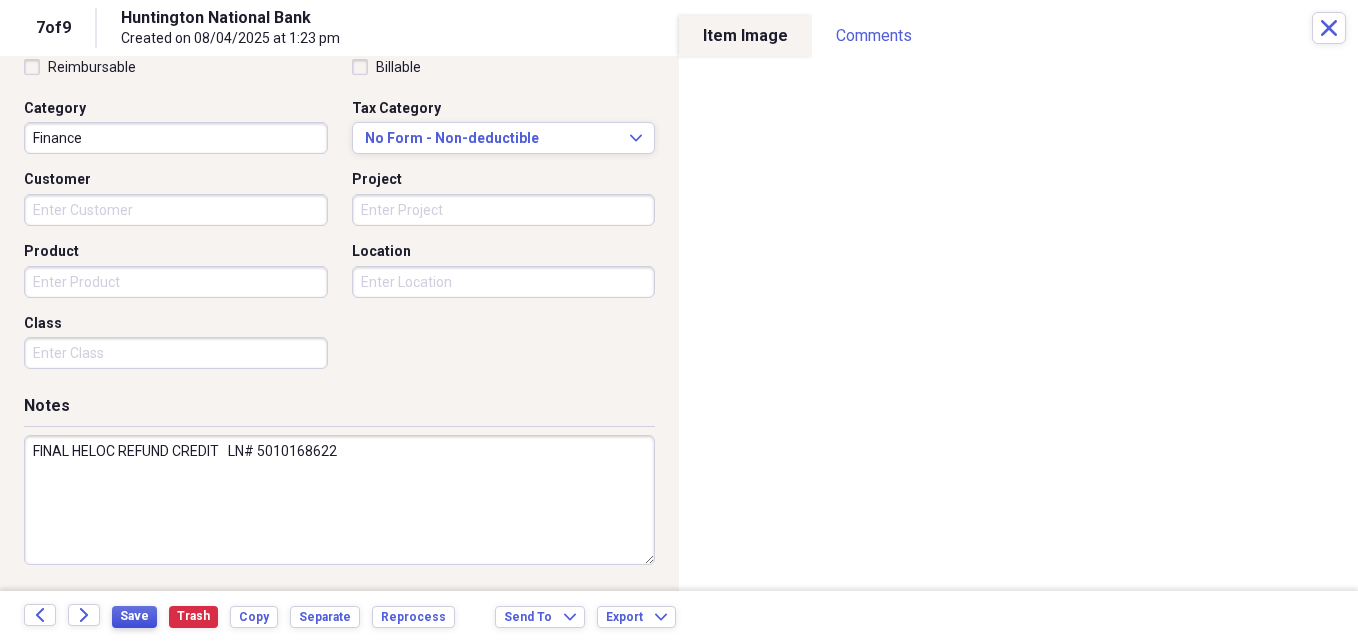 type on "FINAL HELOC REFUND CREDIT   LN# 5010168622" 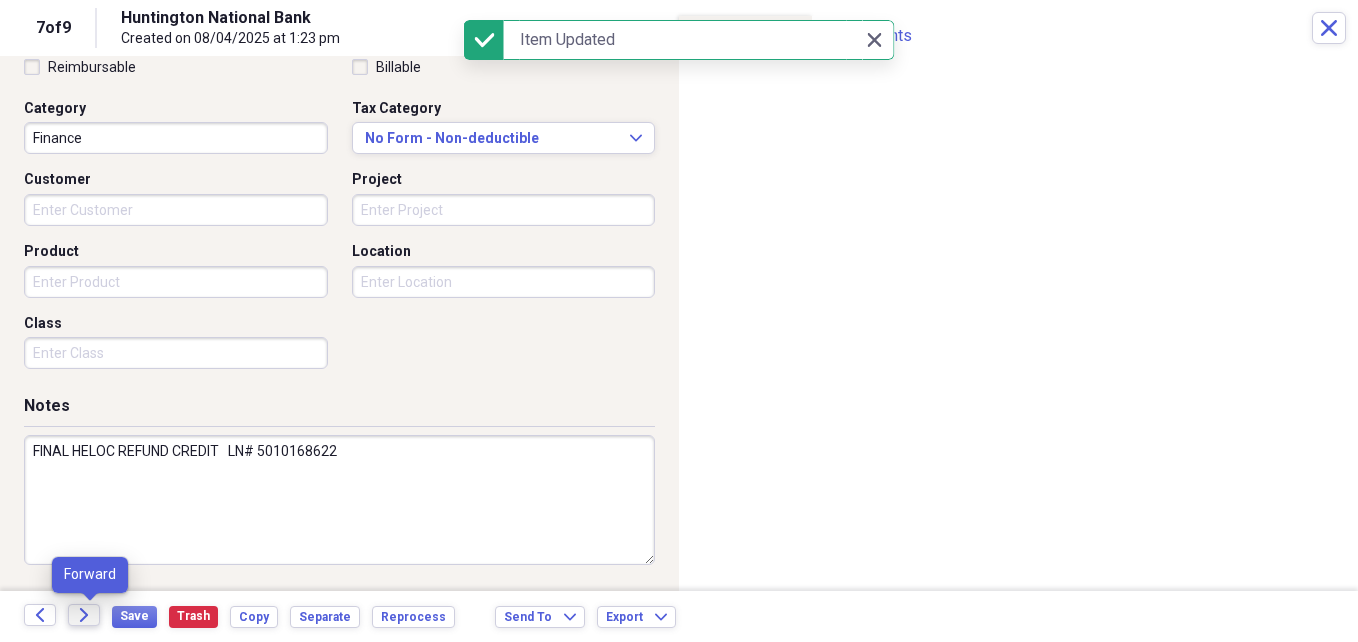 click on "Forward" 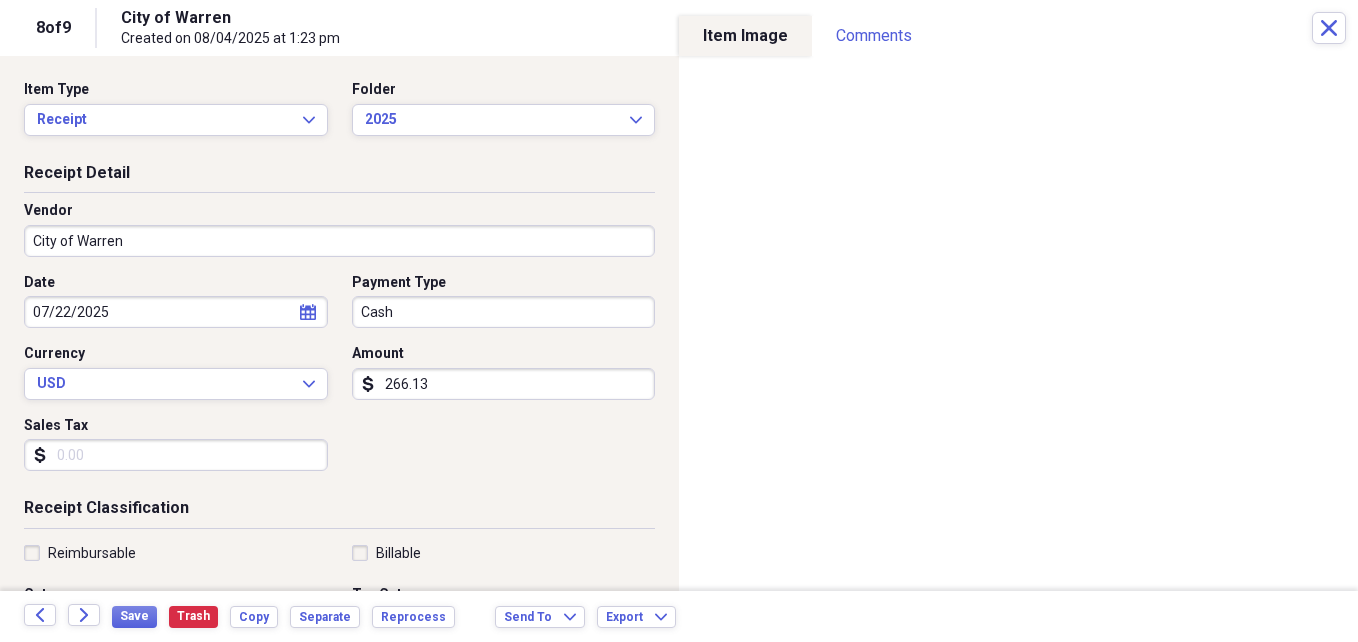 click on "266.13" at bounding box center [504, 384] 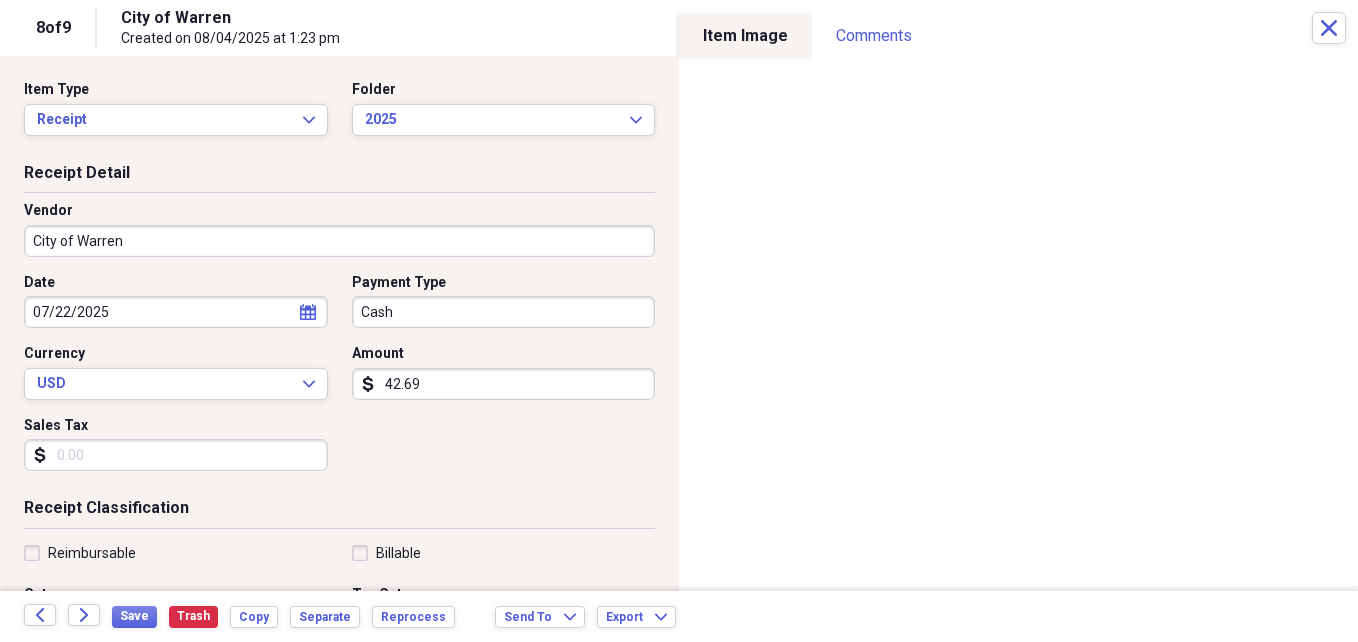 type on "42.69" 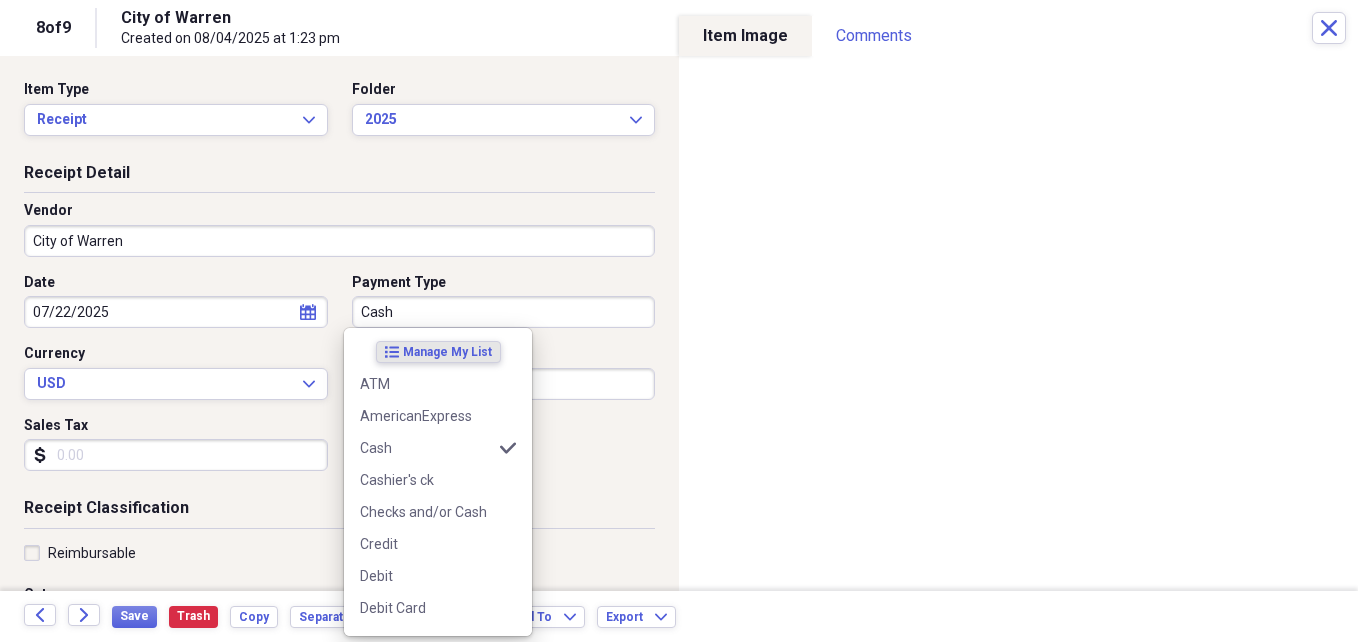 click on "Cash" at bounding box center [504, 312] 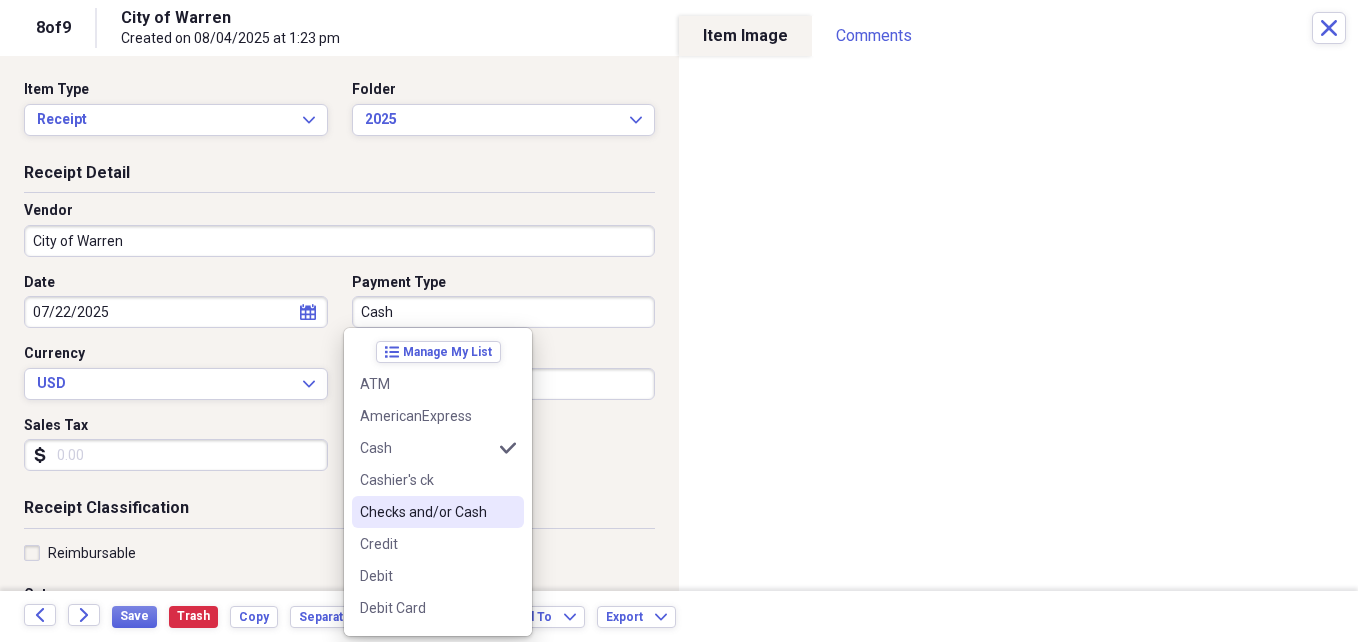click on "Checks and/or Cash" at bounding box center [438, 512] 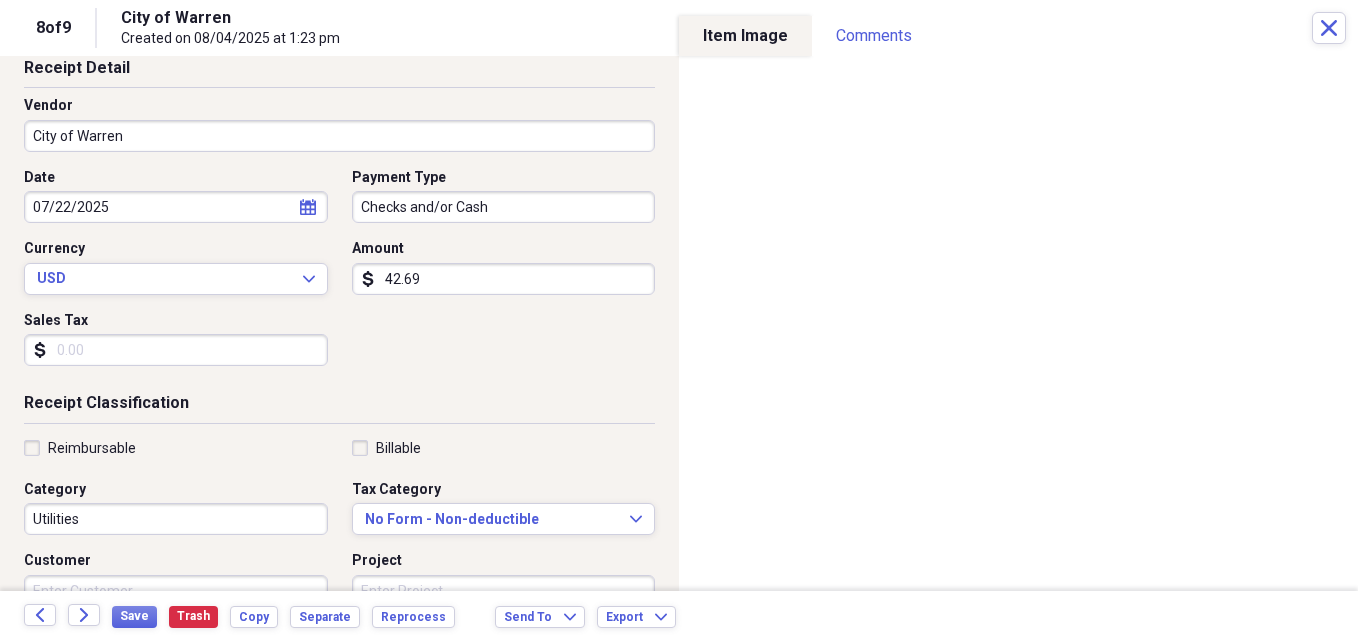 scroll, scrollTop: 200, scrollLeft: 0, axis: vertical 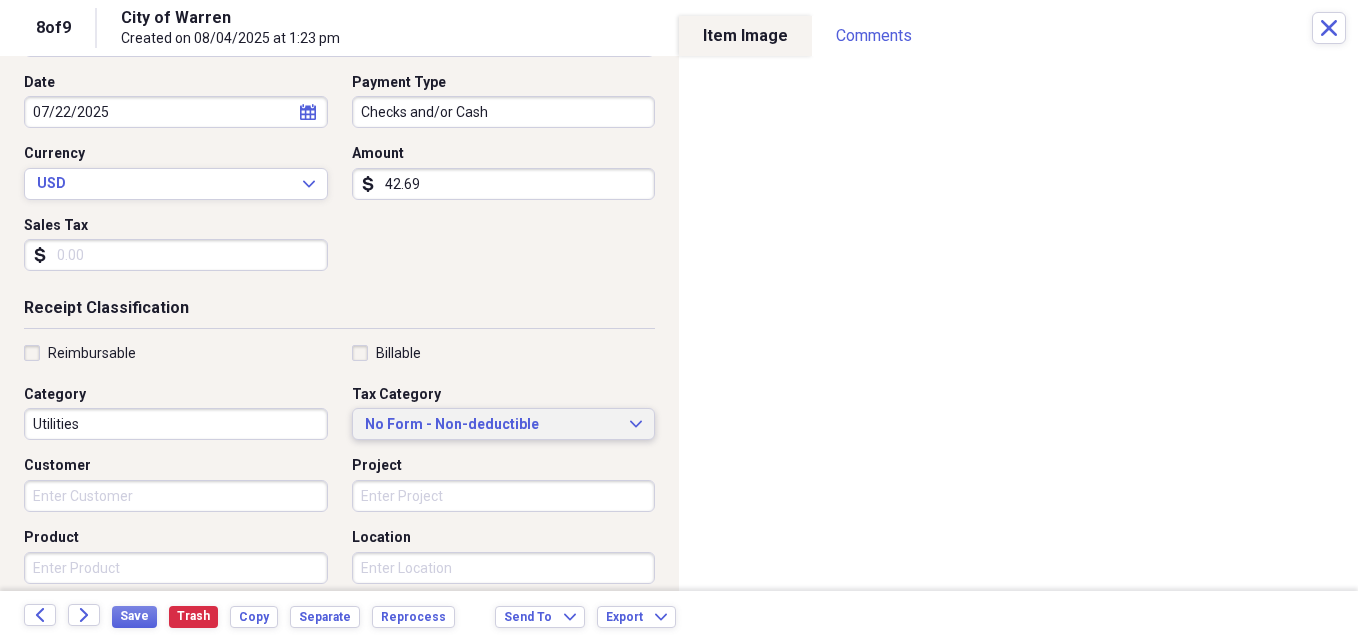 click on "No Form - Non-deductible Expand" at bounding box center [504, 425] 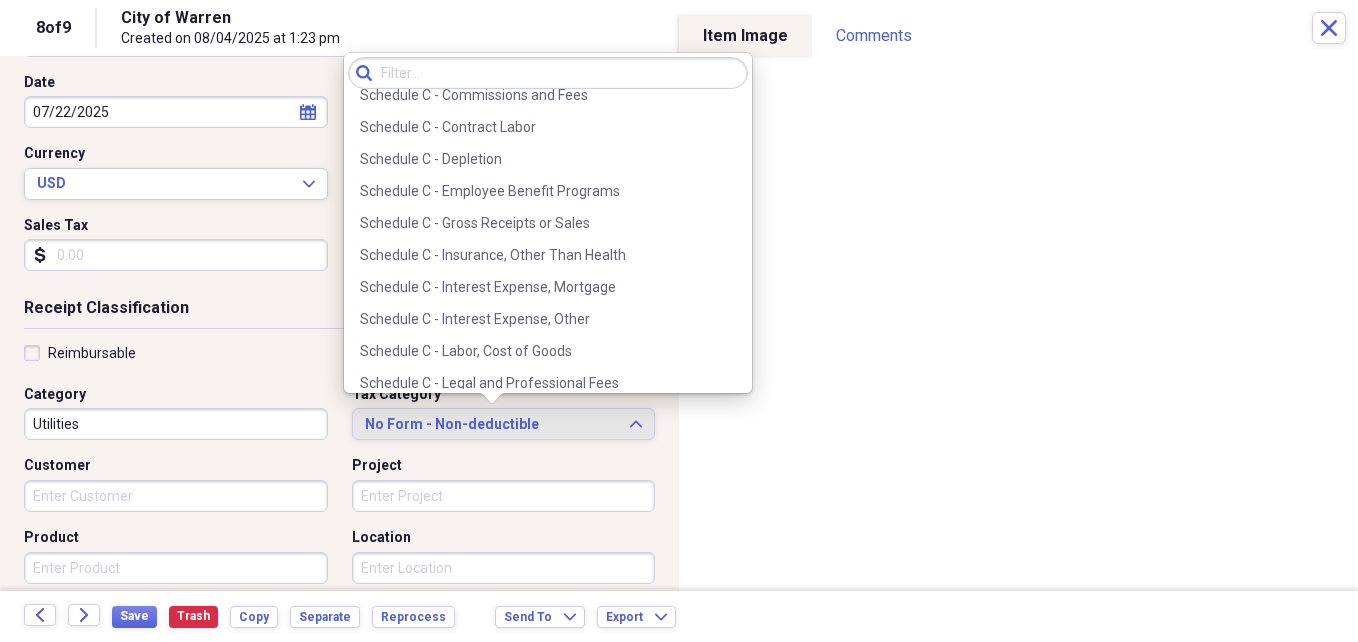 scroll, scrollTop: 4098, scrollLeft: 0, axis: vertical 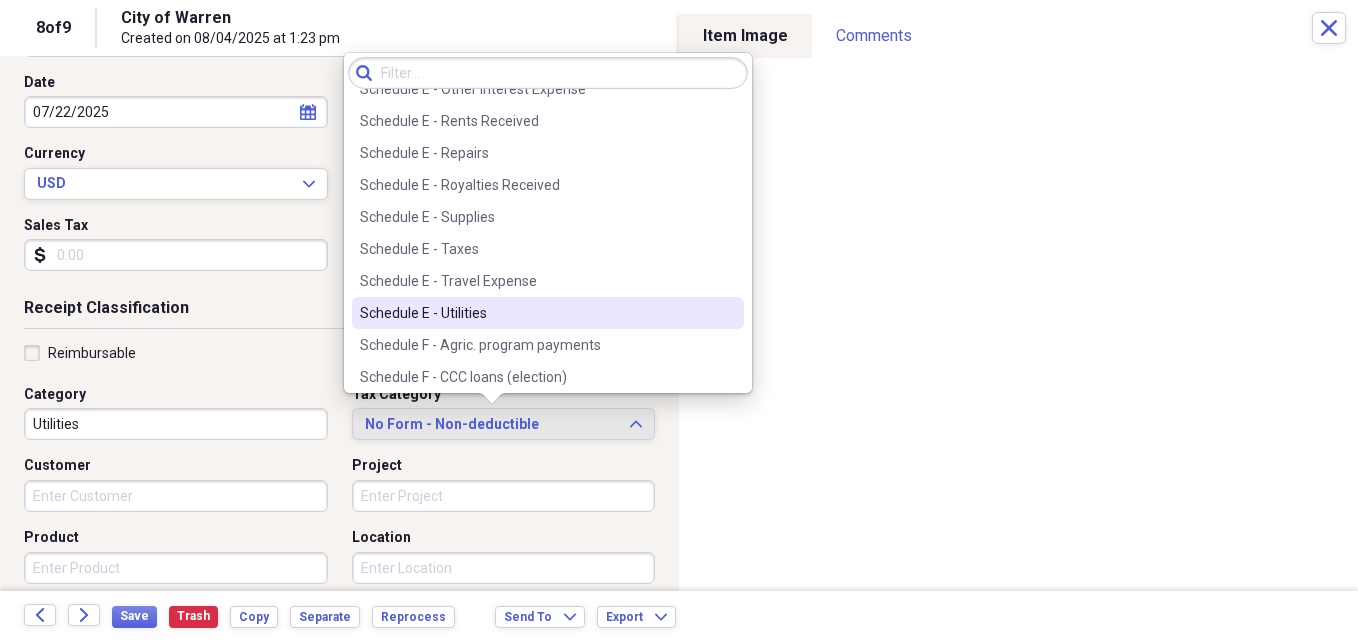 click on "Schedule E - Utilities" at bounding box center (536, 313) 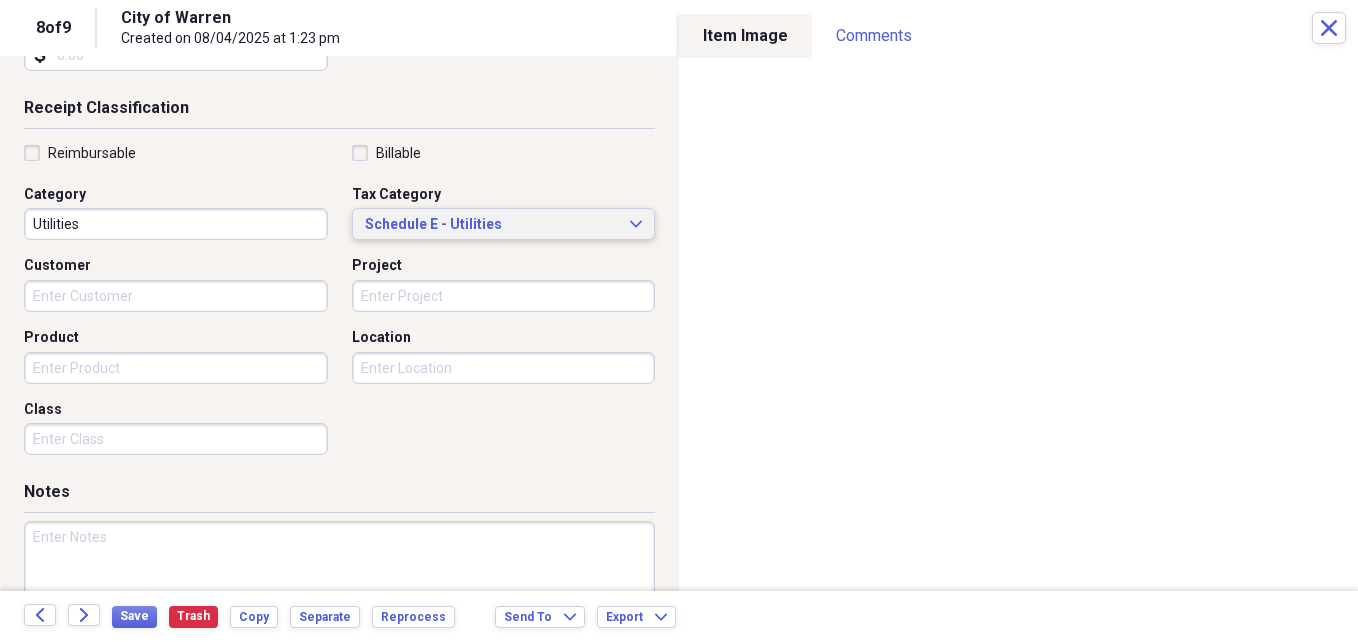 scroll, scrollTop: 486, scrollLeft: 0, axis: vertical 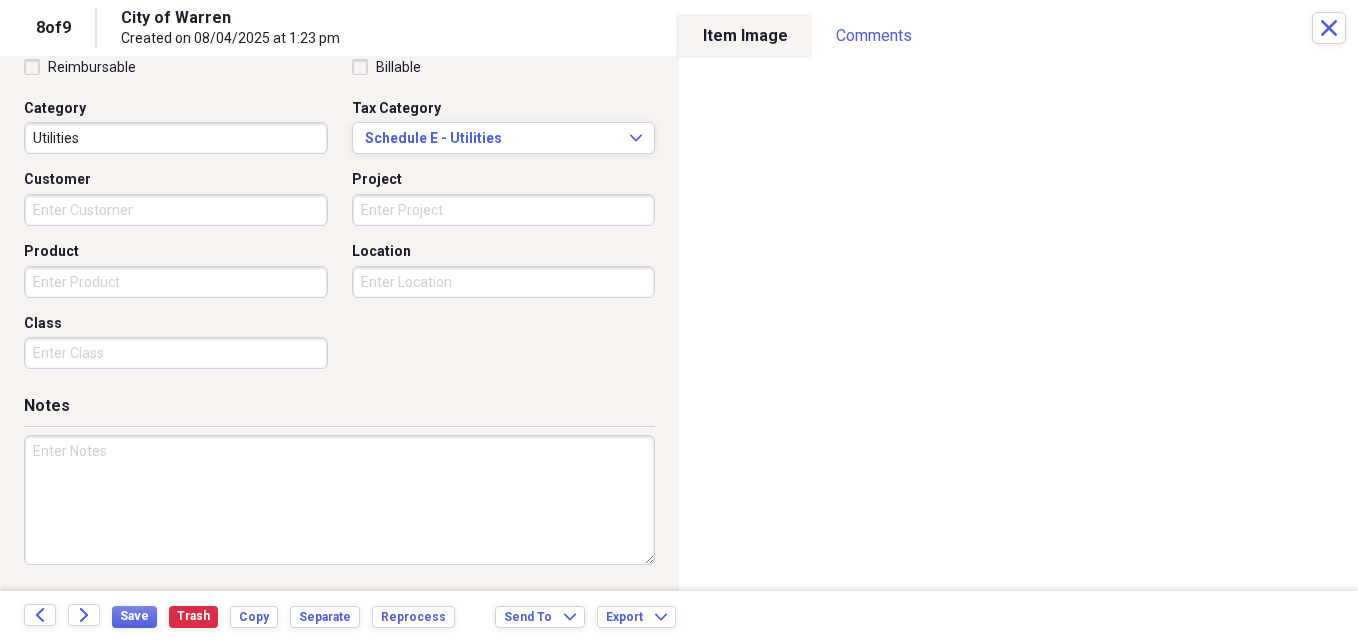 click at bounding box center (339, 500) 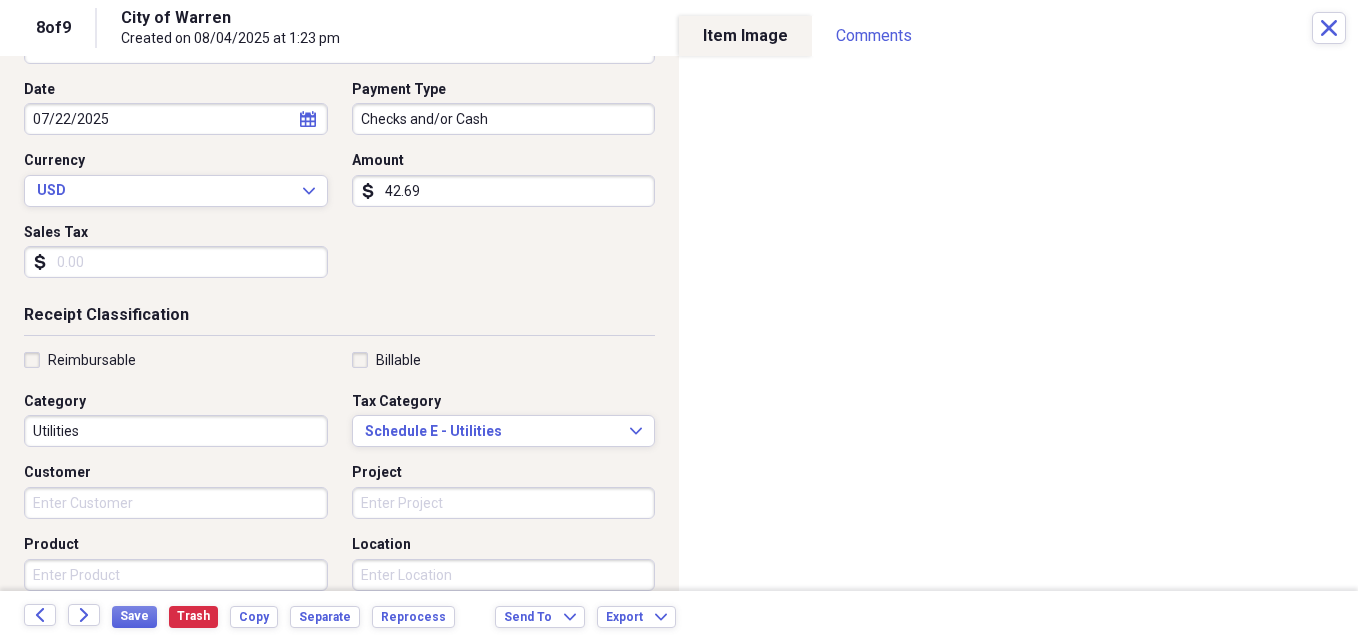scroll, scrollTop: 186, scrollLeft: 0, axis: vertical 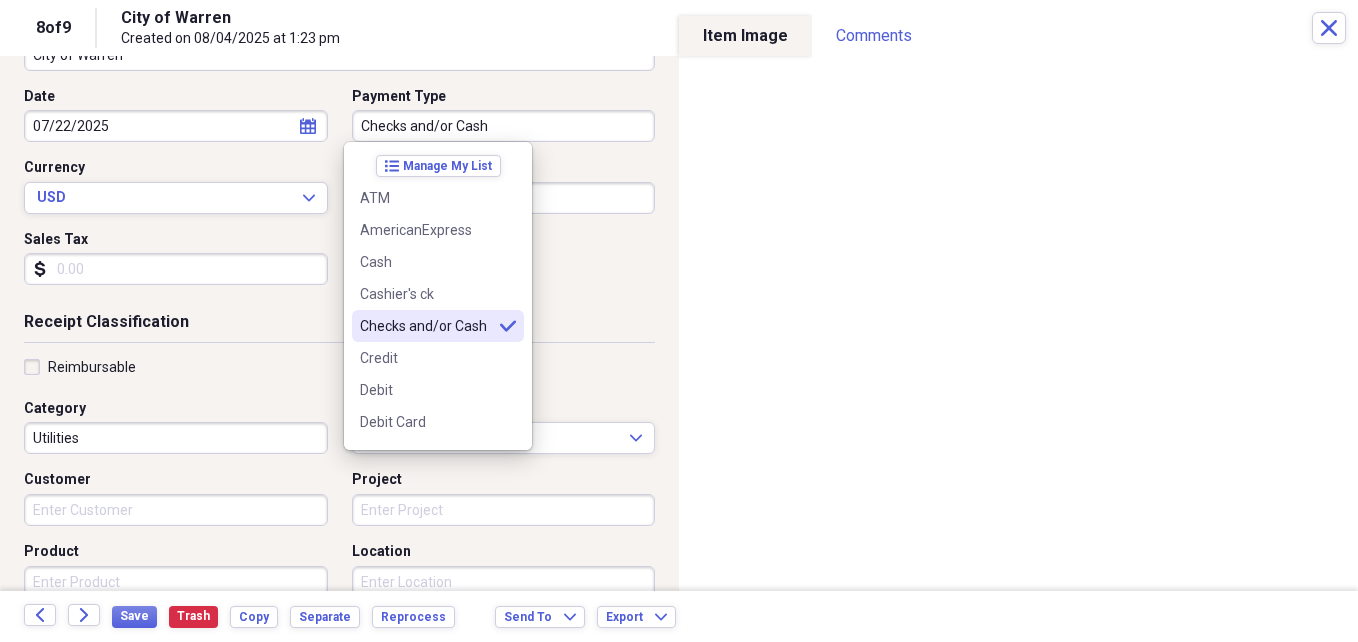 click on "Checks and/or Cash" at bounding box center (504, 126) 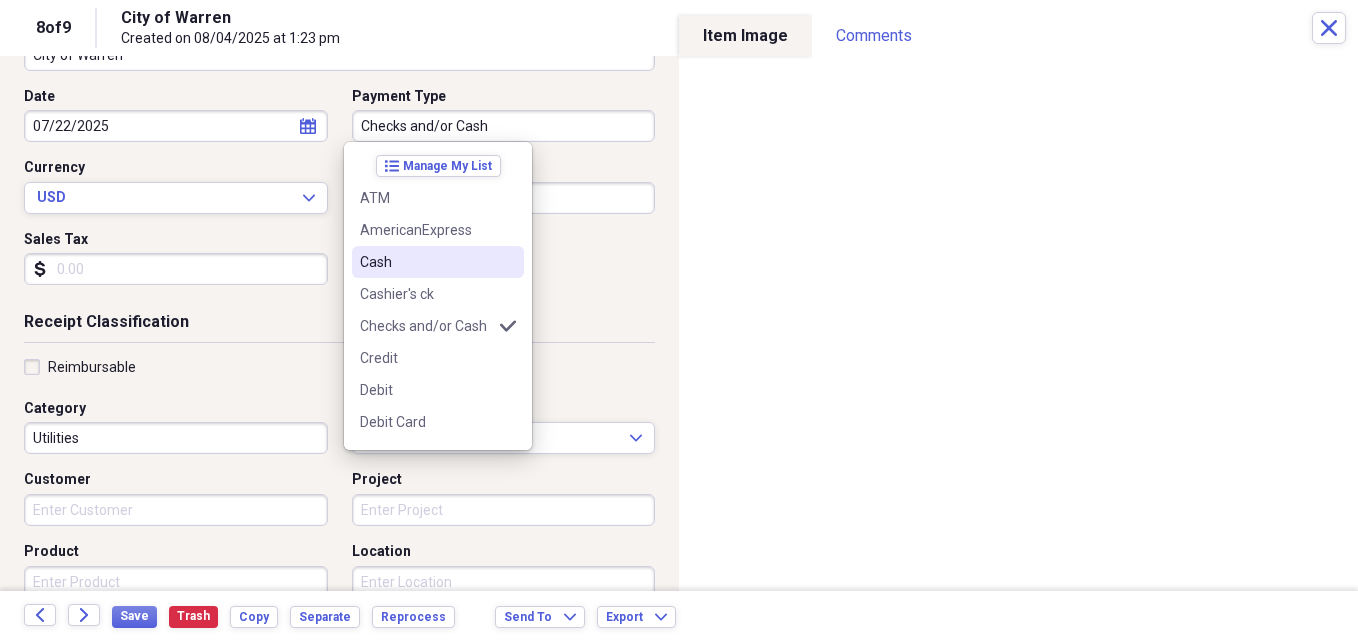 click on "Cash" at bounding box center [426, 262] 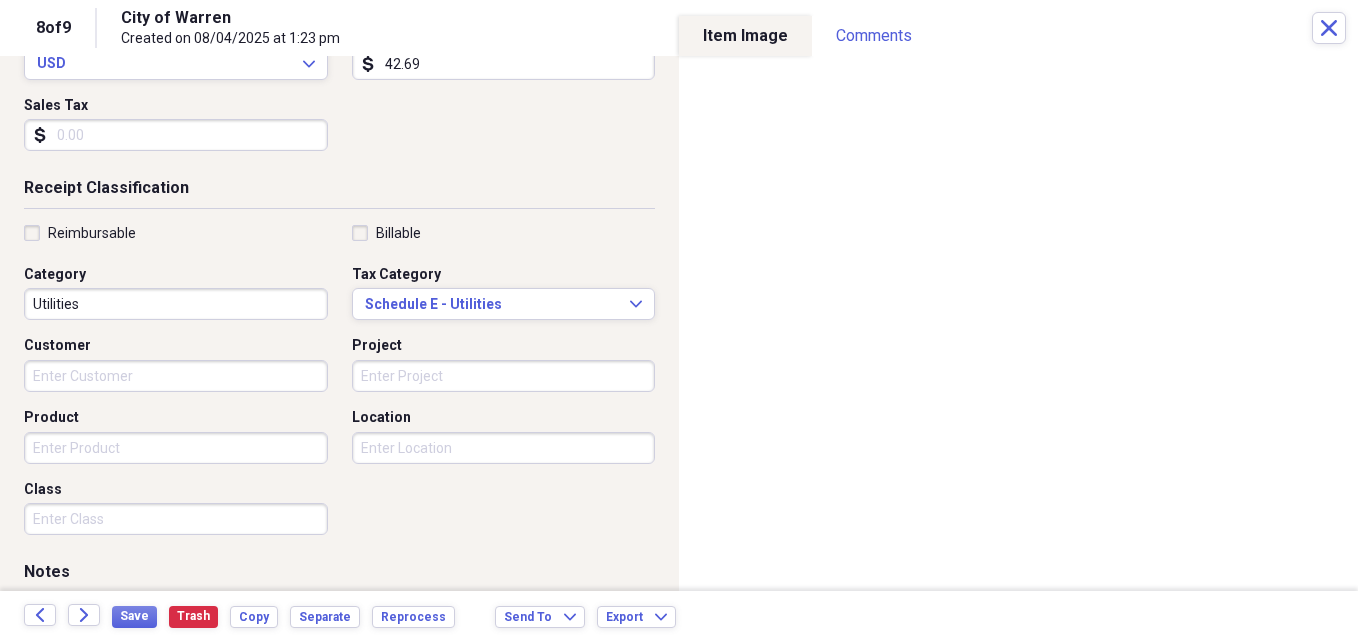 scroll, scrollTop: 486, scrollLeft: 0, axis: vertical 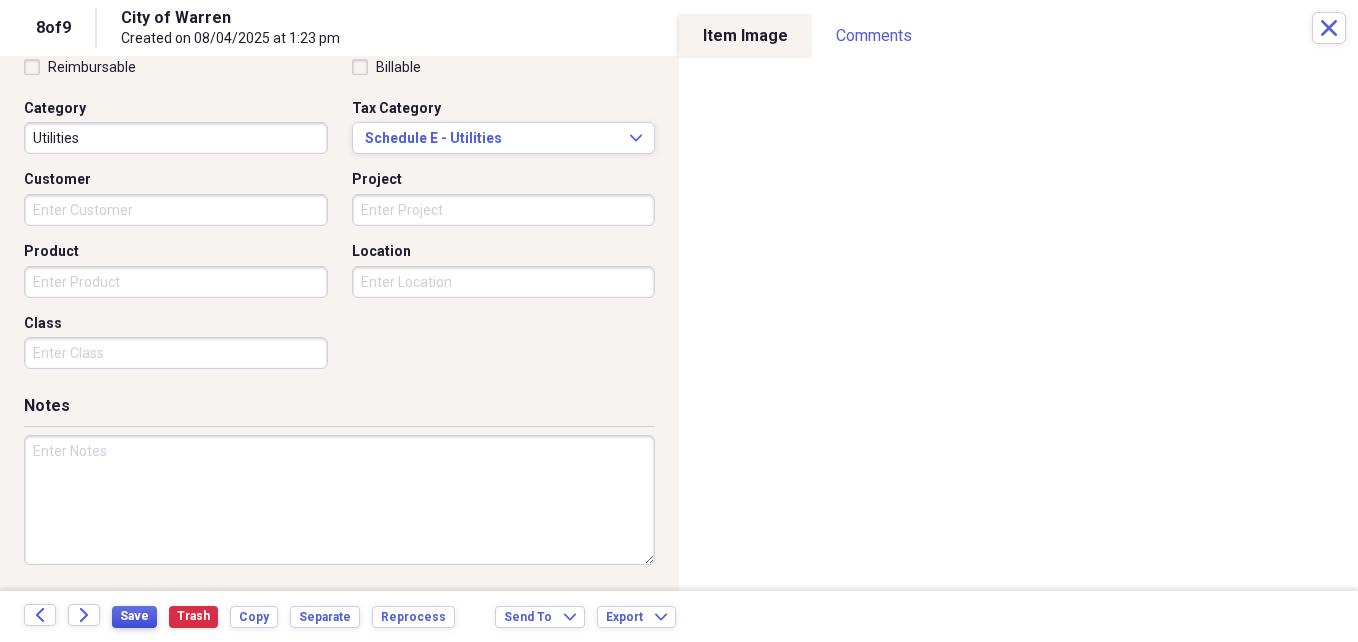 click on "Save" at bounding box center (134, 616) 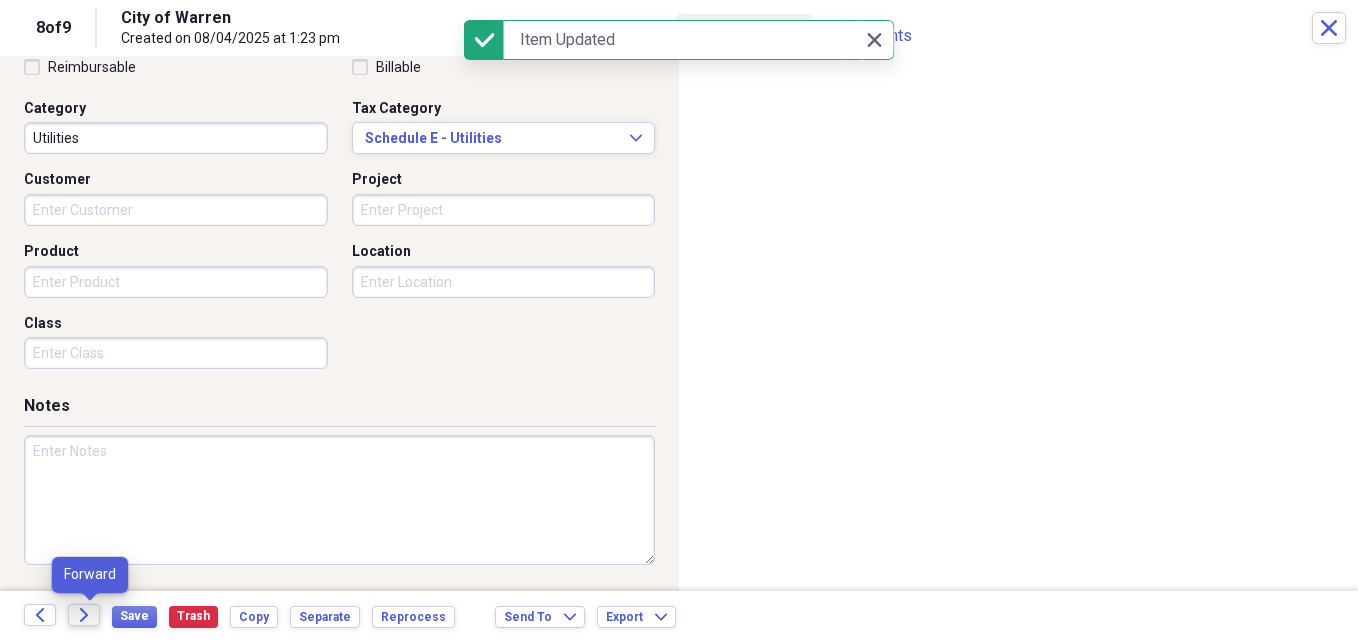 click on "Forward" 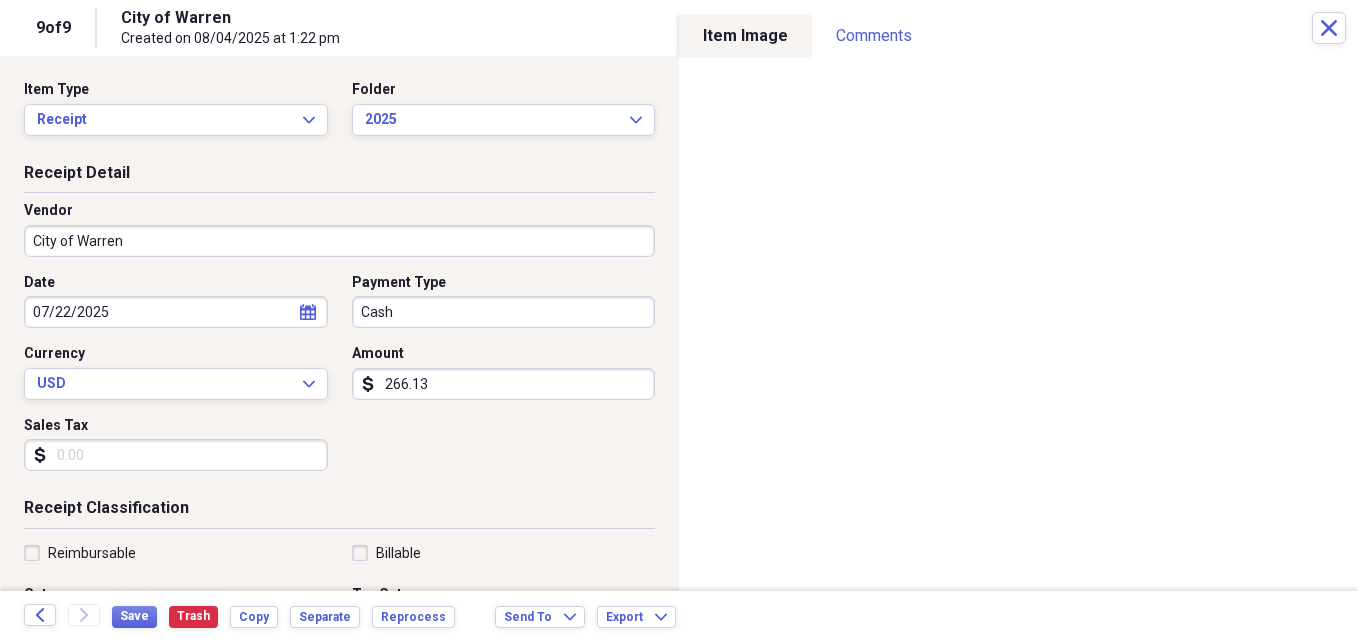 click on "266.13" at bounding box center [504, 384] 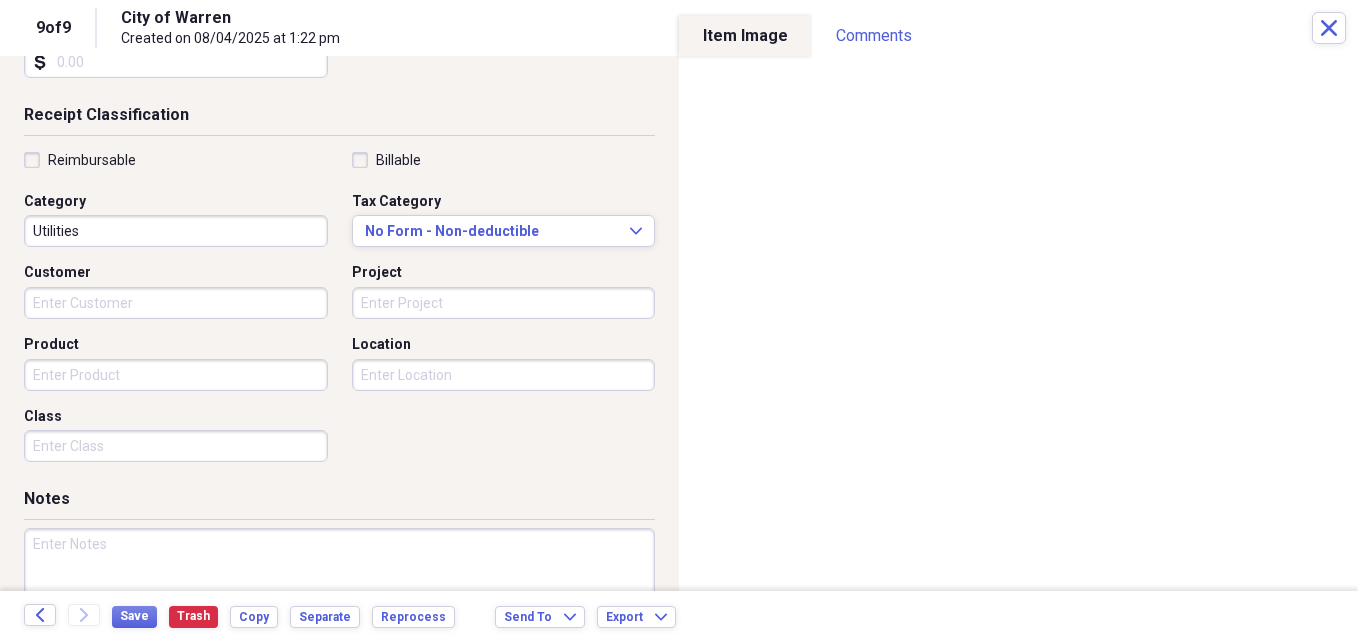 scroll, scrollTop: 400, scrollLeft: 0, axis: vertical 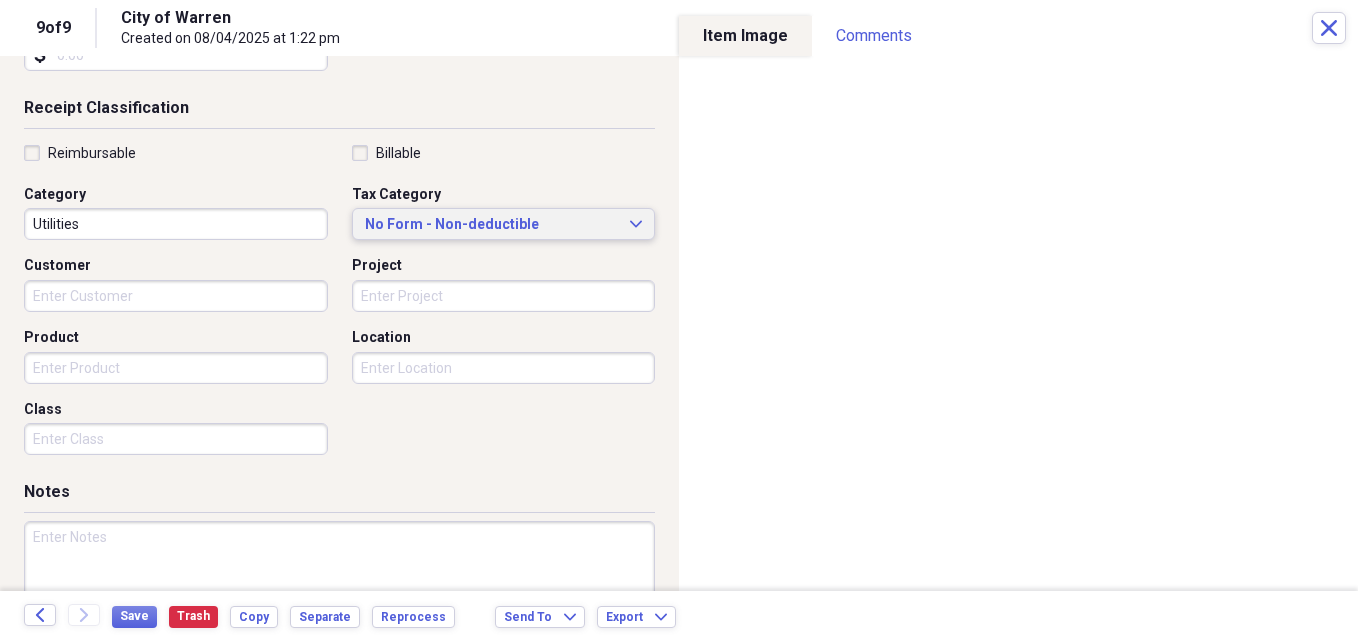 type on "223.44" 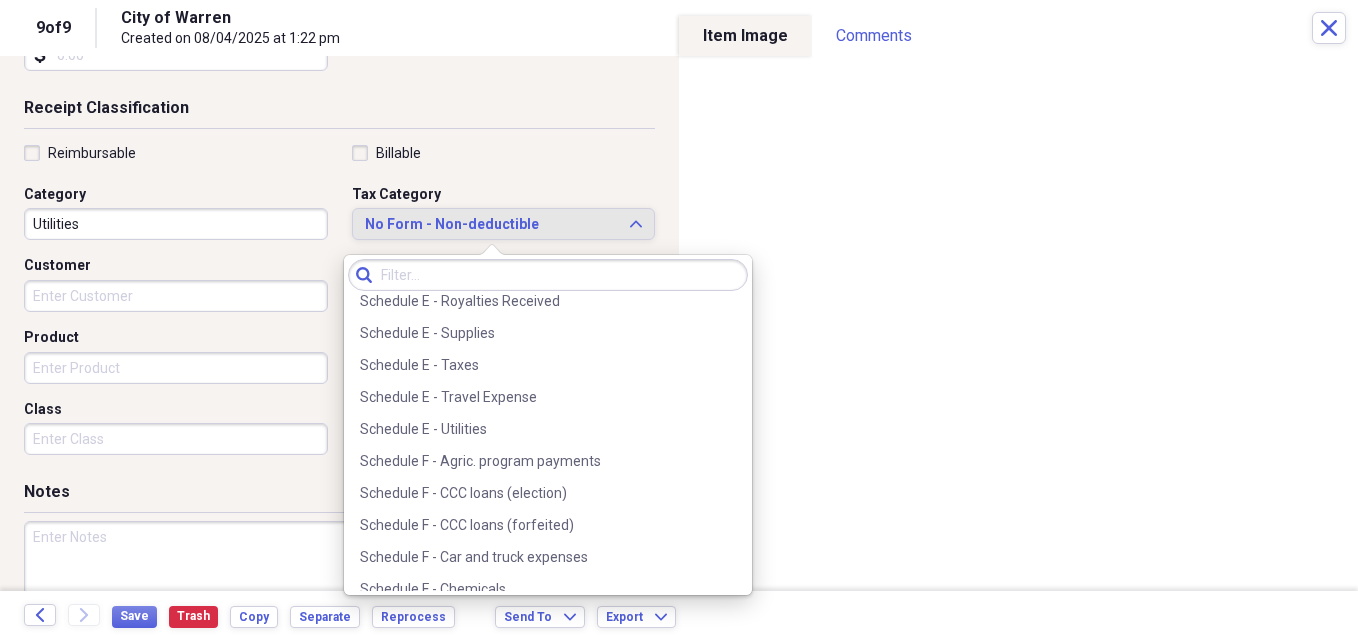 scroll, scrollTop: 5319, scrollLeft: 0, axis: vertical 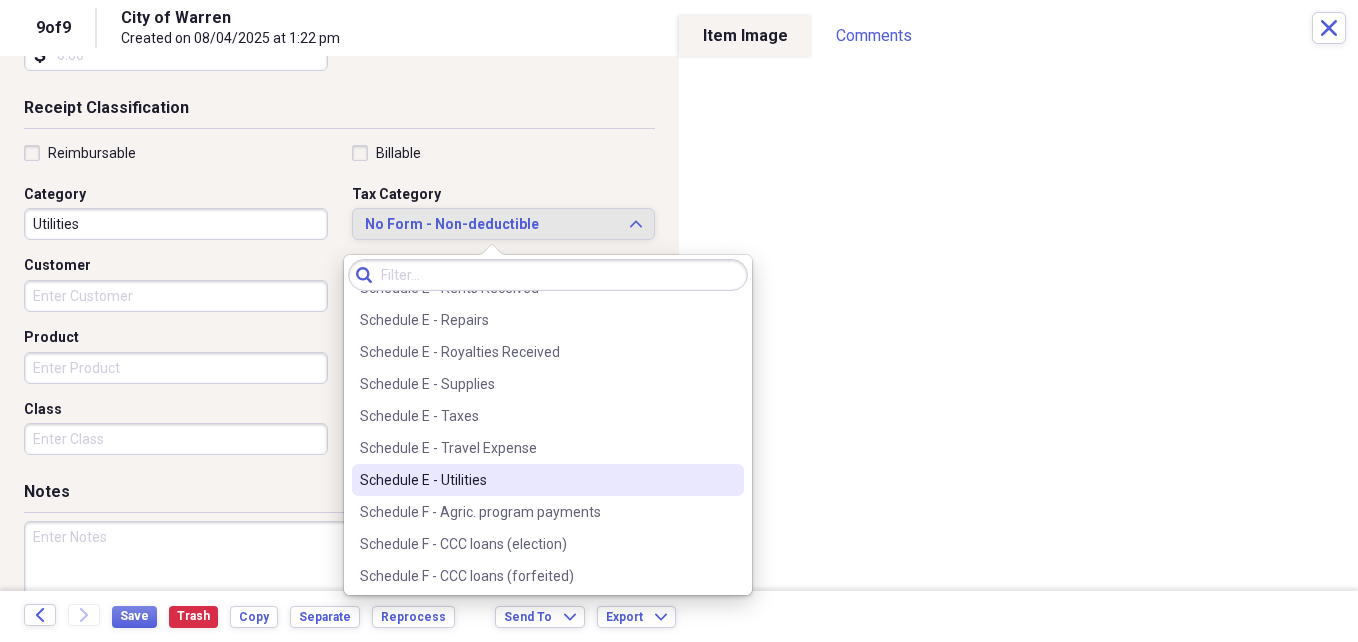 click on "Schedule E - Utilities" at bounding box center (536, 480) 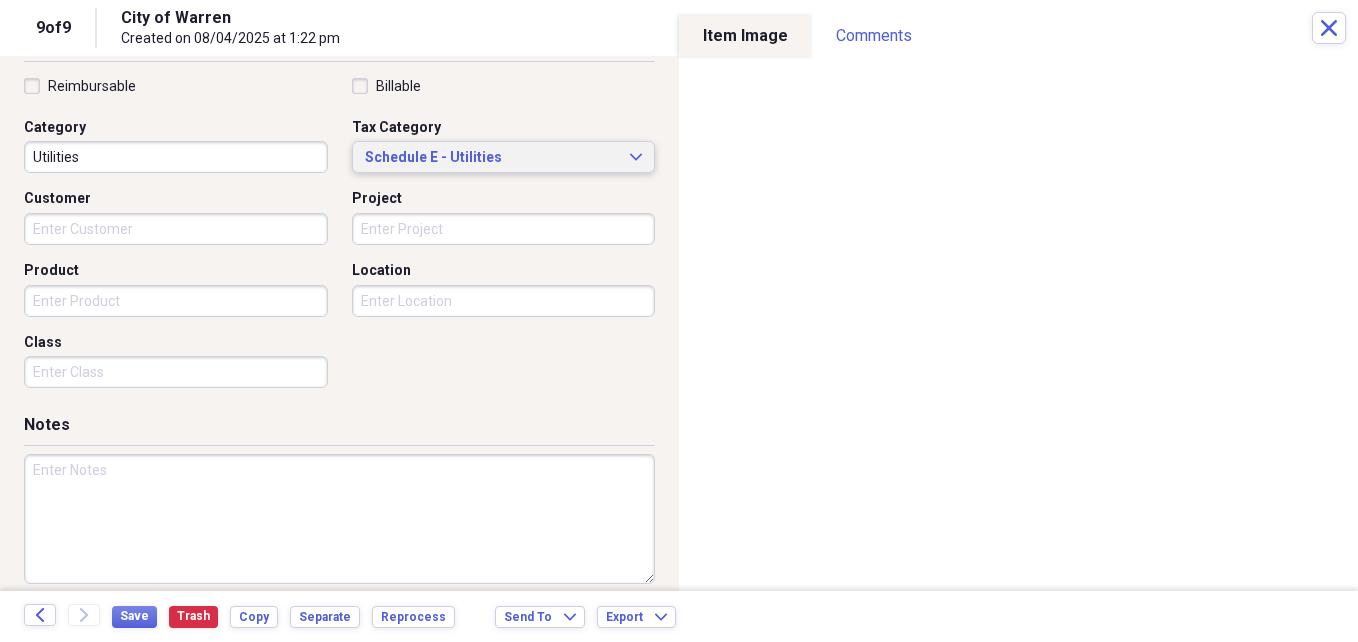 scroll, scrollTop: 486, scrollLeft: 0, axis: vertical 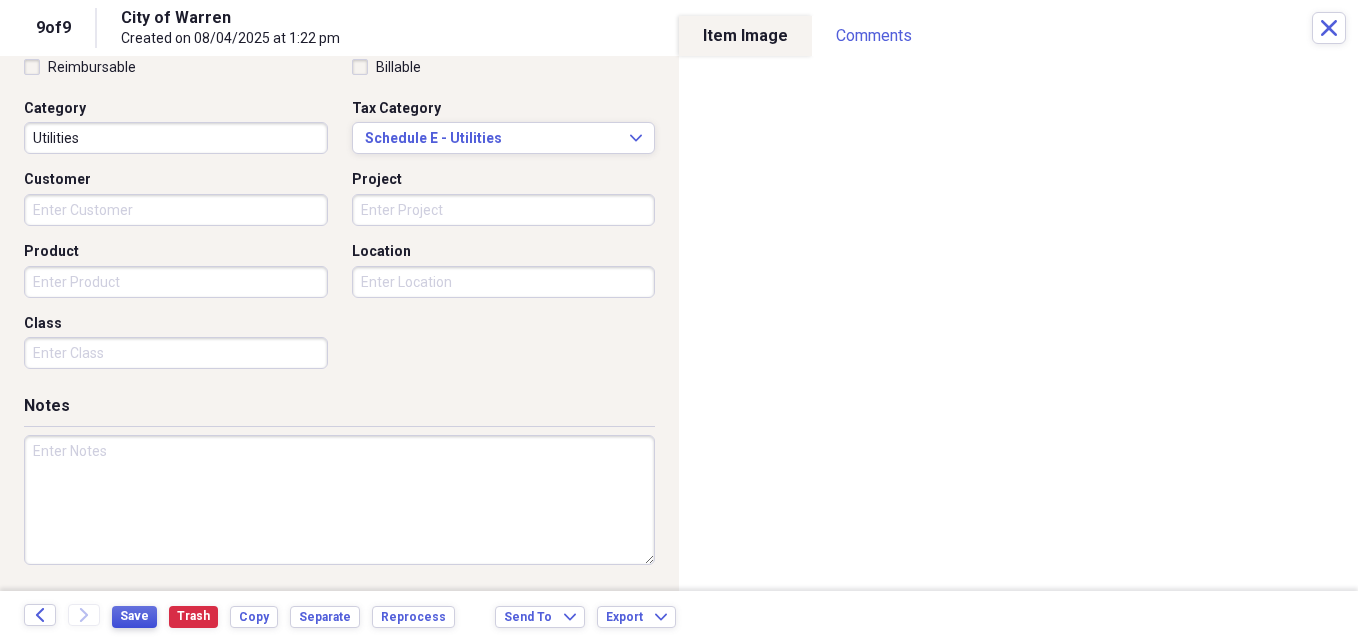 click on "Save" at bounding box center [134, 616] 